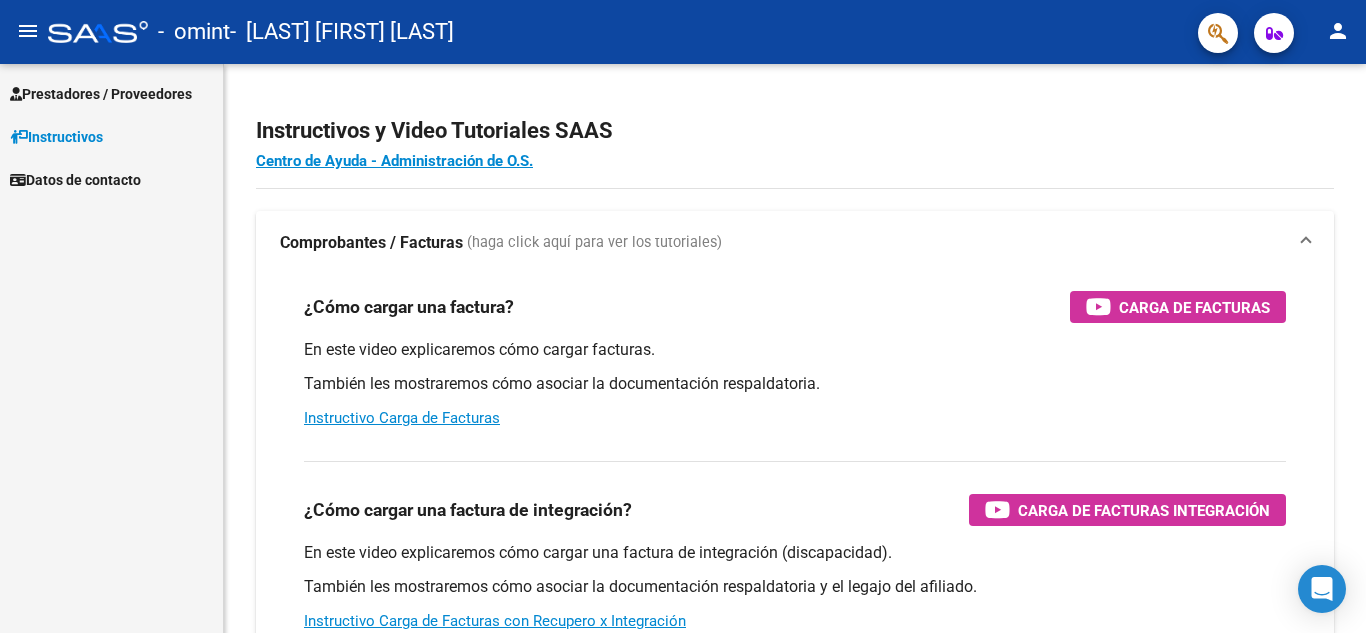 scroll, scrollTop: 0, scrollLeft: 0, axis: both 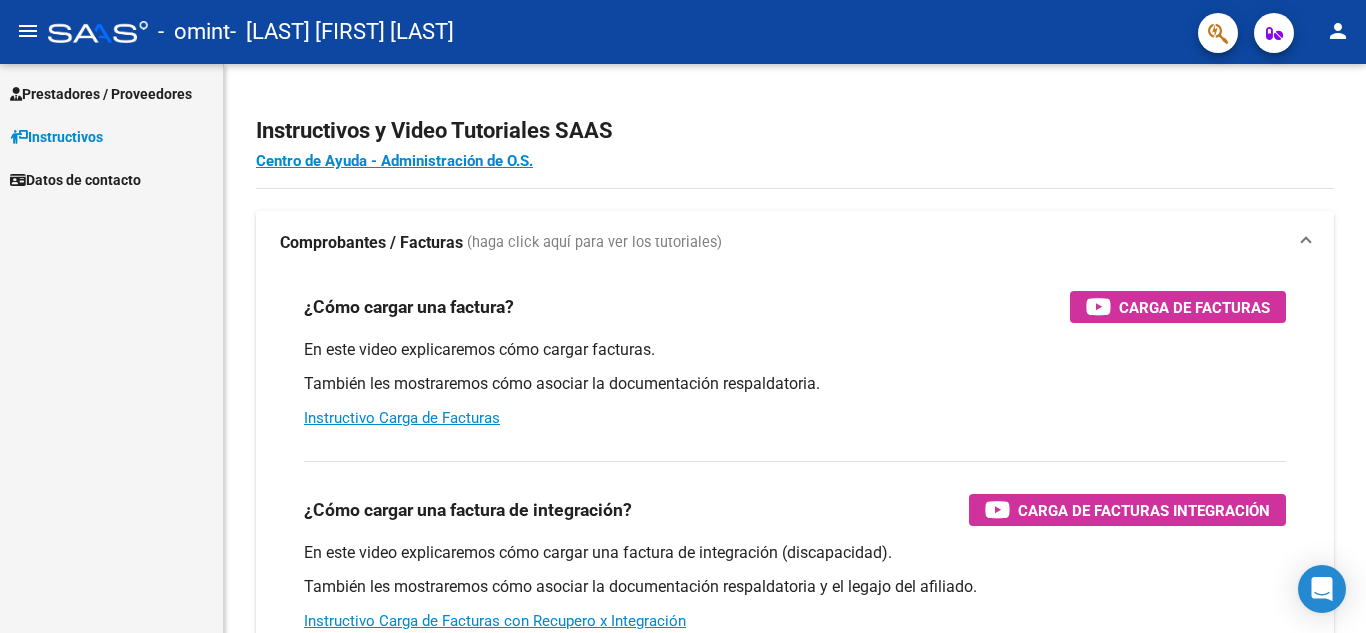 click on "Prestadores / Proveedores" at bounding box center (101, 94) 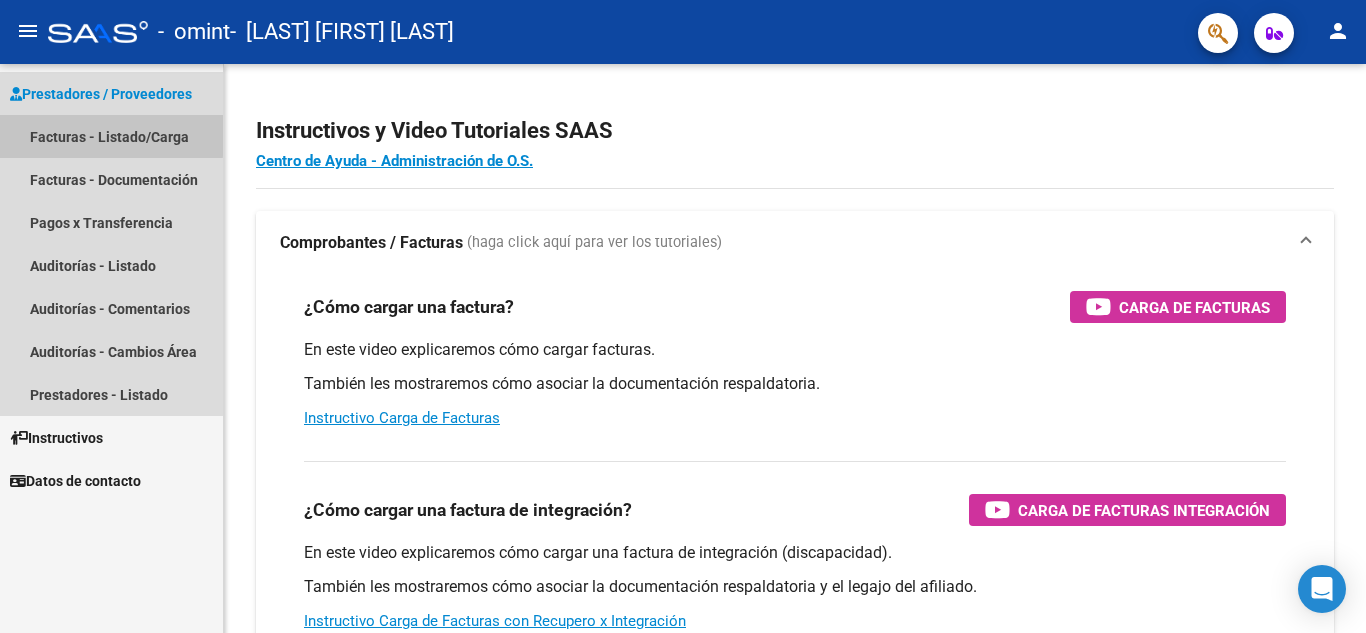 click on "Facturas - Listado/Carga" at bounding box center (111, 136) 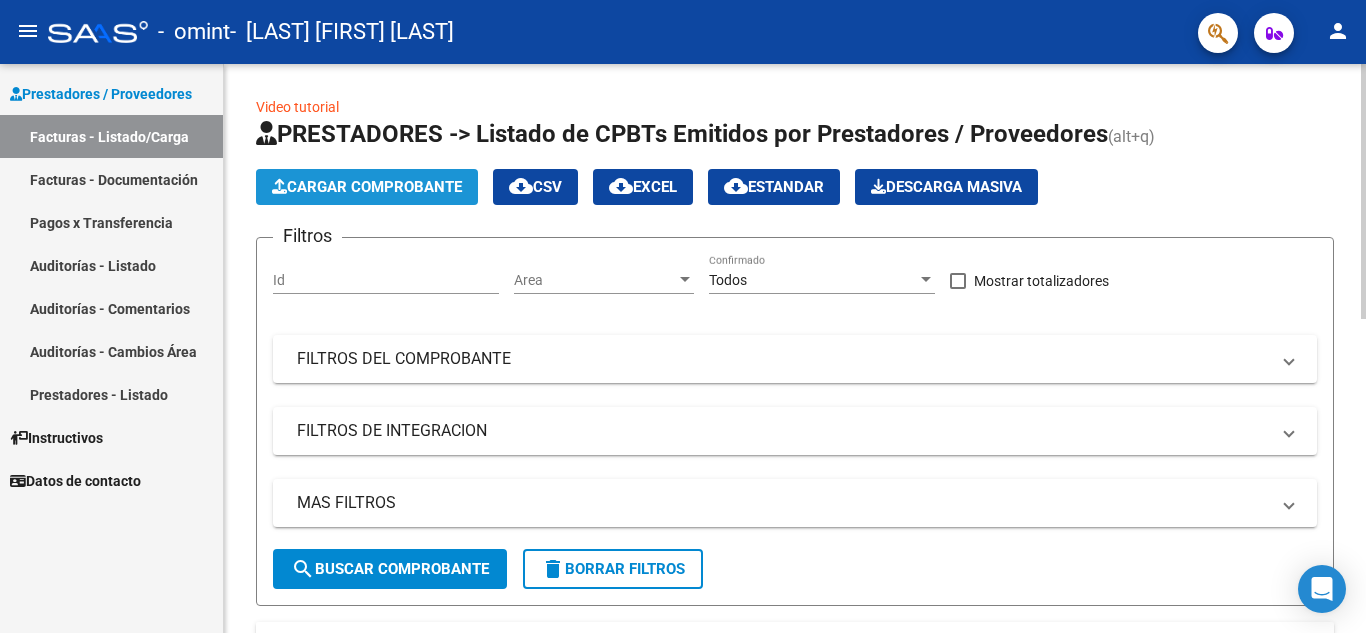 click on "Cargar Comprobante" 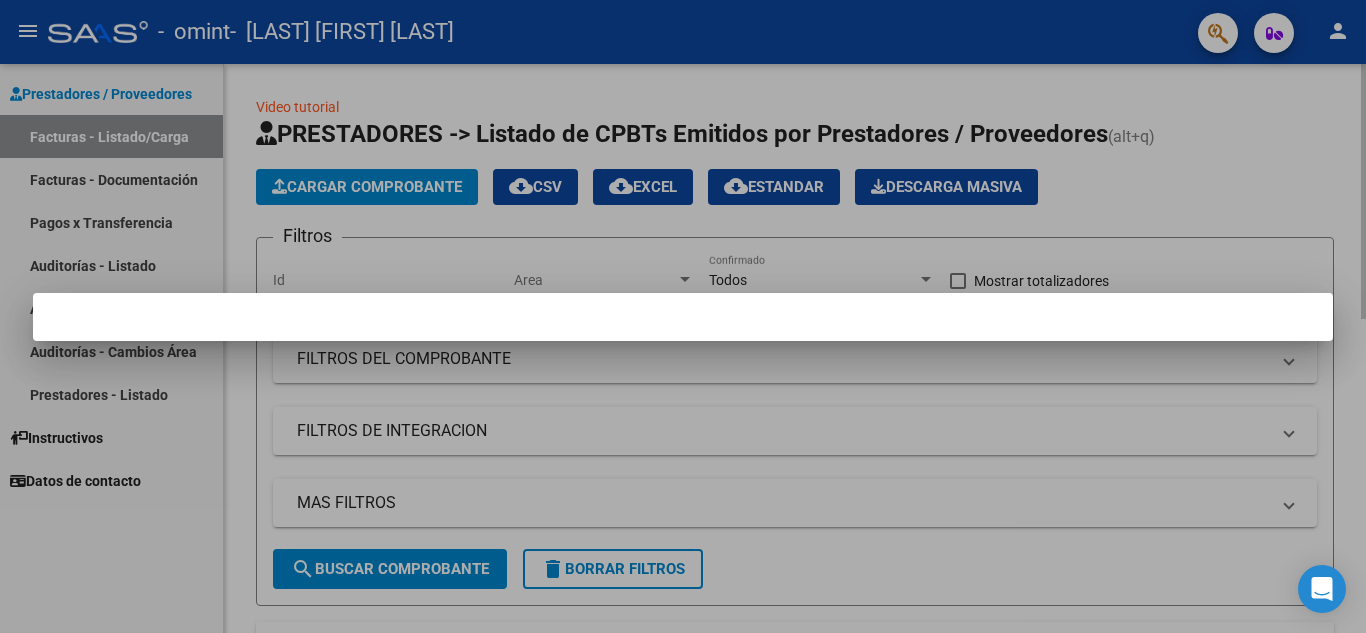 click at bounding box center [683, 316] 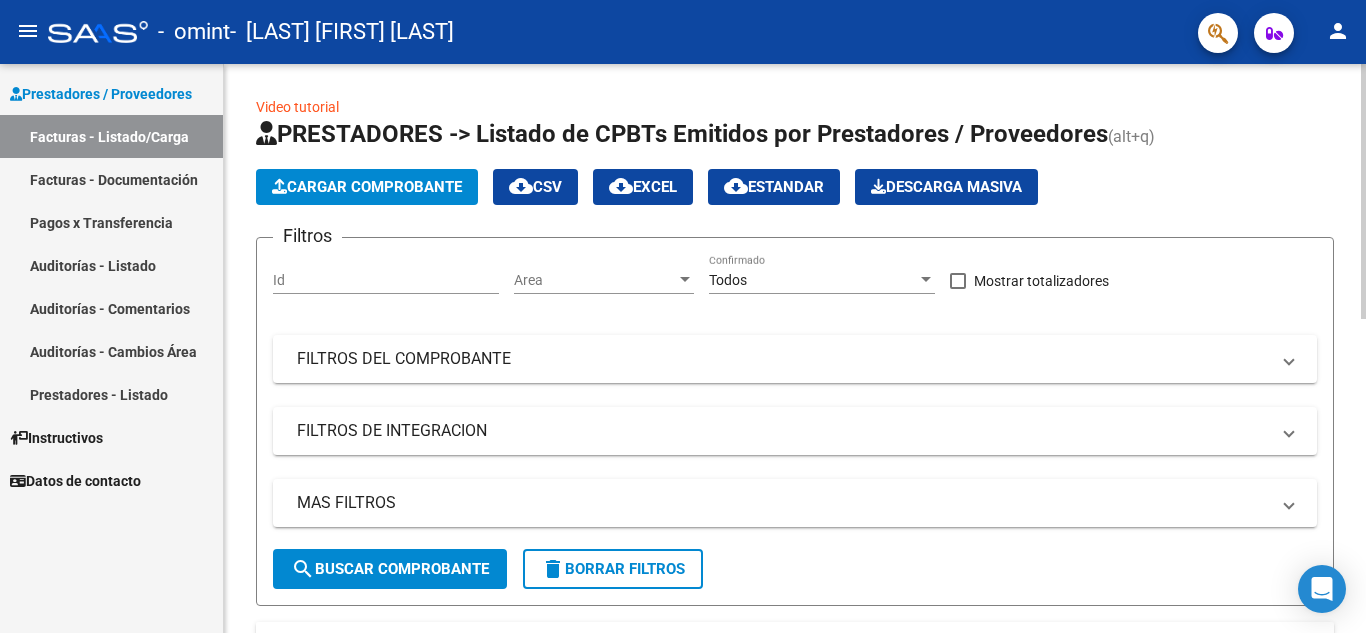 click on "Cargar Comprobante" 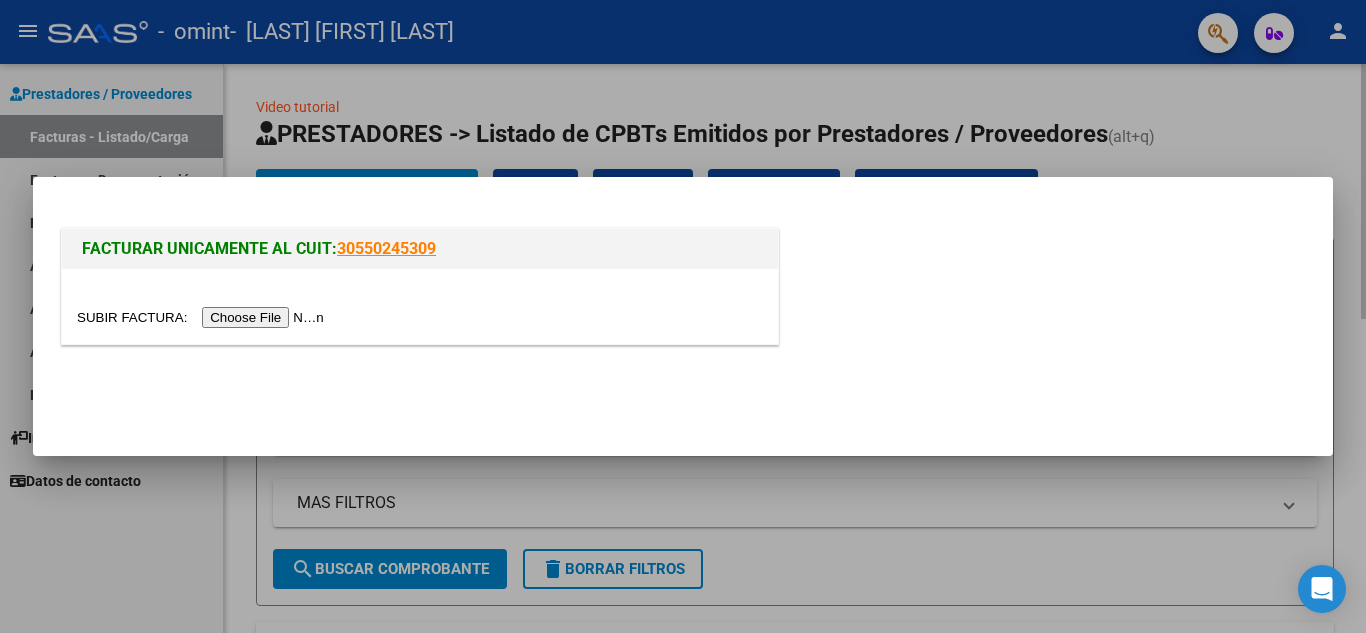 click at bounding box center [203, 317] 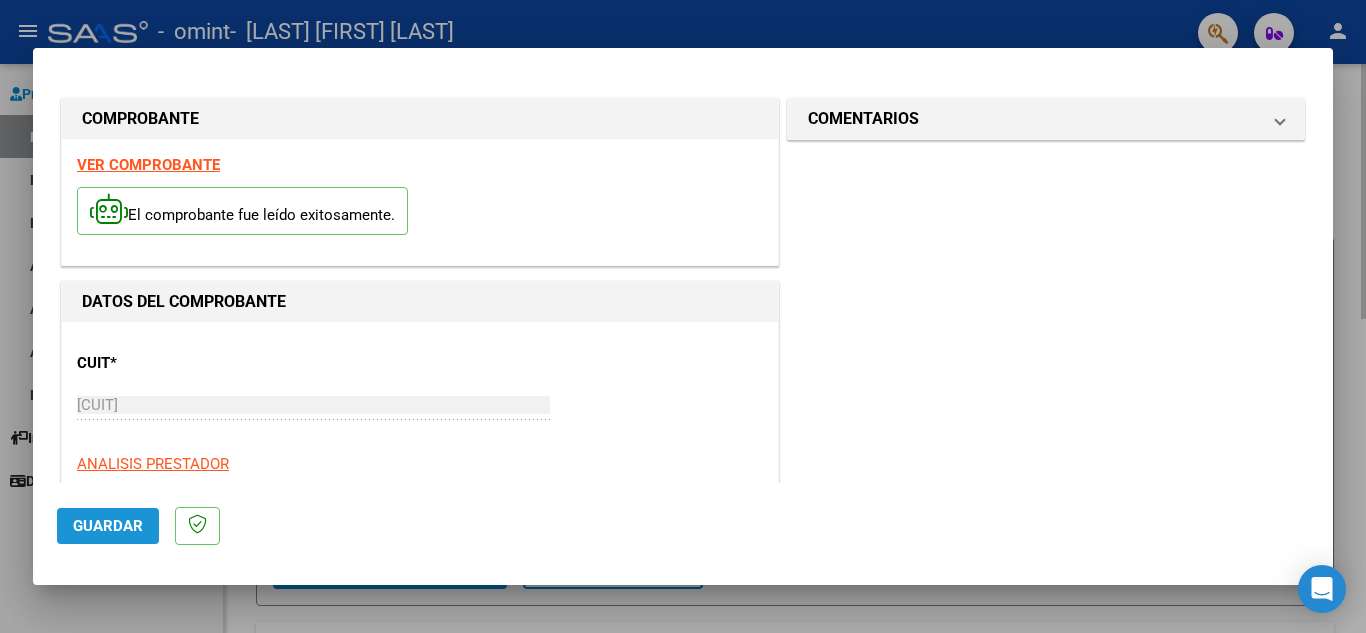 click on "Guardar" 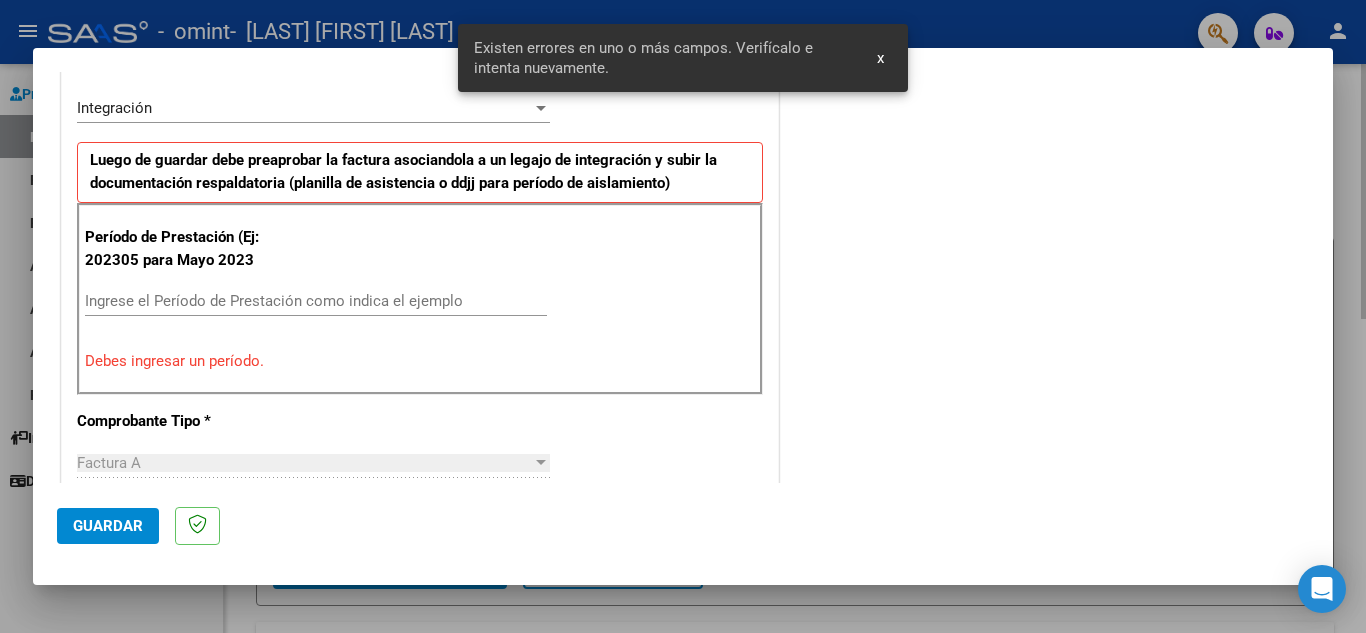 scroll, scrollTop: 453, scrollLeft: 0, axis: vertical 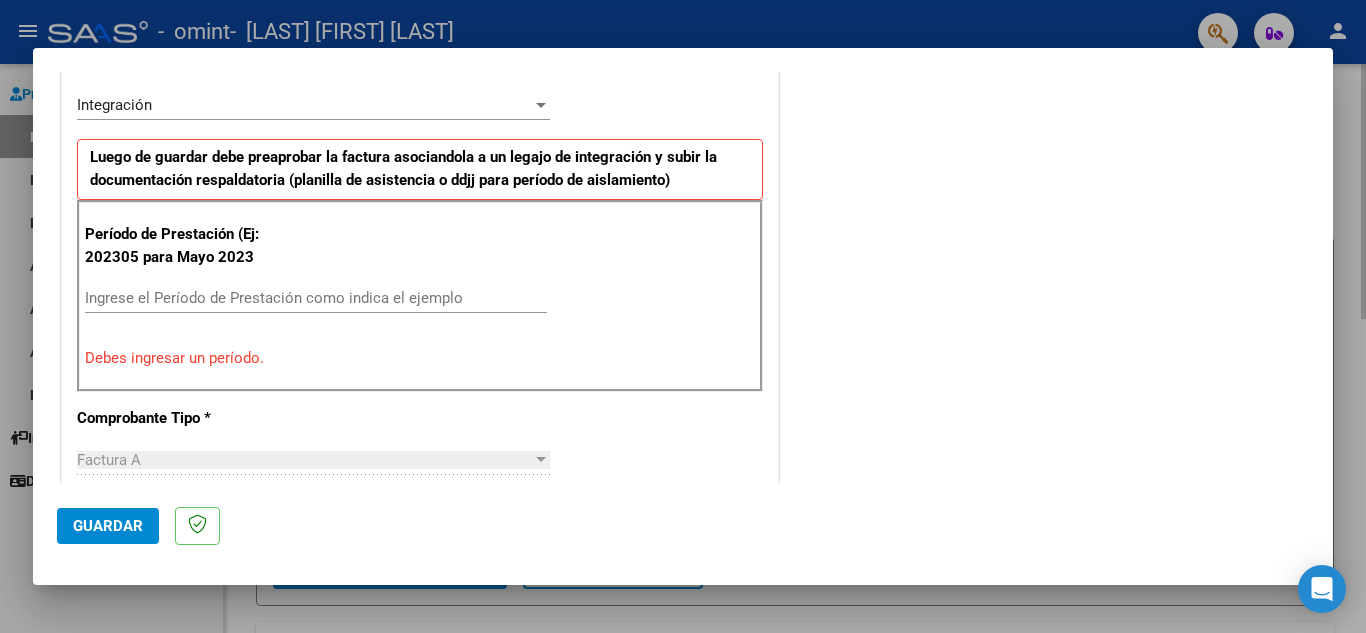 click on "Ingrese el Período de Prestación como indica el ejemplo" at bounding box center [316, 298] 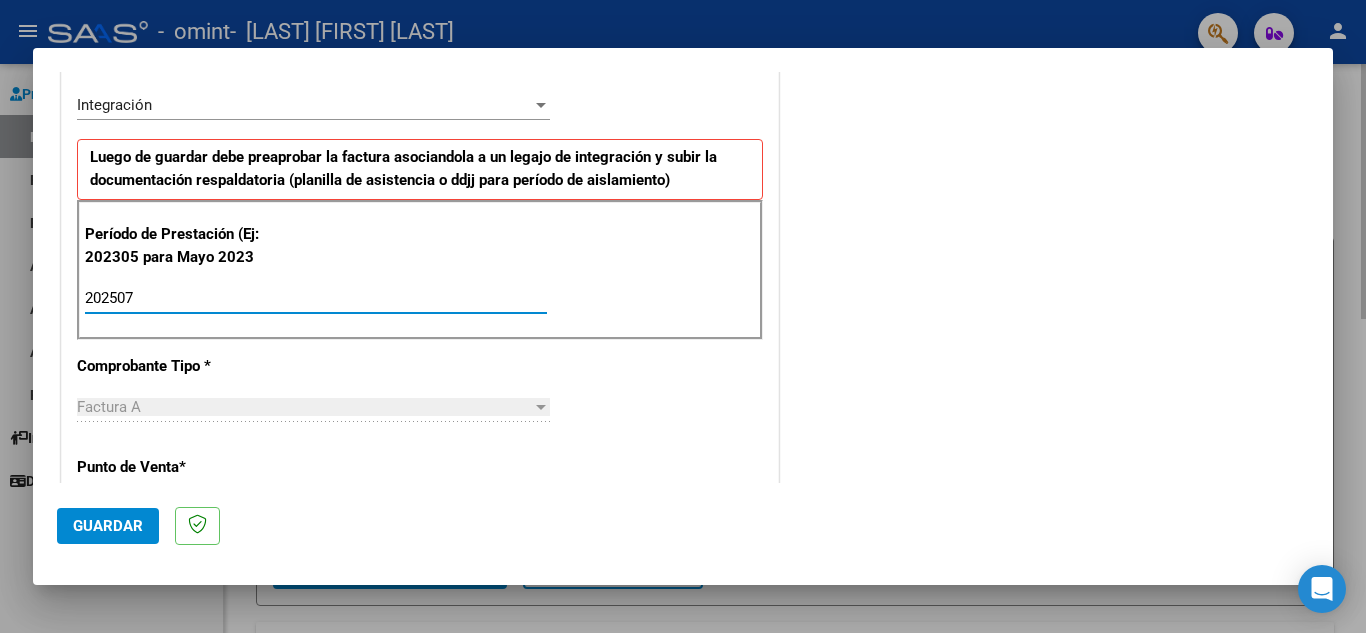 type on "202507" 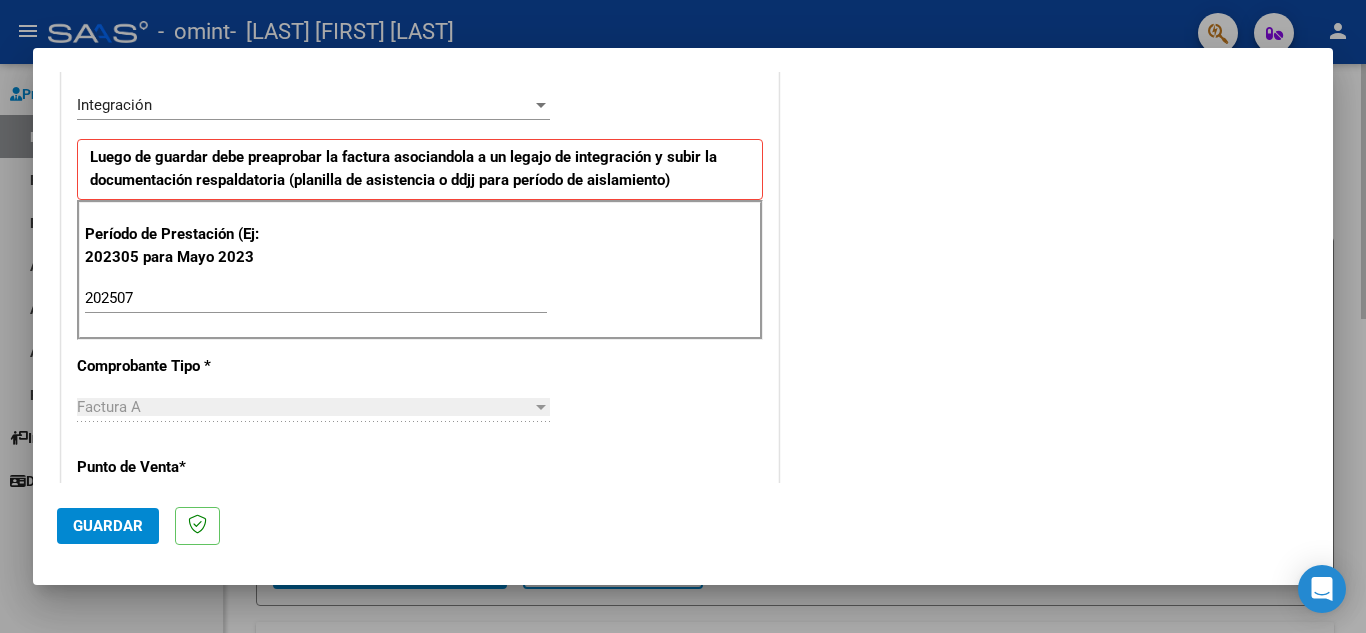 click at bounding box center (541, 407) 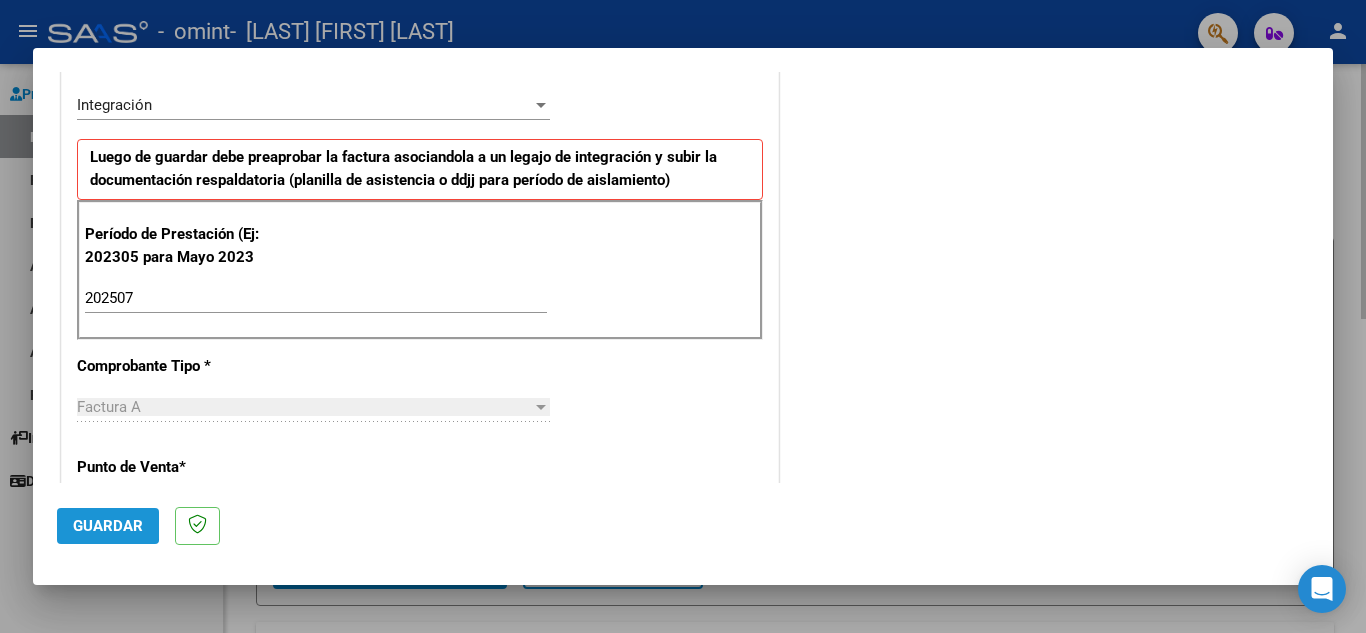 click on "Guardar" 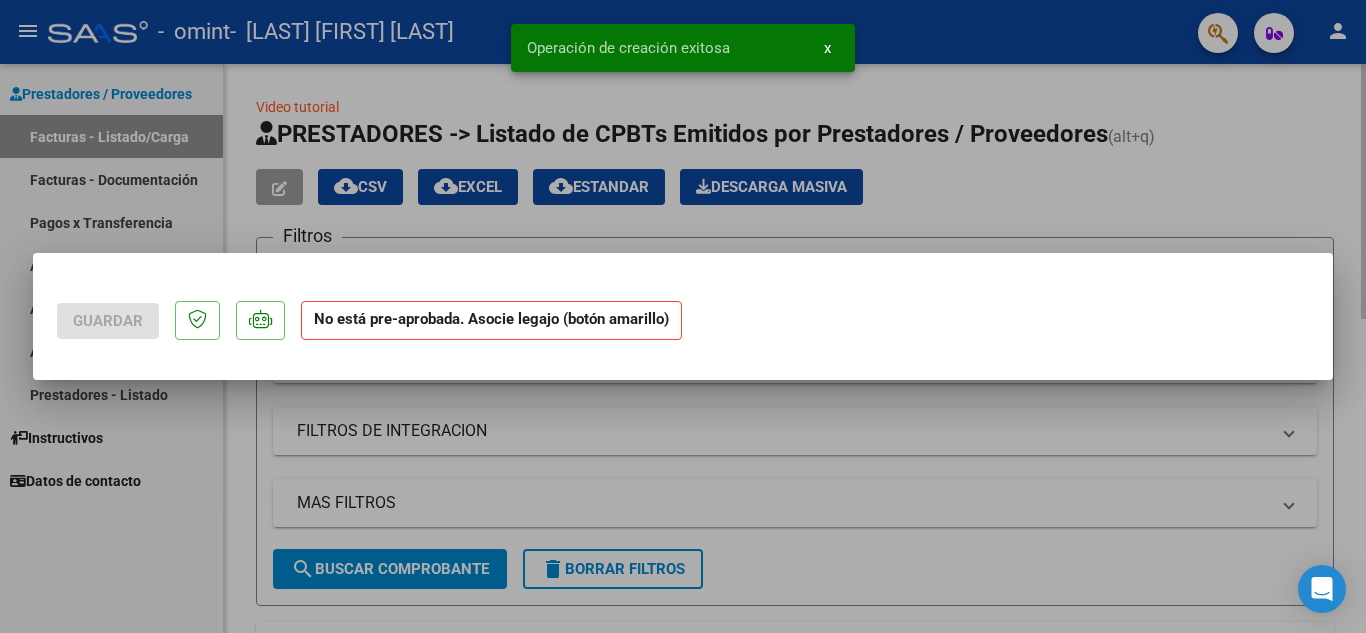 scroll, scrollTop: 0, scrollLeft: 0, axis: both 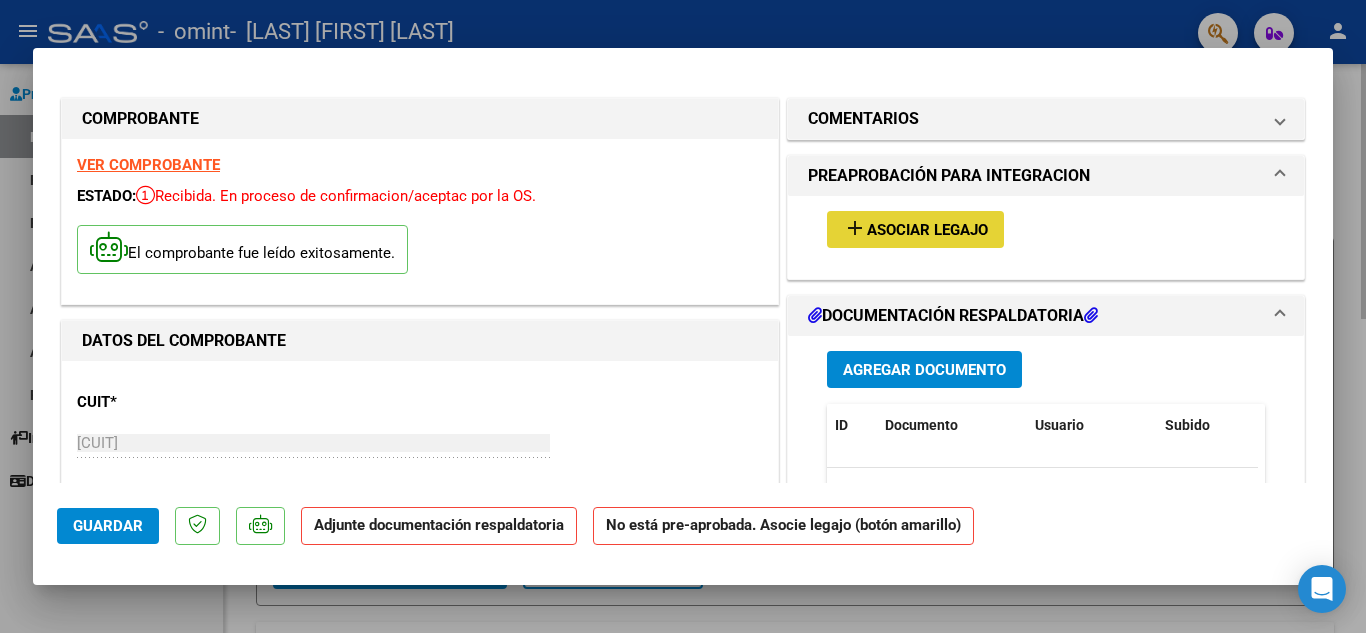 click on "Asociar Legajo" at bounding box center [927, 230] 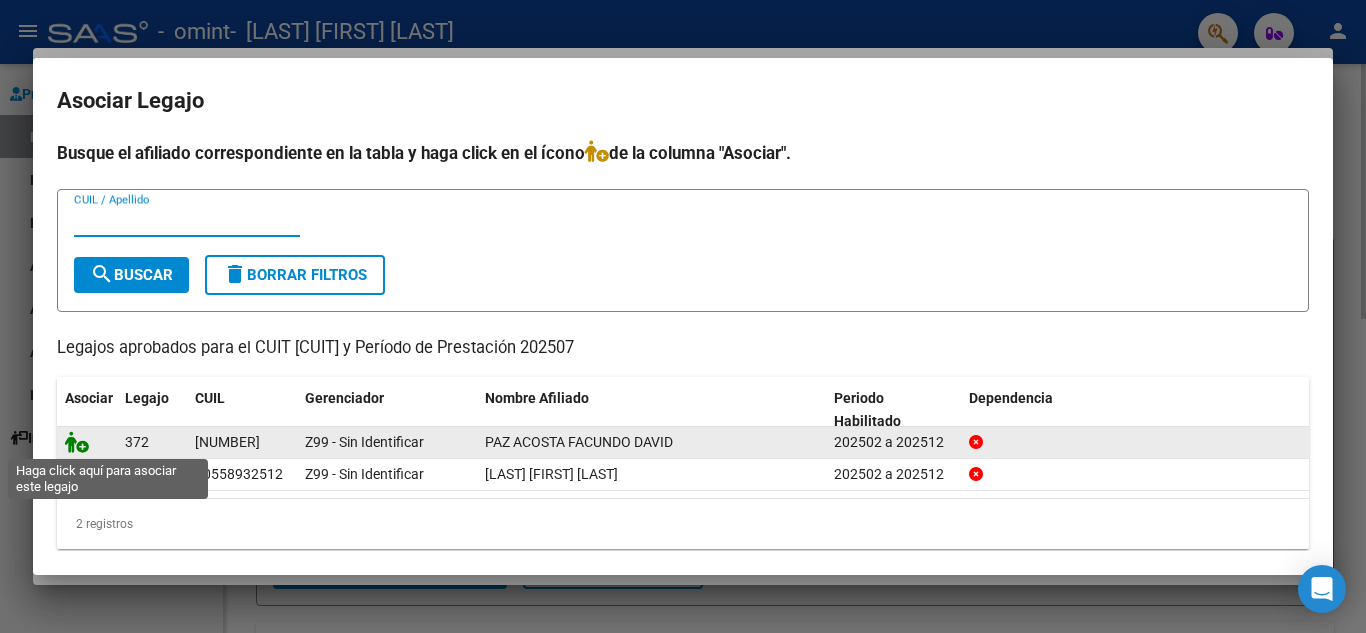 click 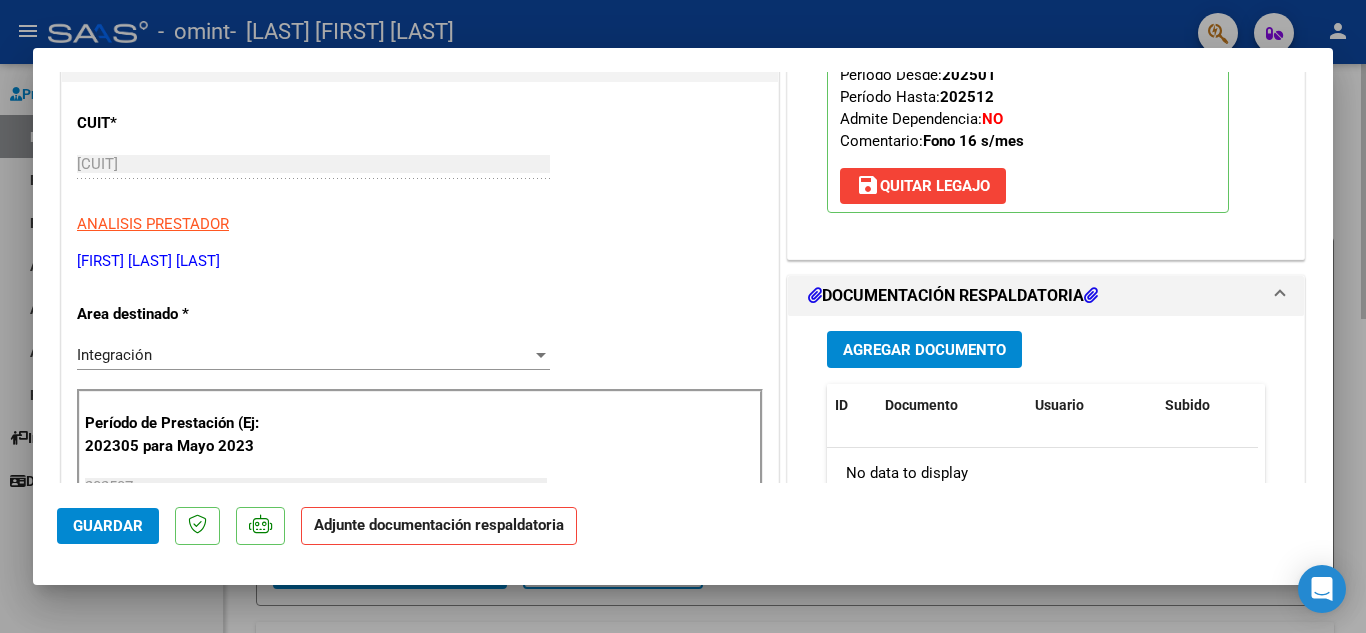 scroll, scrollTop: 280, scrollLeft: 0, axis: vertical 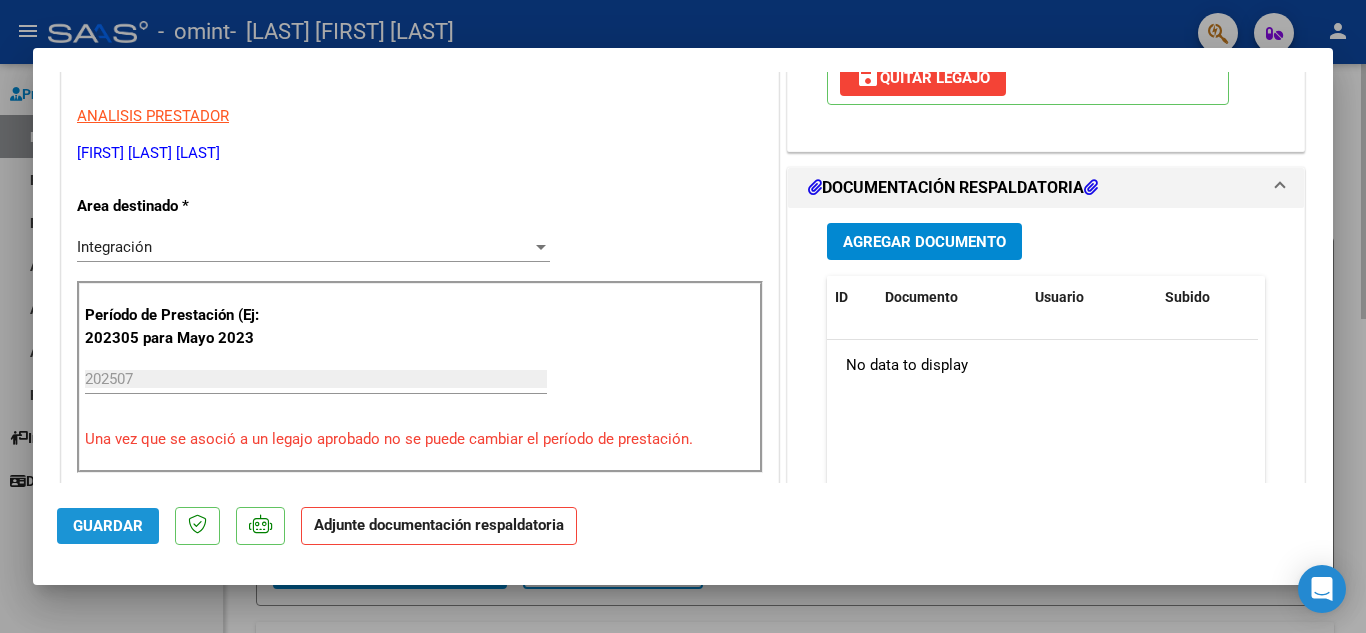 click on "Guardar" 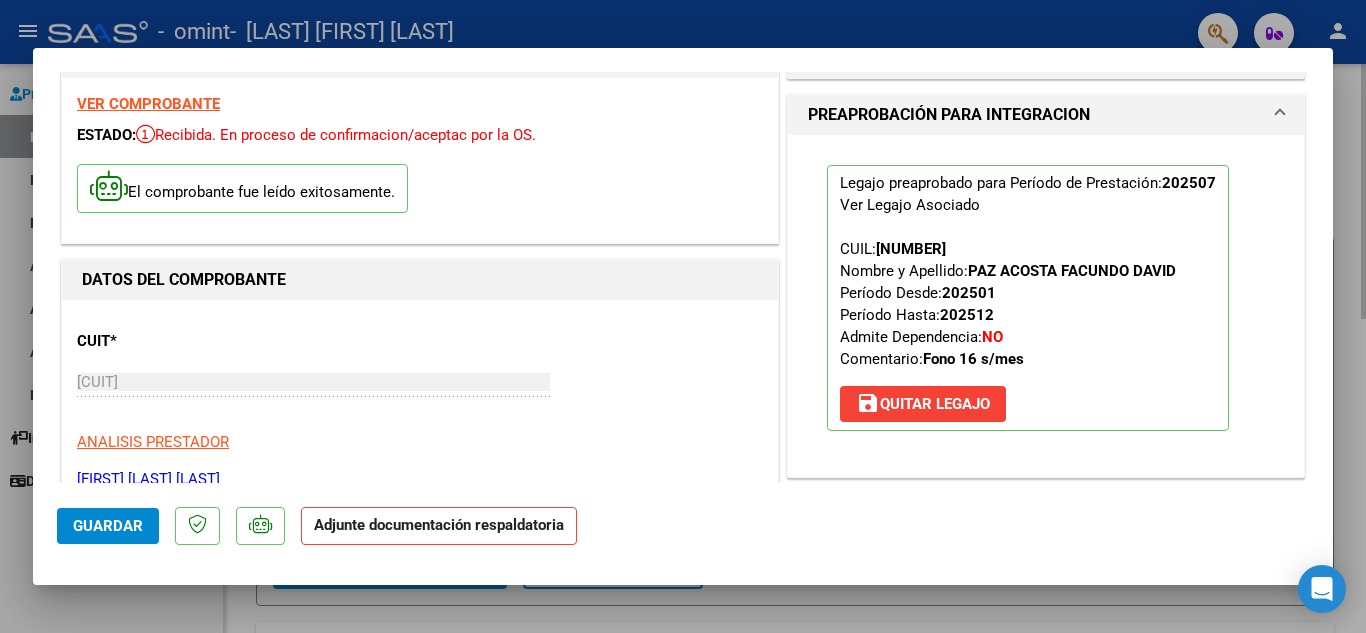 scroll, scrollTop: 53, scrollLeft: 0, axis: vertical 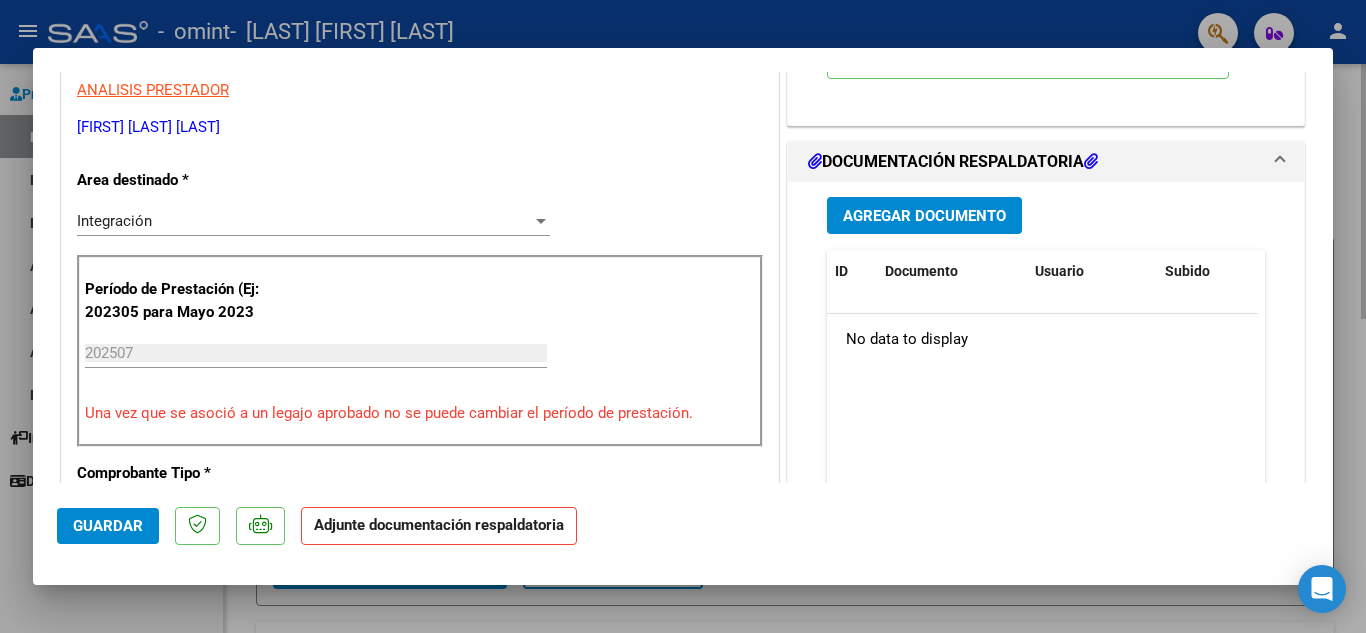 click on "Agregar Documento" at bounding box center (924, 216) 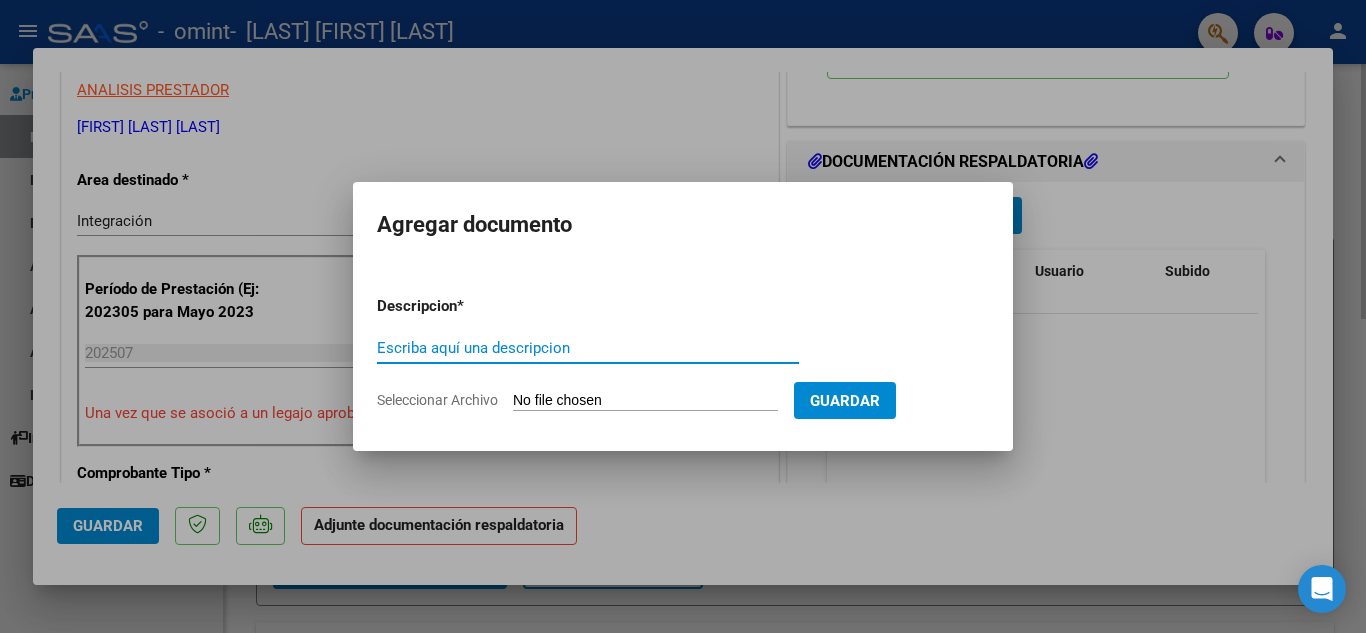 click on "Escriba aquí una descripcion" at bounding box center [588, 348] 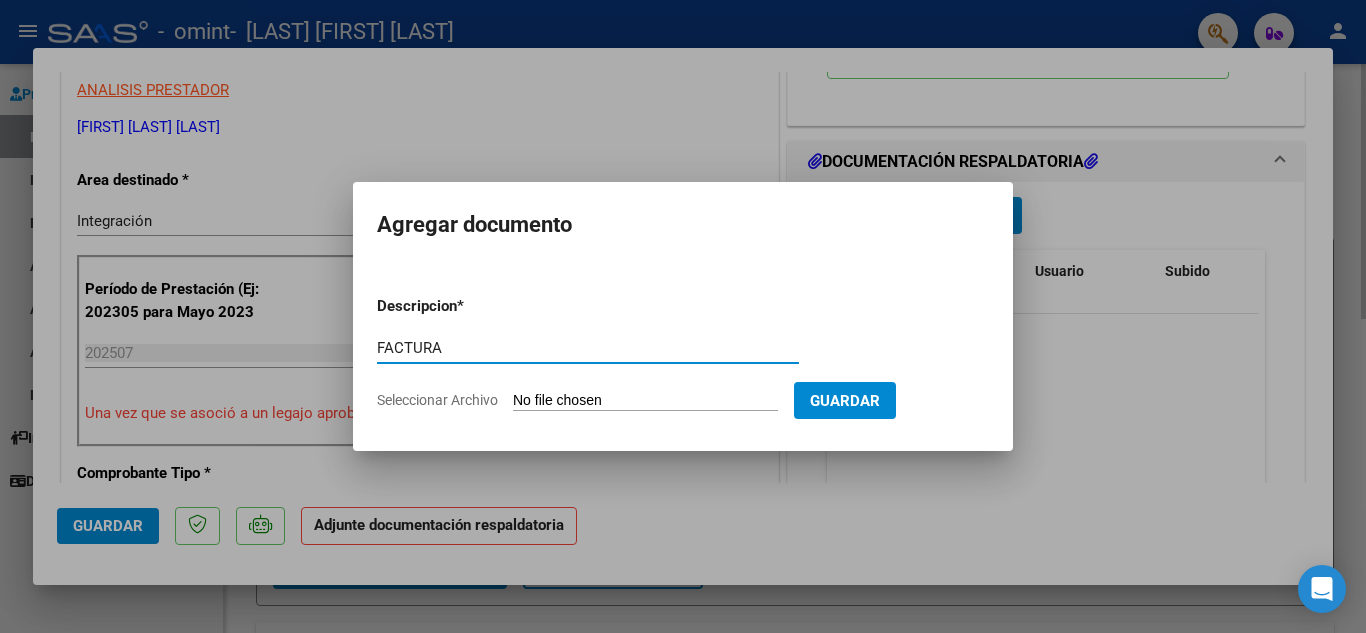 type on "FACTURA" 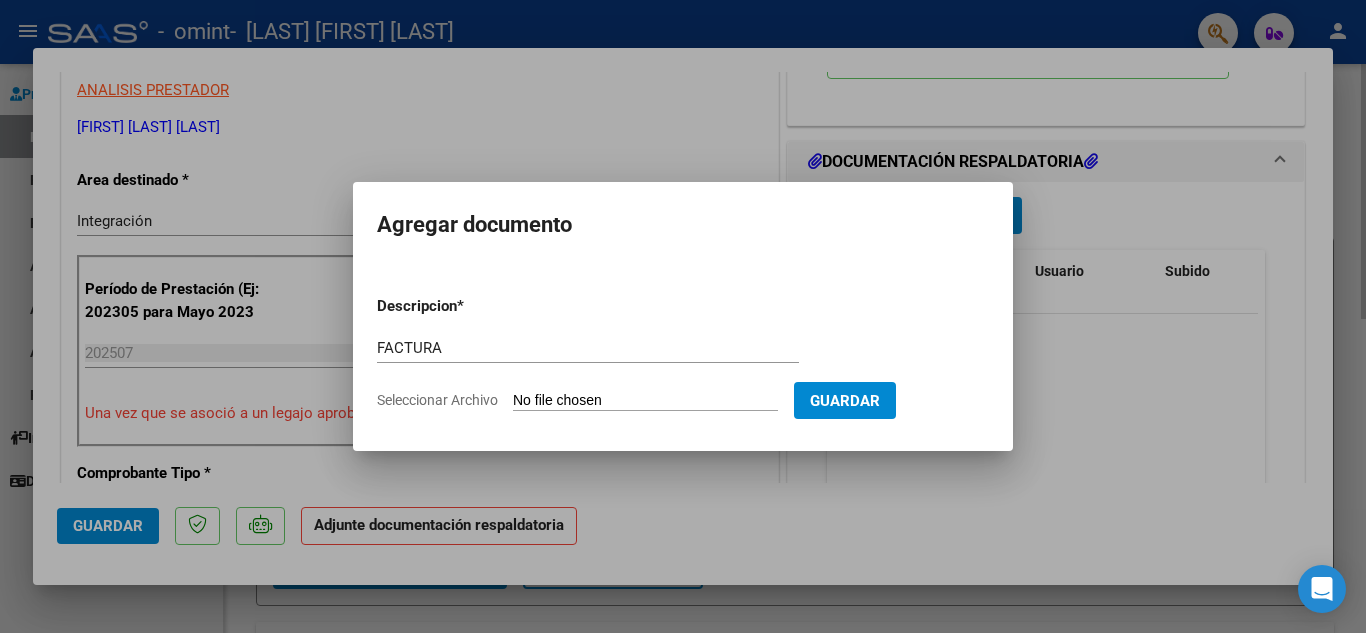 click on "Seleccionar Archivo" 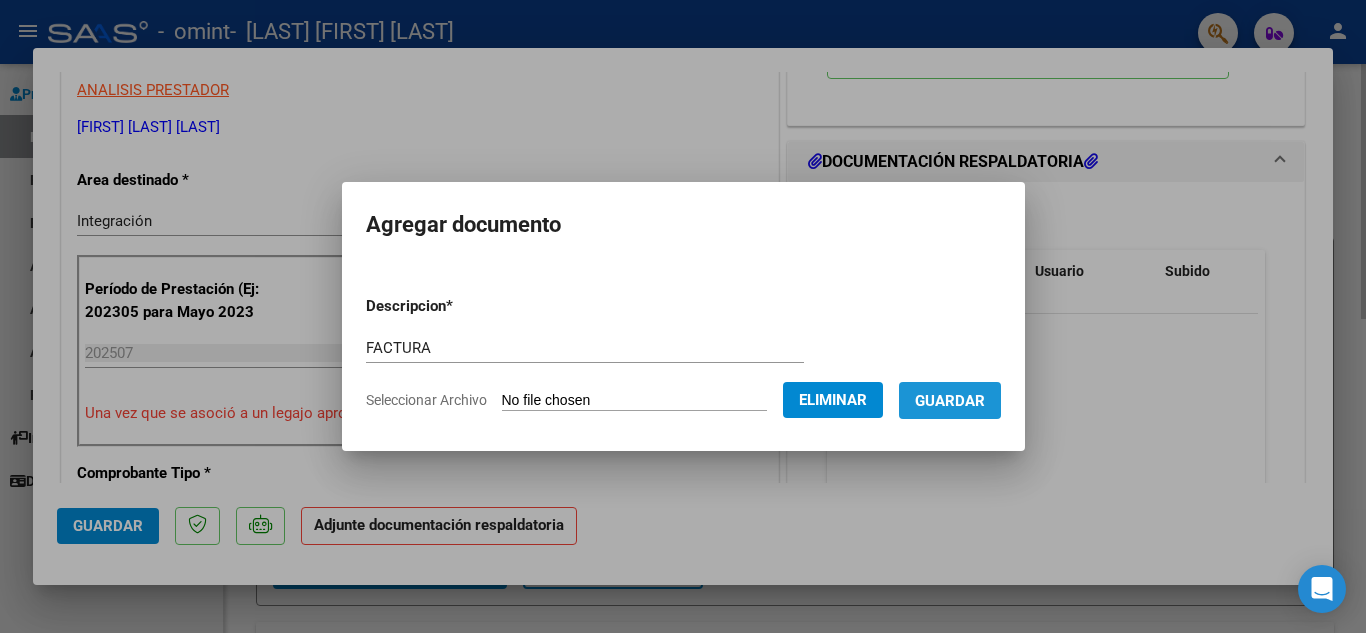 click on "Guardar" at bounding box center (950, 401) 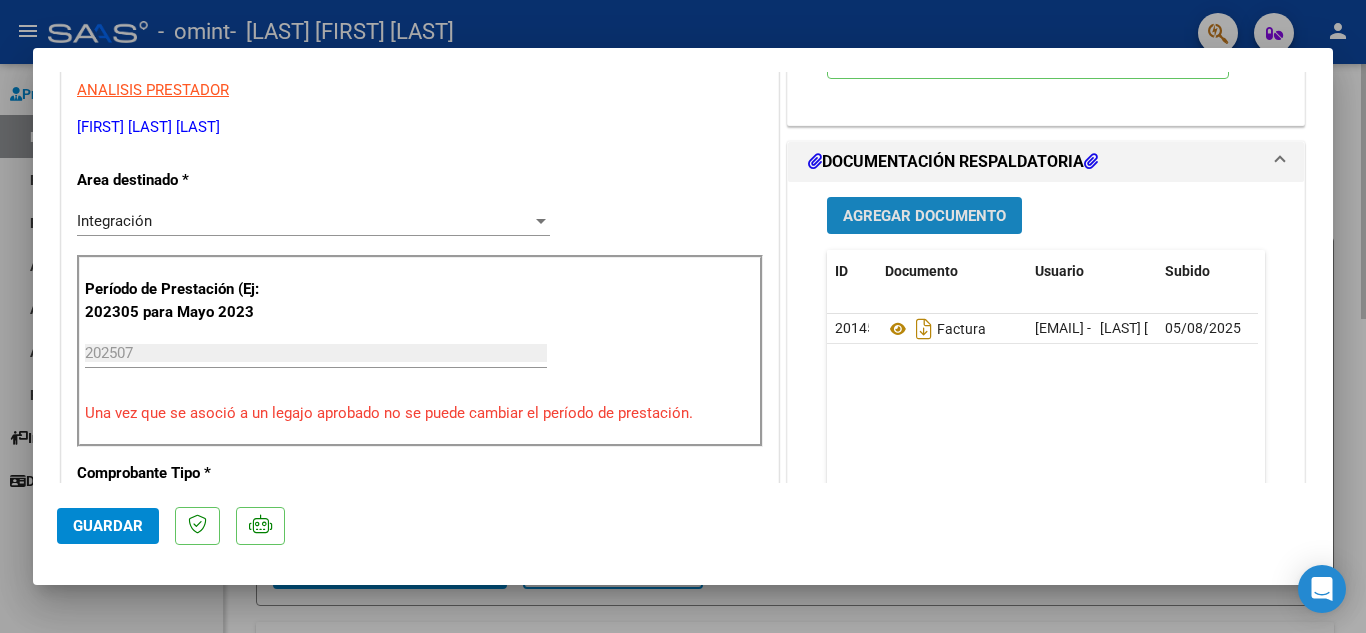 click on "Agregar Documento" at bounding box center (924, 216) 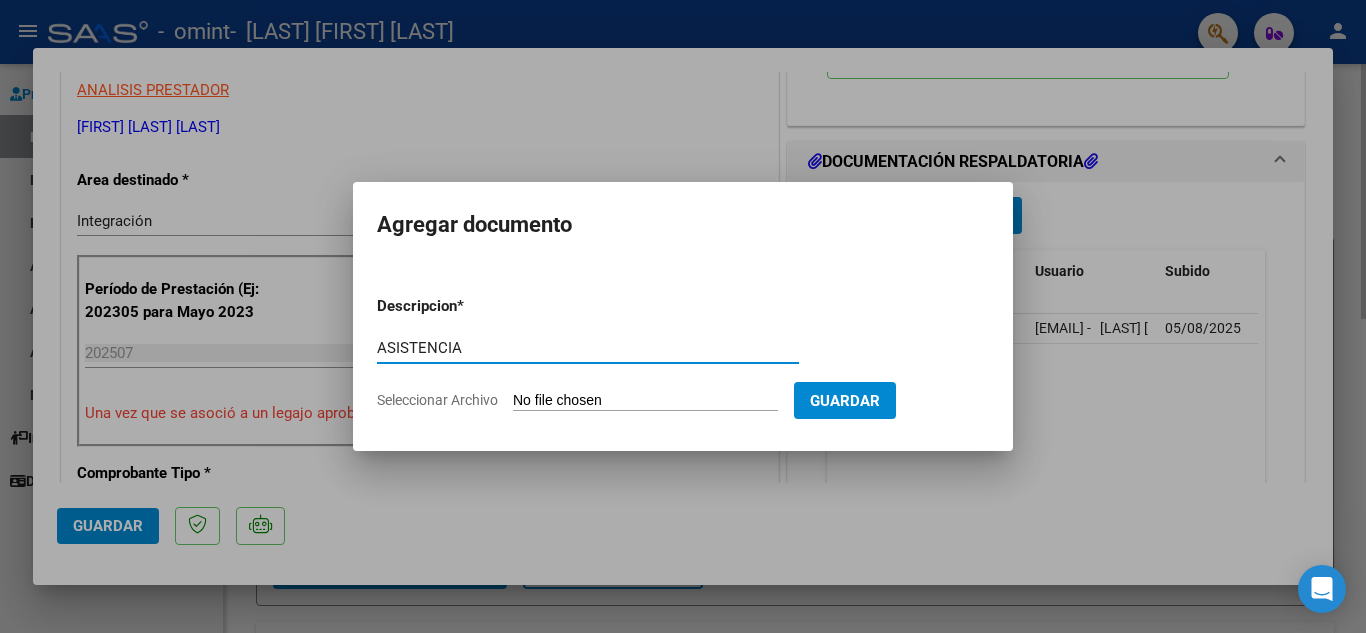 type on "ASISTENCIA" 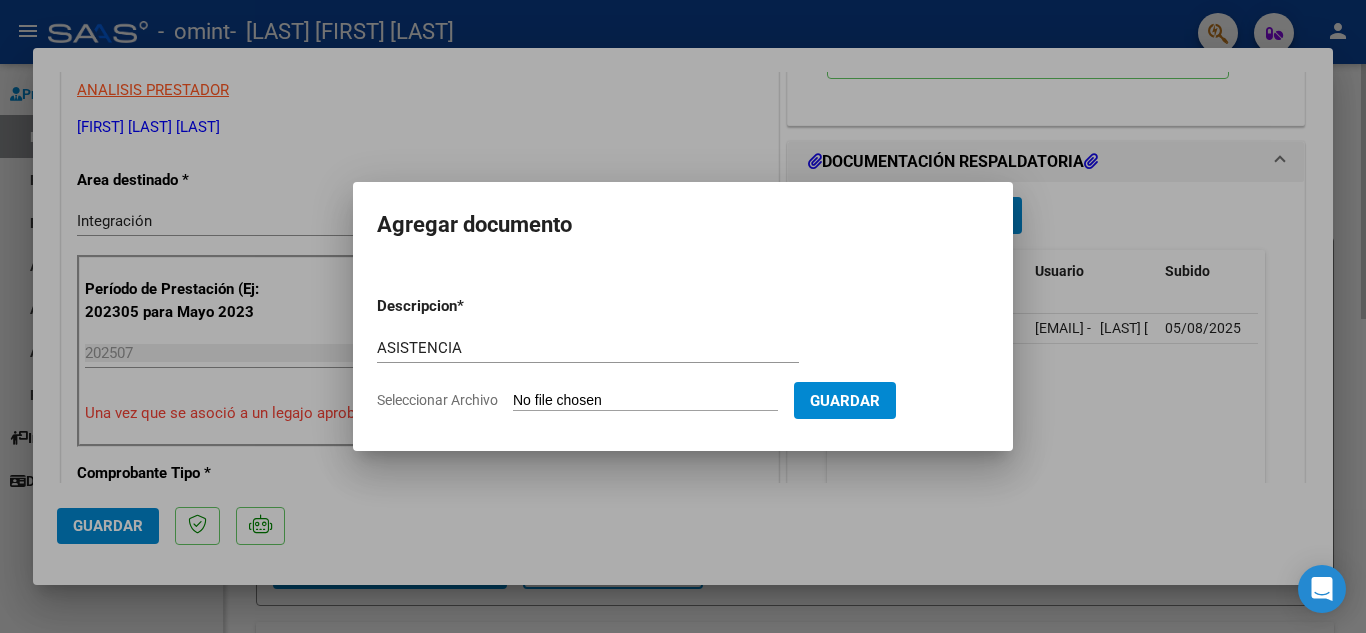 click on "Seleccionar Archivo" at bounding box center (645, 401) 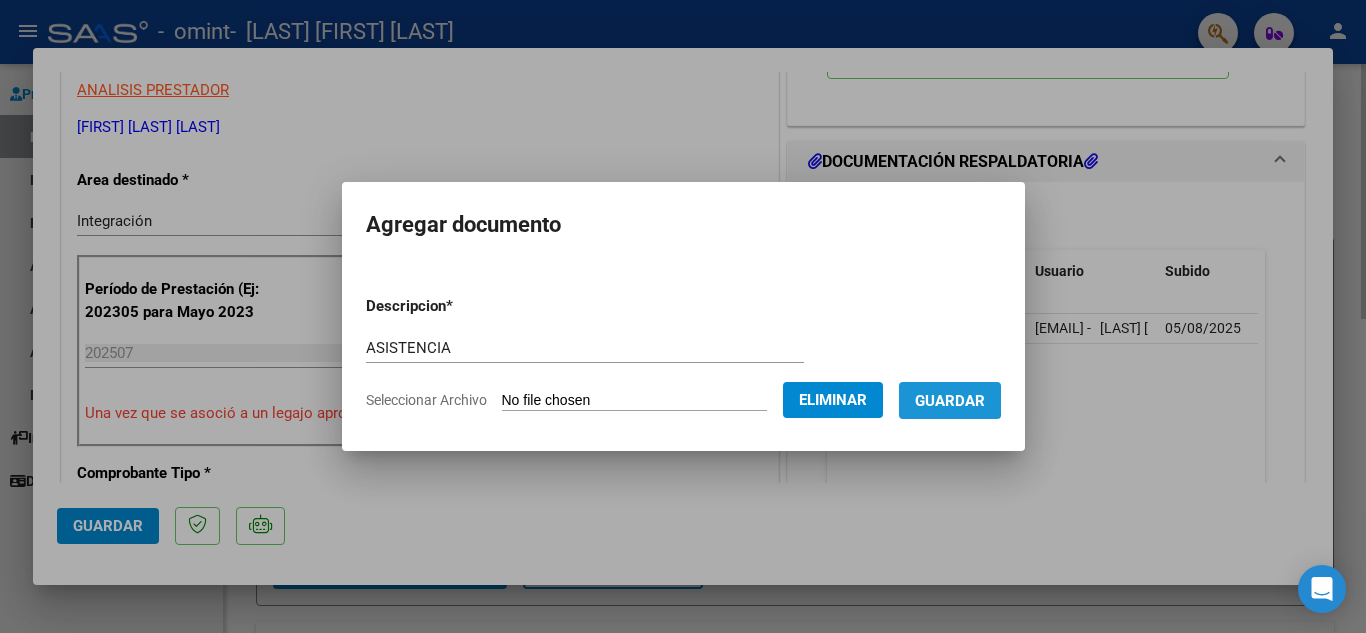 click on "Guardar" at bounding box center [950, 400] 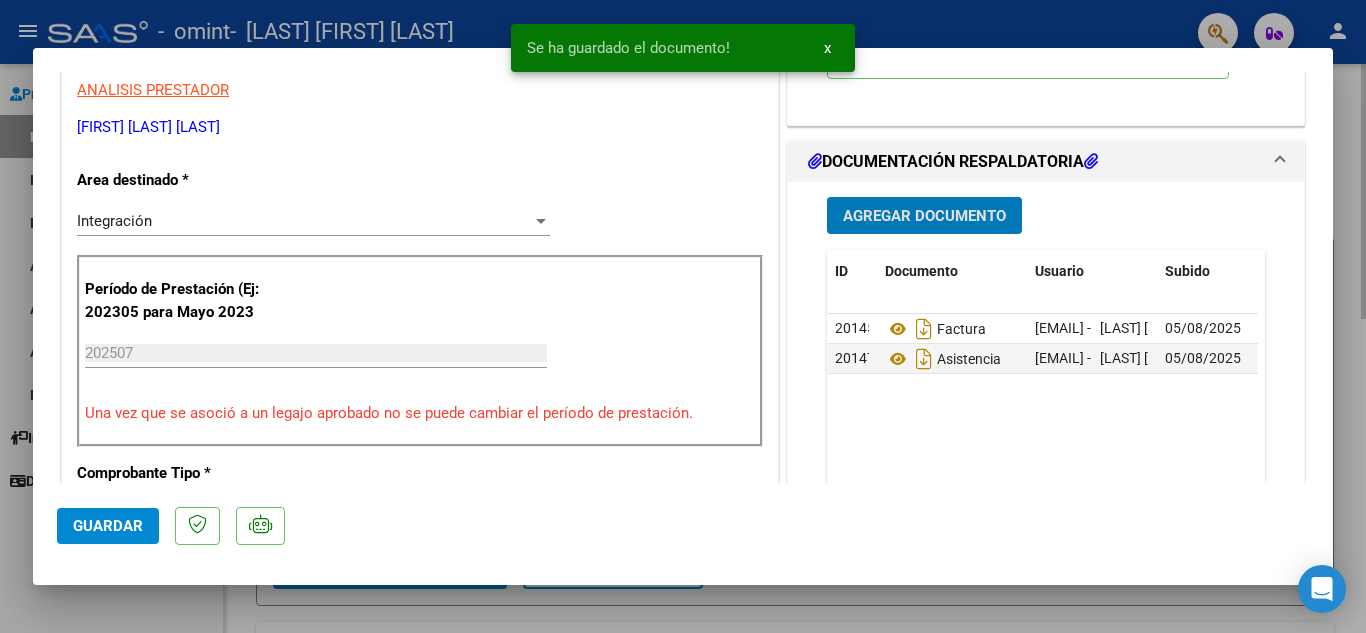 click on "Agregar Documento" at bounding box center (924, 216) 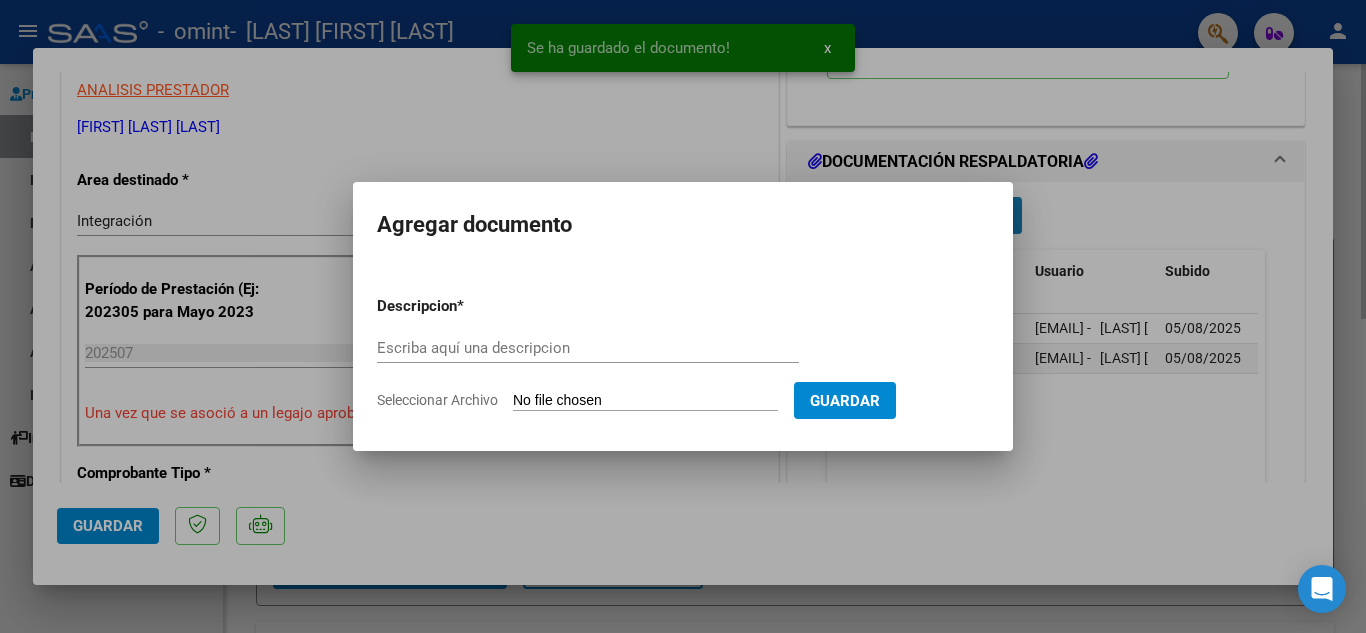 click on "Agregar documento" at bounding box center (683, 225) 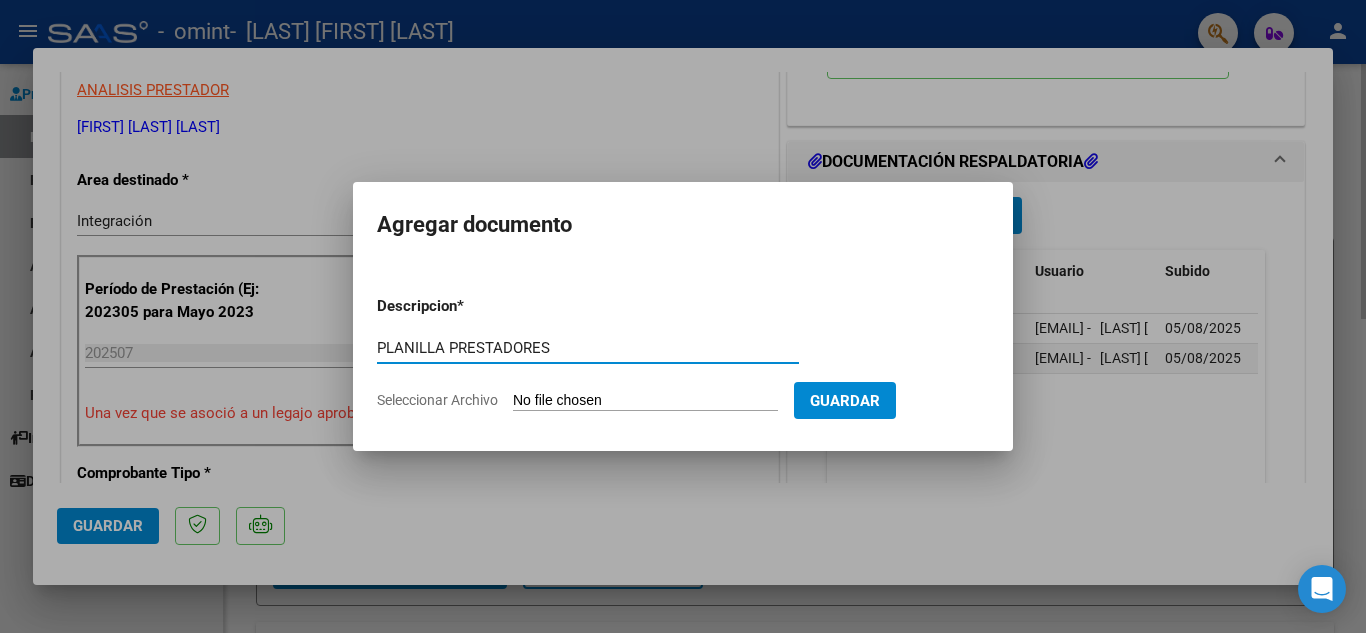 type on "PLANILLA PRESTADORES" 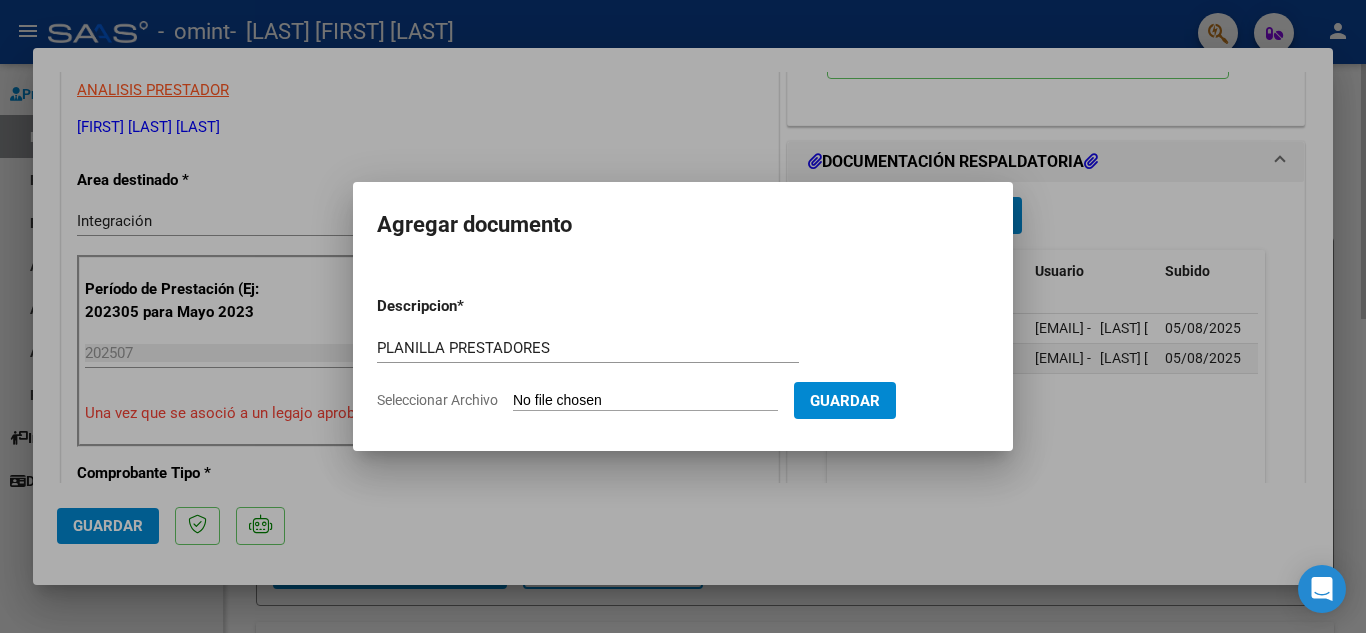 type on "C:\fakepath\PAZ FACUNDO REGISTRO MENSUAL julio 25.xlsx" 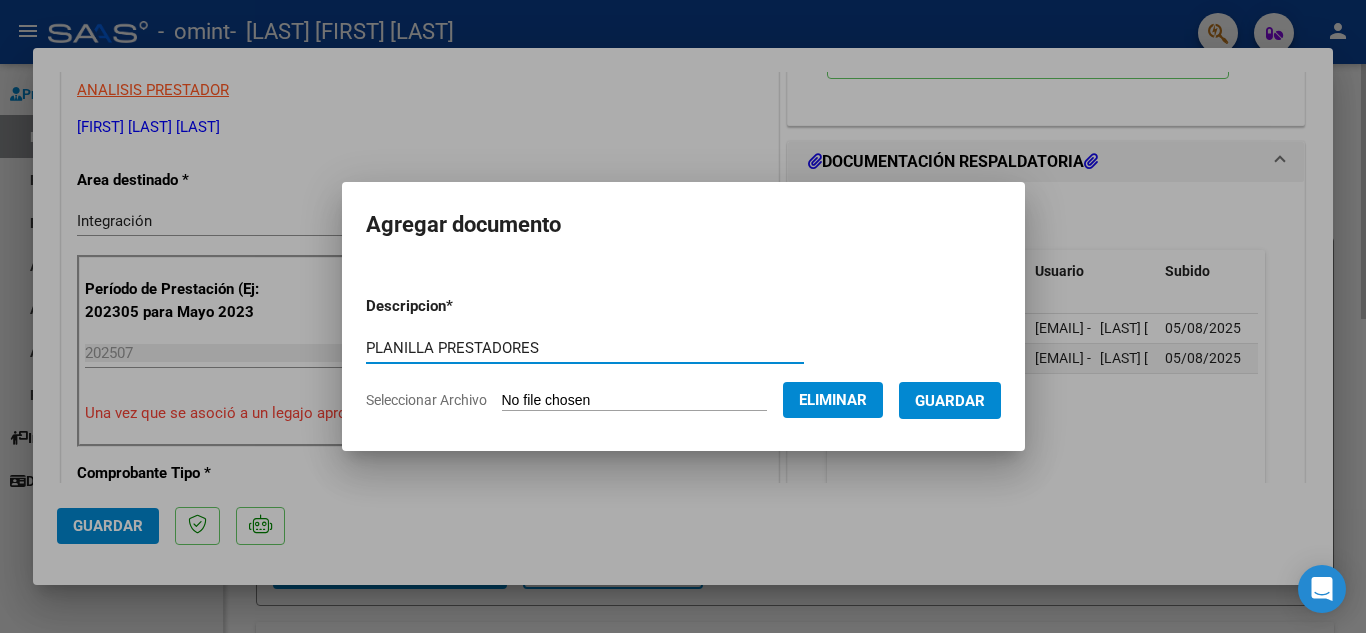 click on "PLANILLA PRESTADORES" at bounding box center (585, 348) 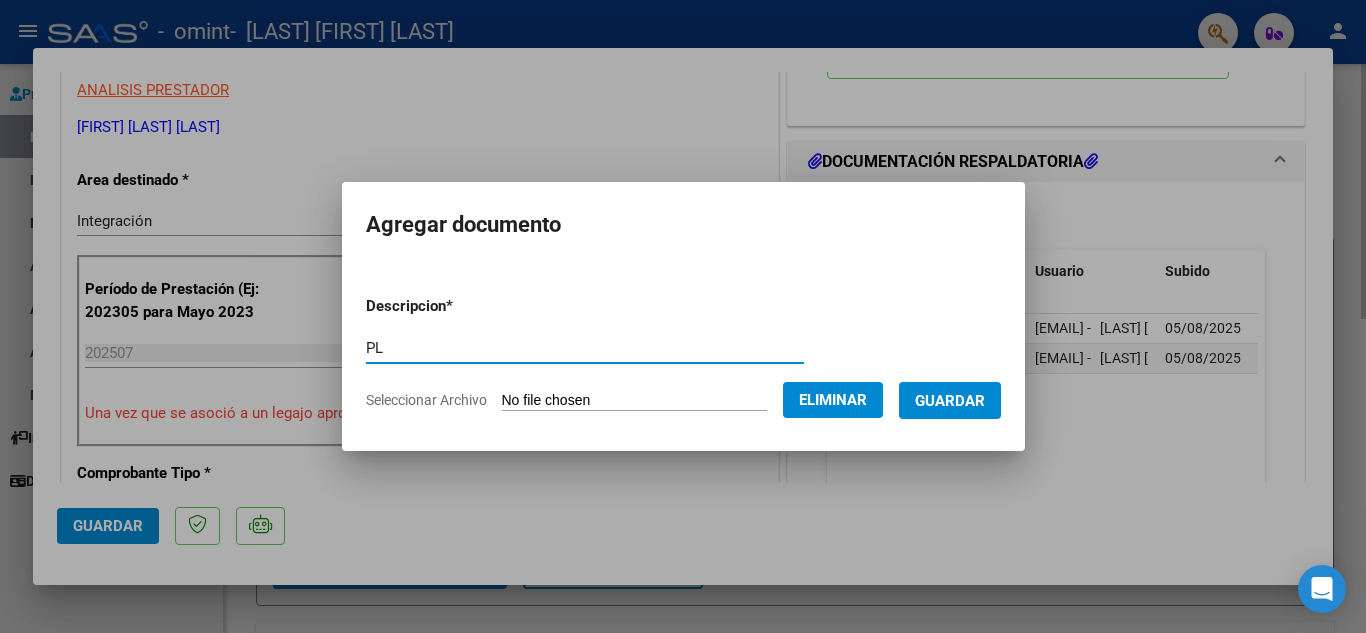 type on "P" 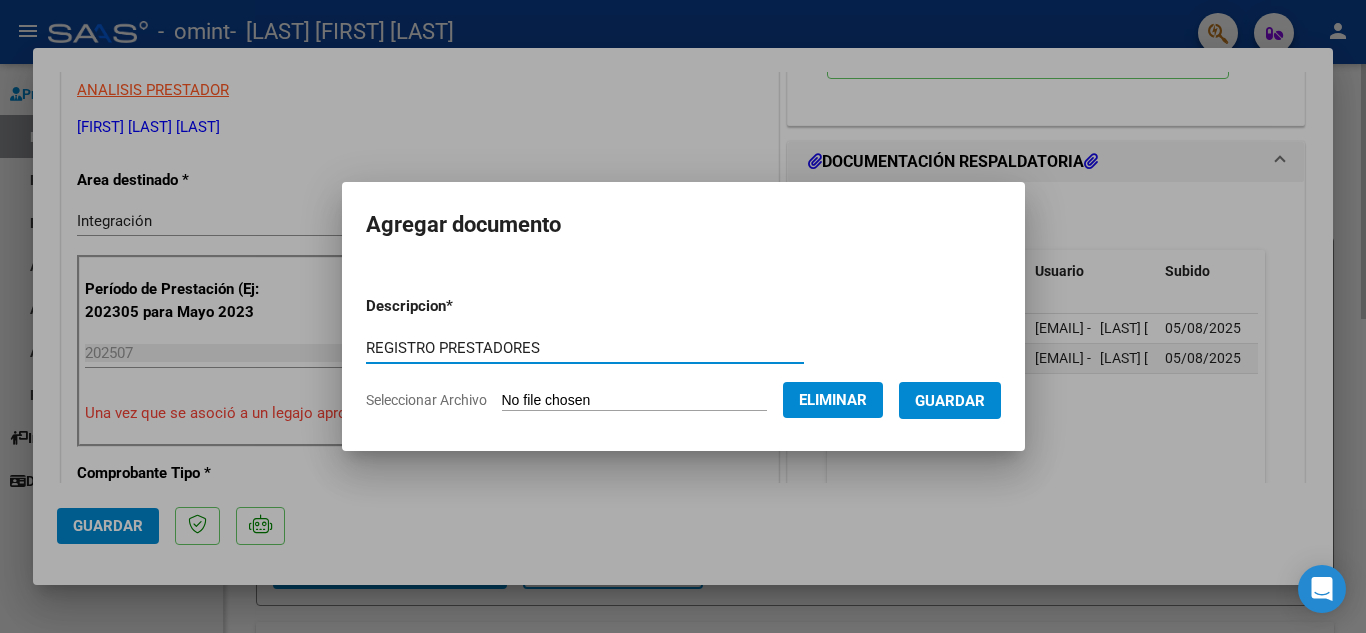 type on "REGISTRO PRESTADORES" 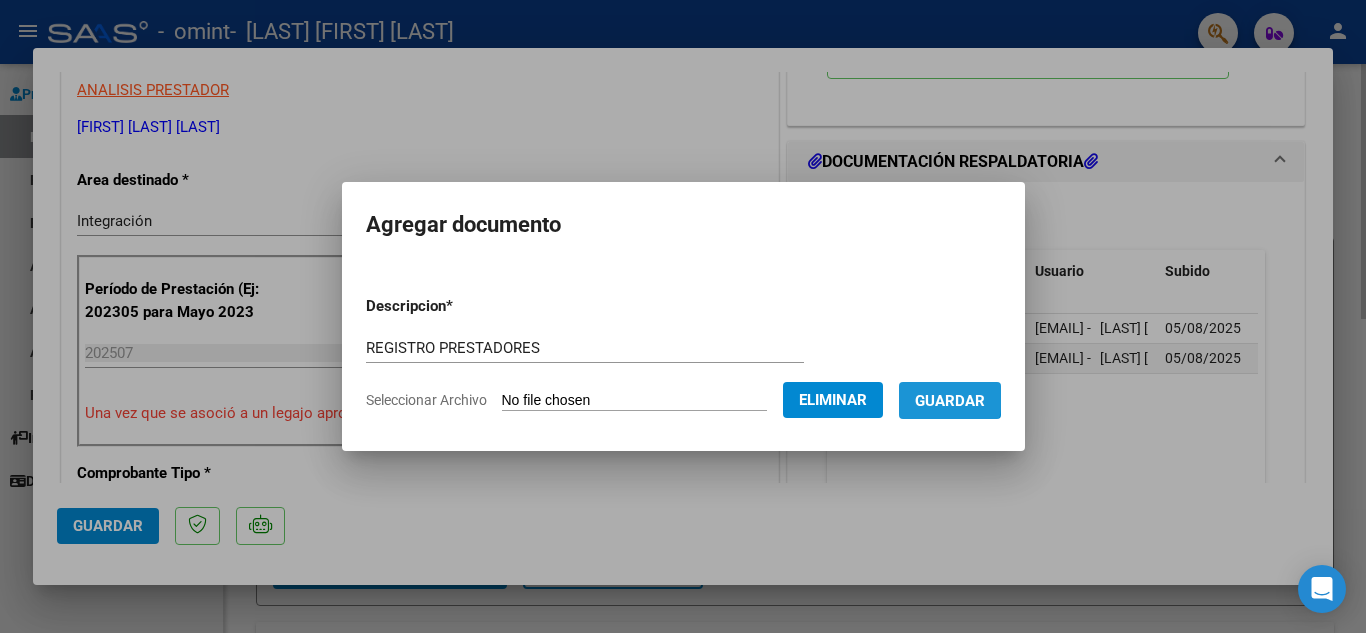 click on "Guardar" at bounding box center [950, 401] 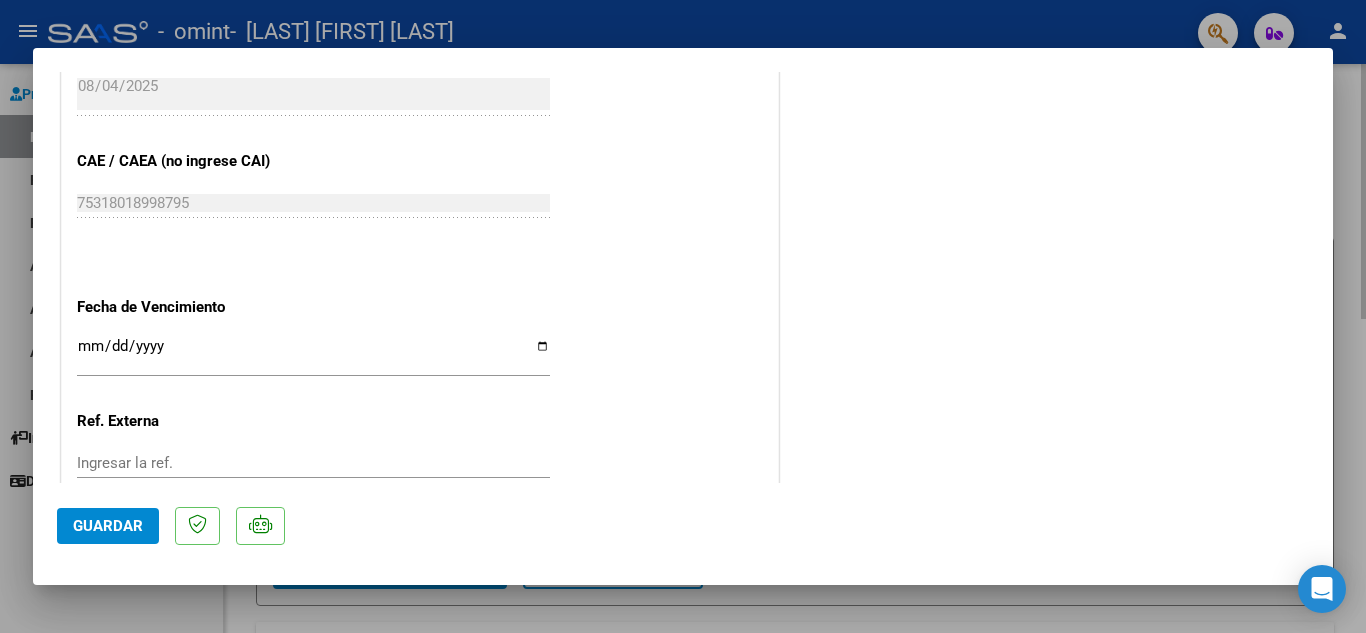 scroll, scrollTop: 1267, scrollLeft: 0, axis: vertical 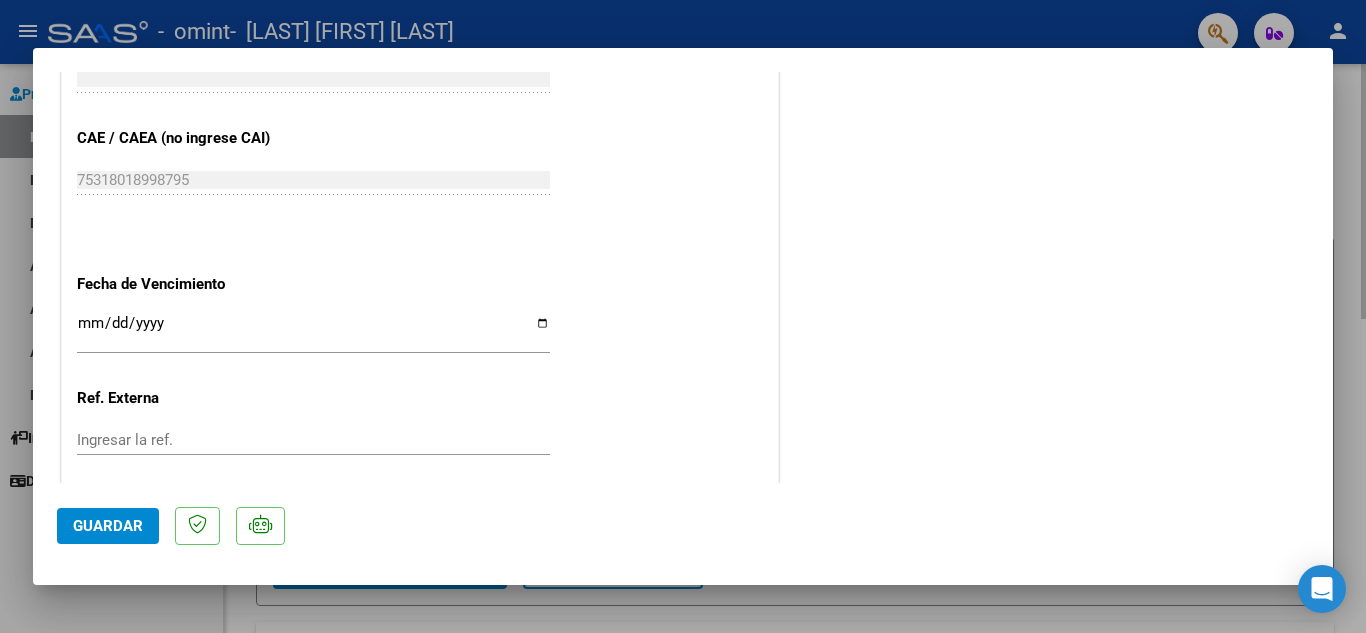 click on "Ingresar la fecha" at bounding box center (313, 331) 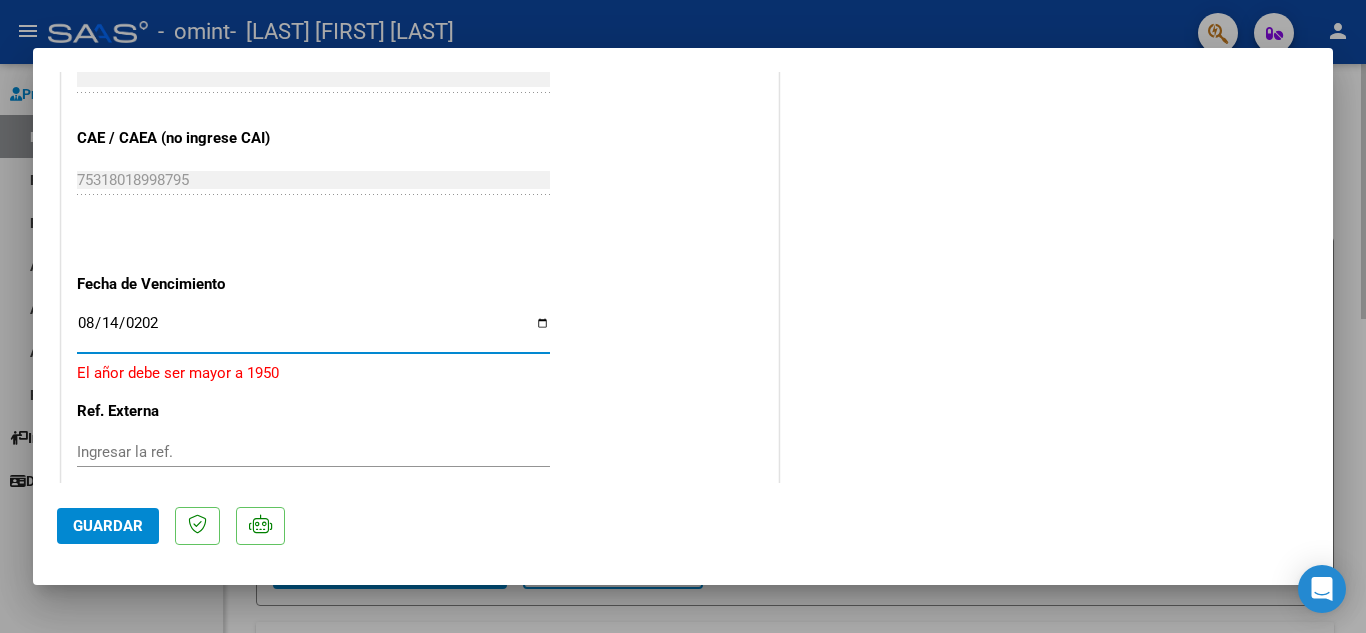 type on "2025-08-14" 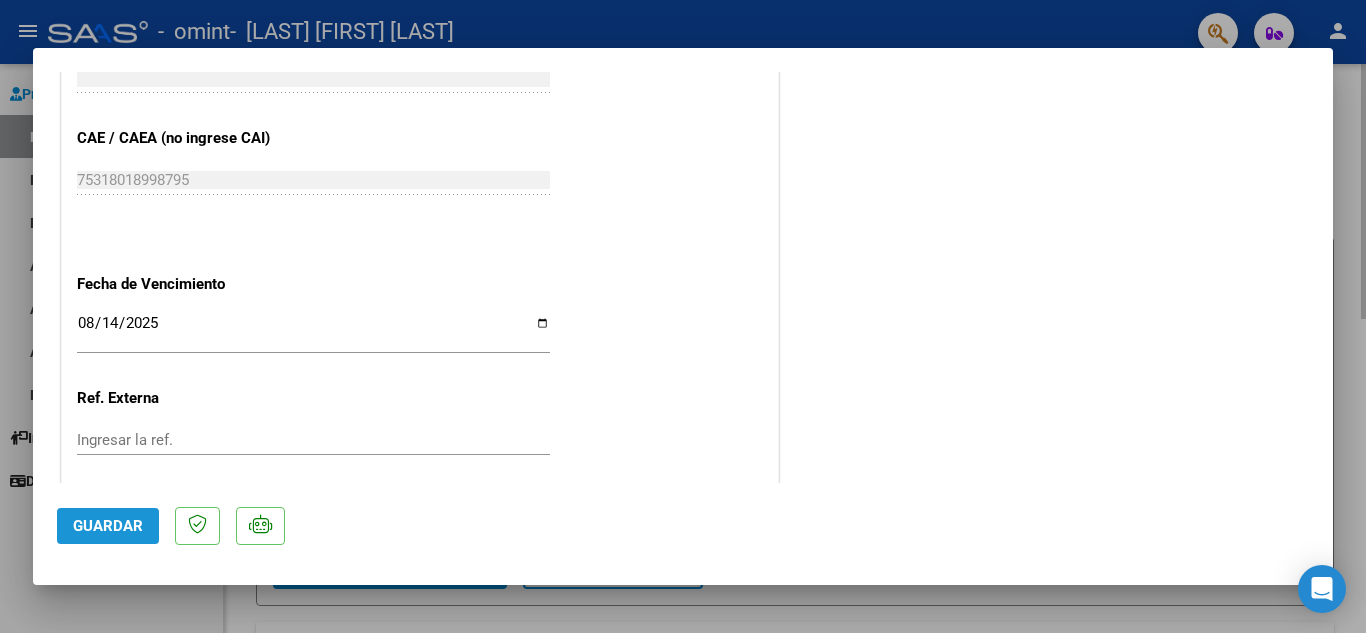 click on "Guardar" 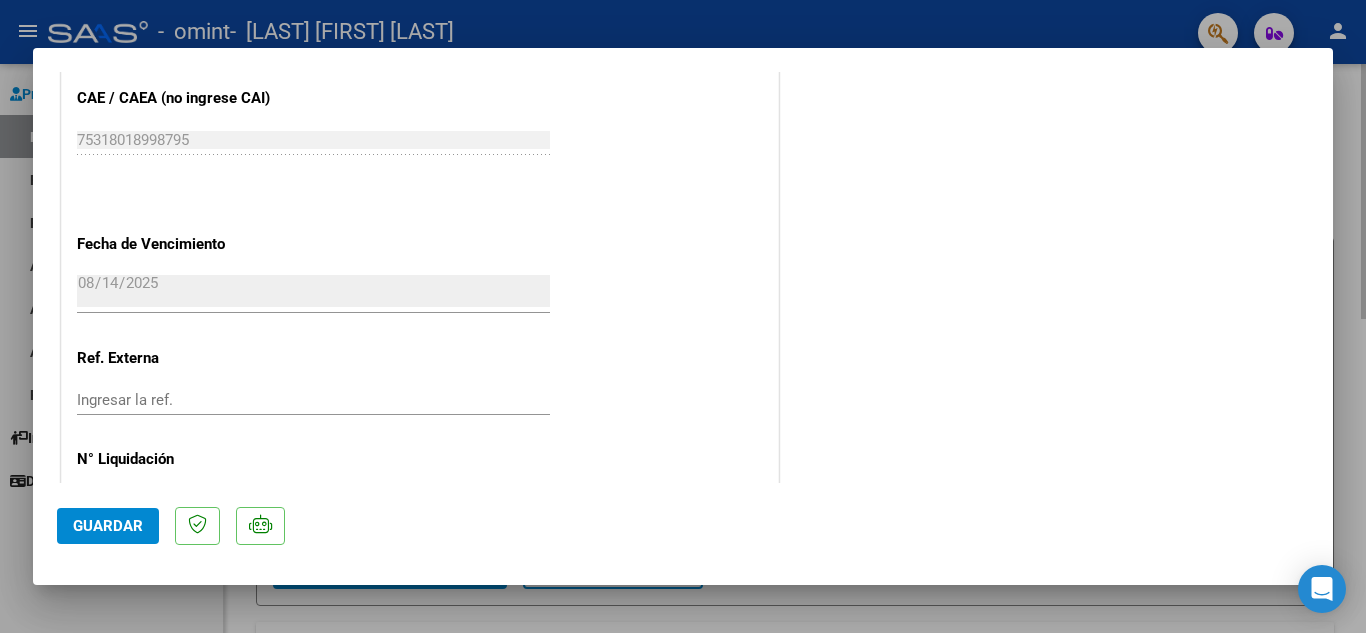 scroll, scrollTop: 1379, scrollLeft: 0, axis: vertical 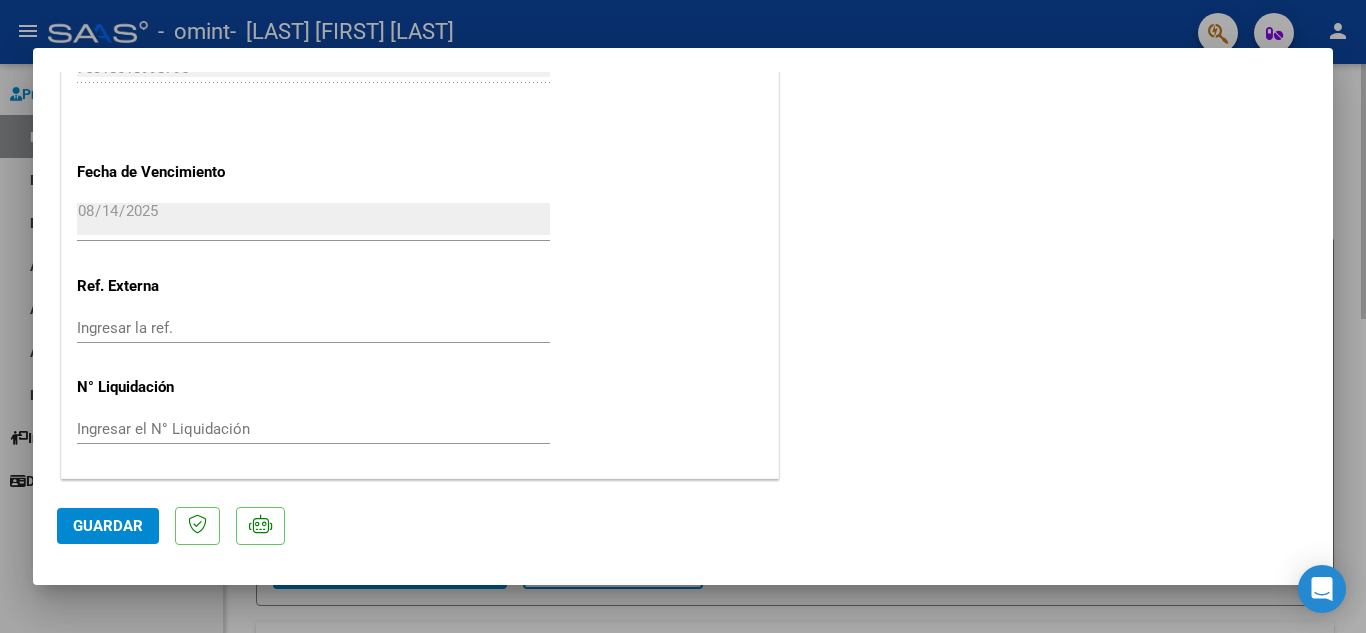 click on "Guardar" 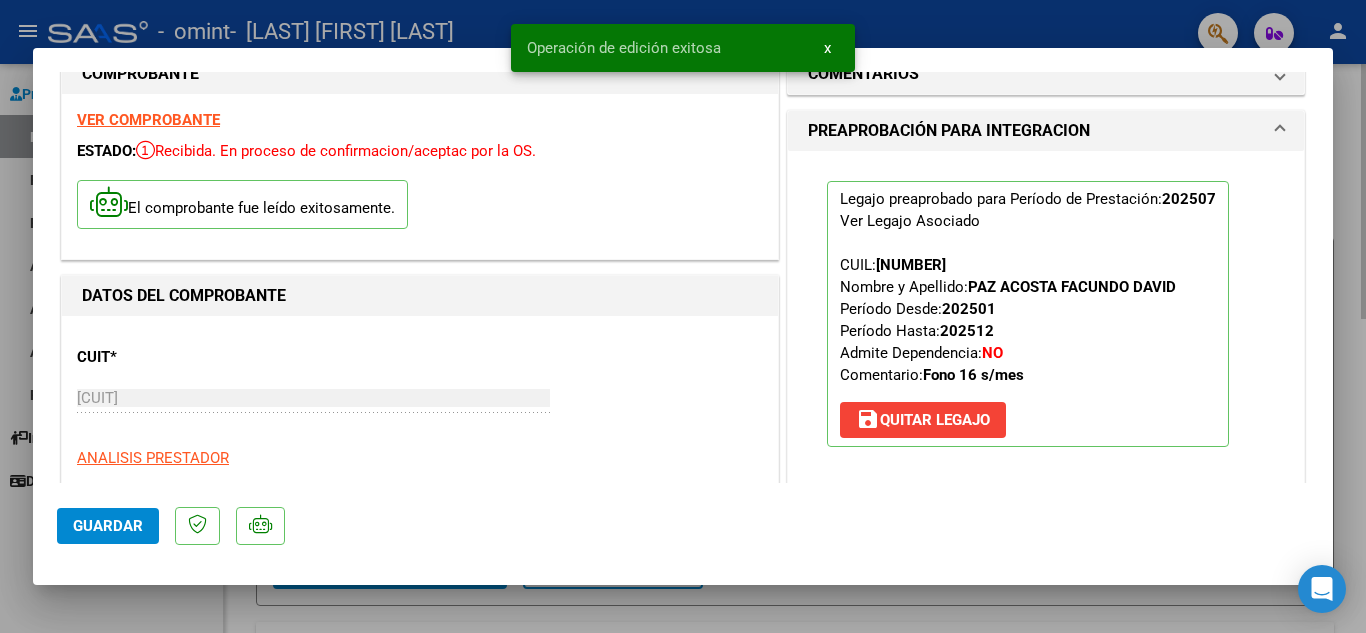 scroll, scrollTop: 0, scrollLeft: 0, axis: both 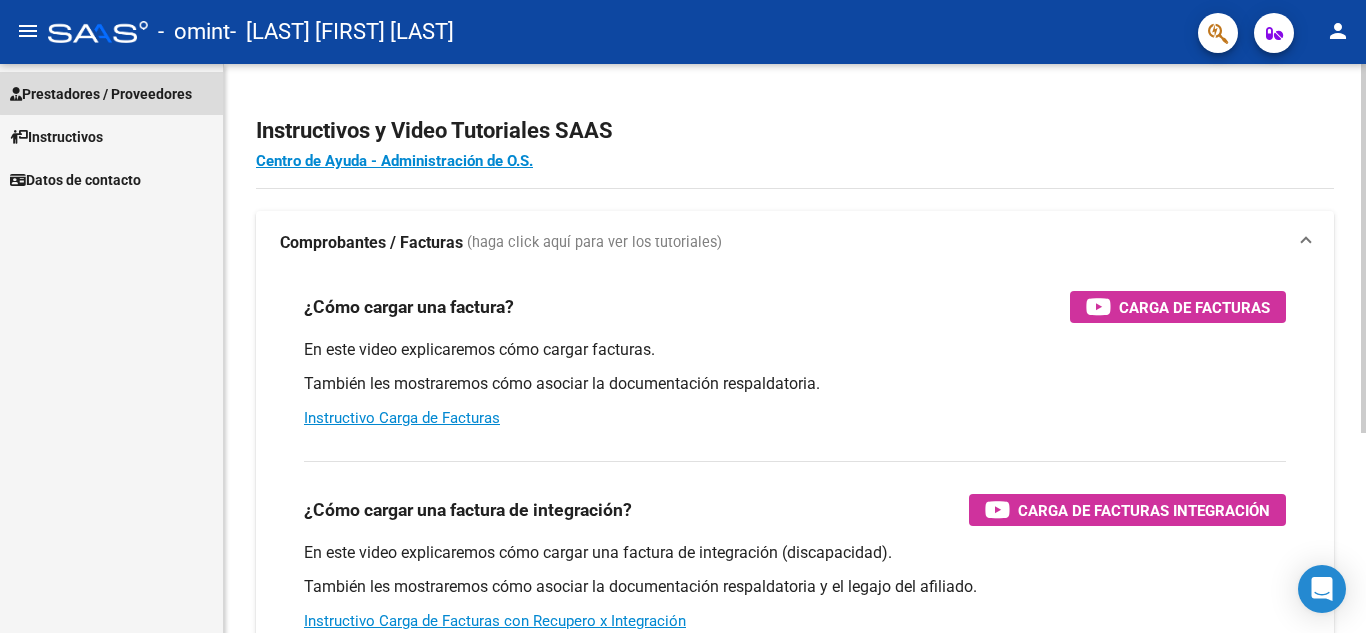 click on "Prestadores / Proveedores" at bounding box center (101, 94) 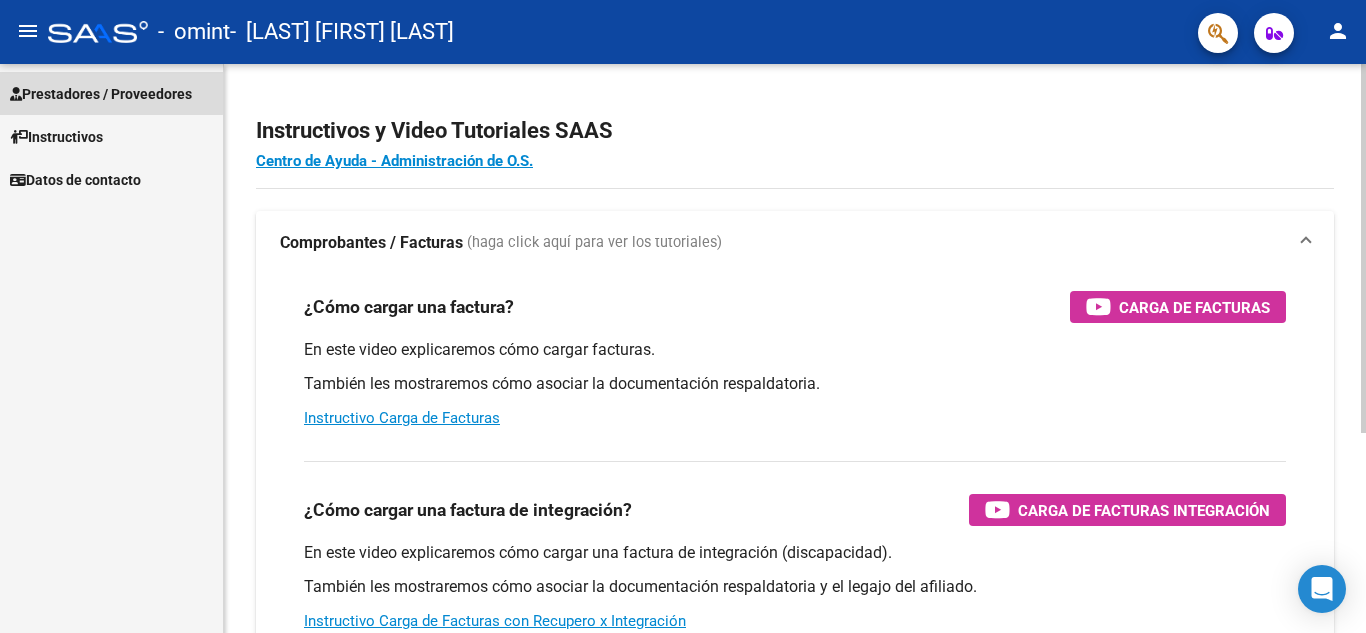 click on "Prestadores / Proveedores" at bounding box center (101, 94) 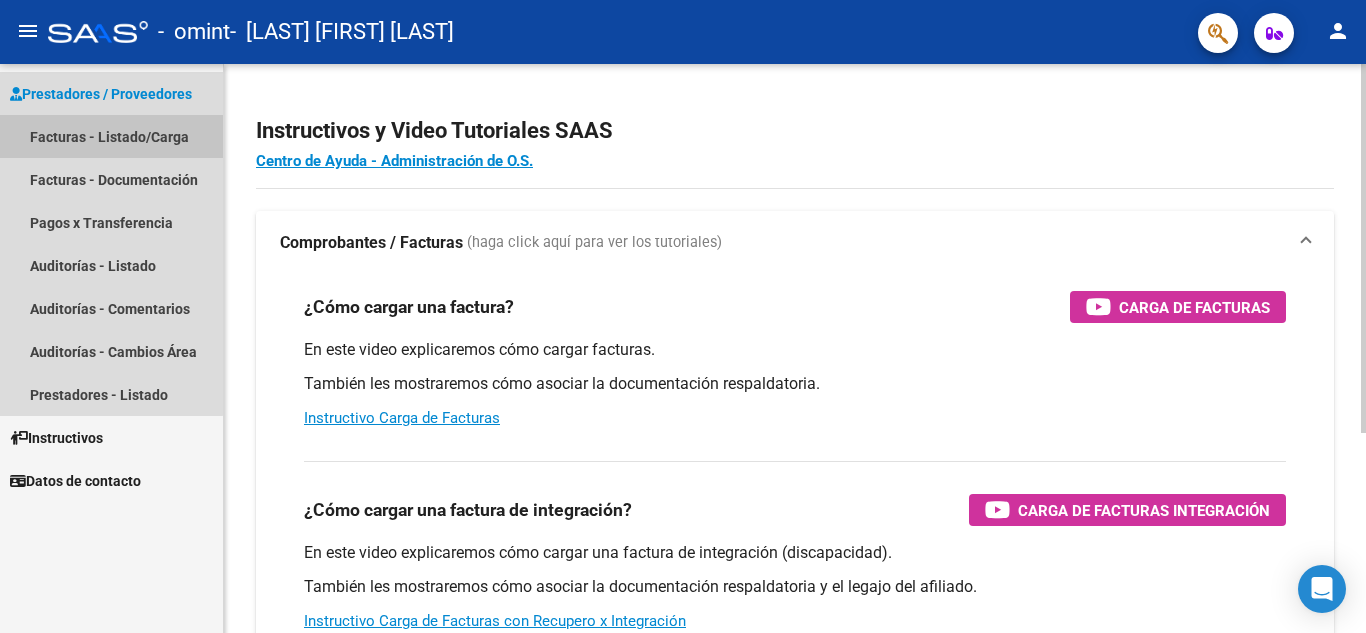 click on "Facturas - Listado/Carga" at bounding box center [111, 136] 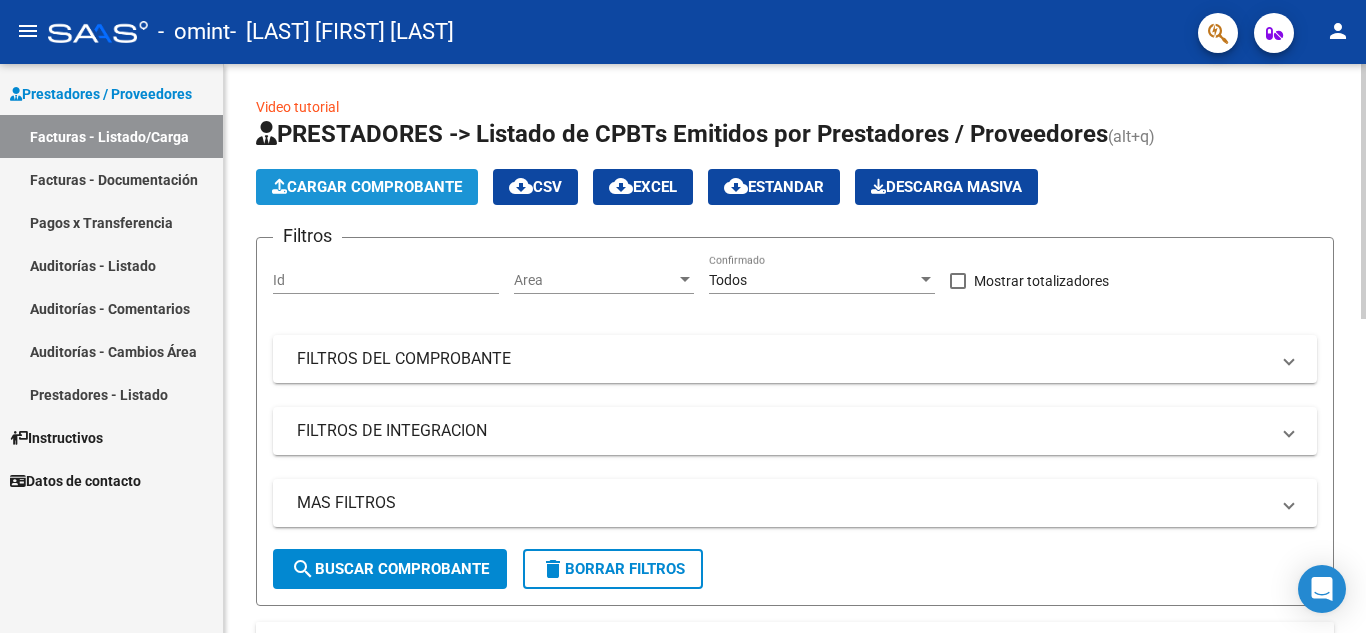 click on "Cargar Comprobante" 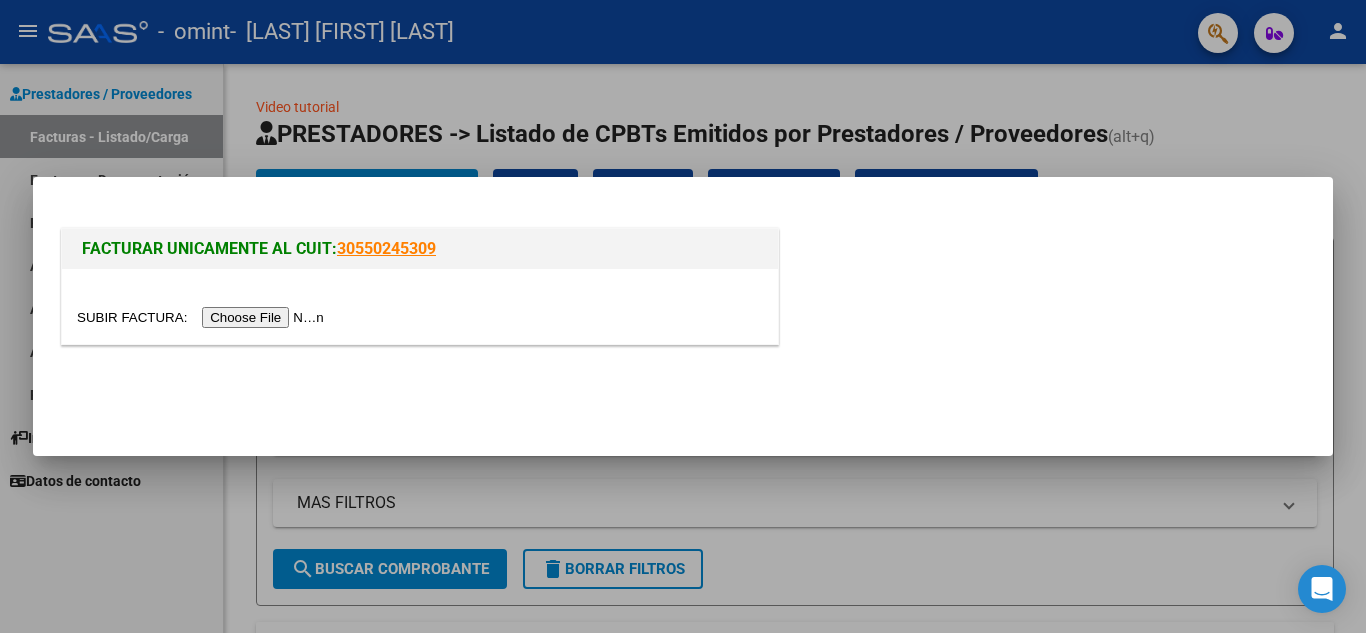 click at bounding box center [203, 317] 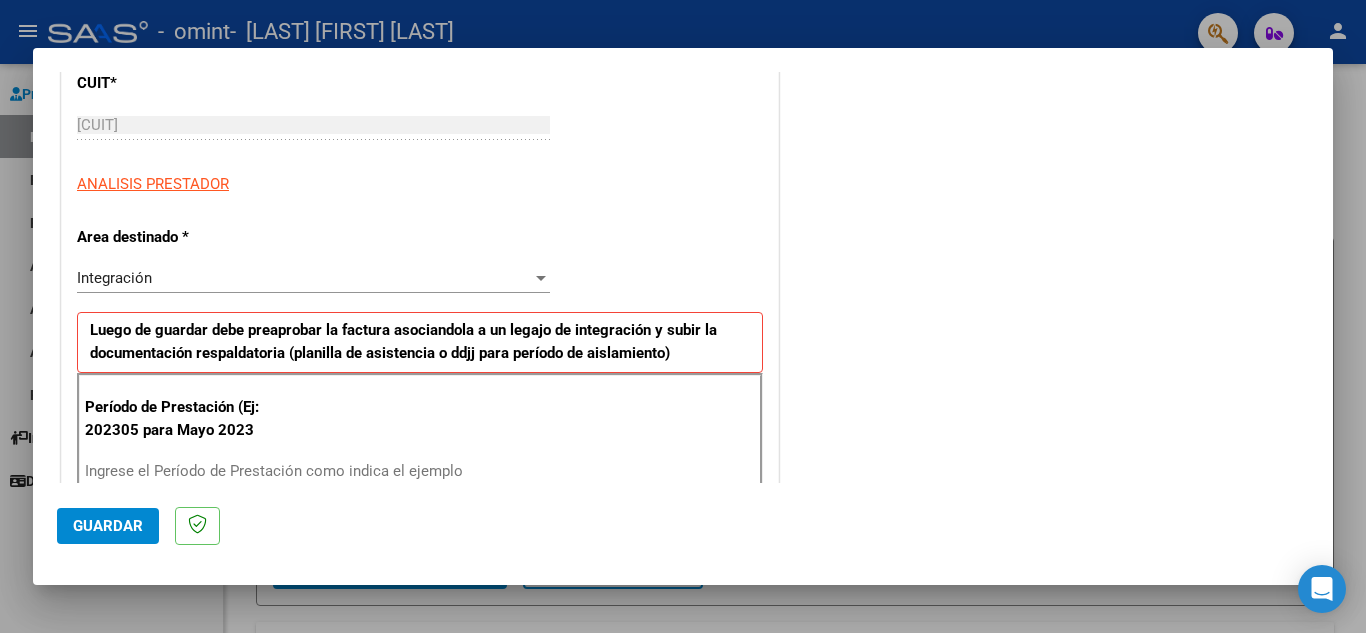 scroll, scrollTop: 289, scrollLeft: 0, axis: vertical 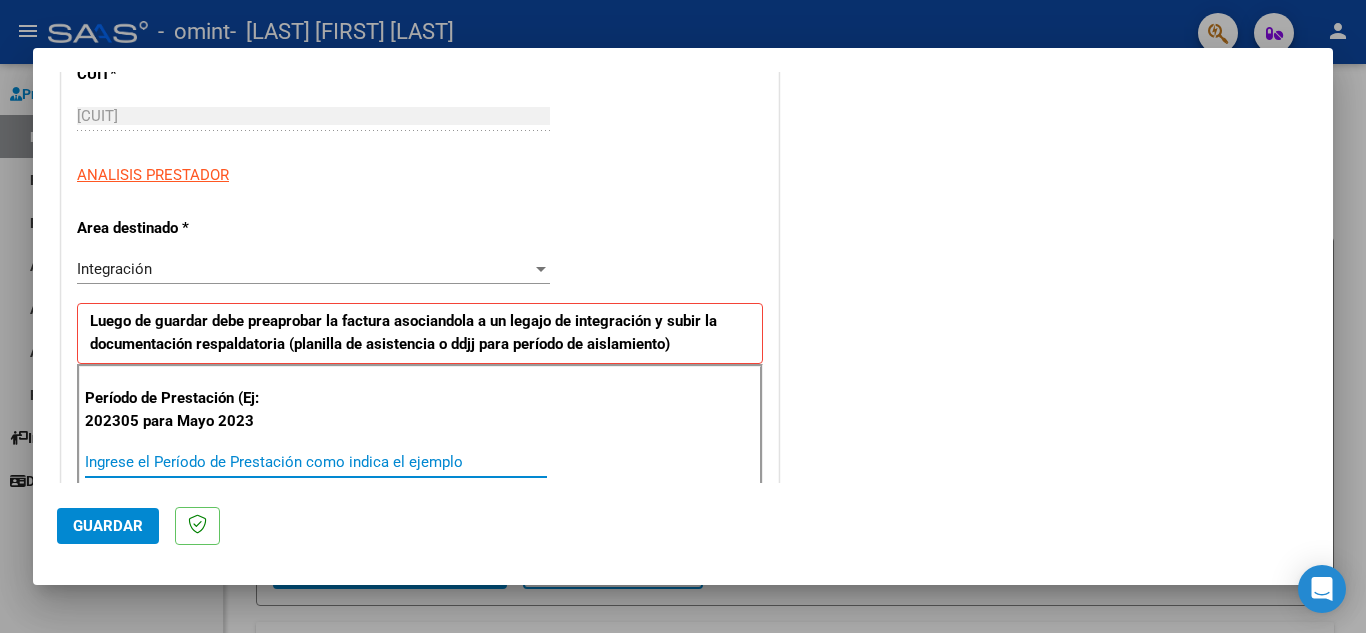 click on "Ingrese el Período de Prestación como indica el ejemplo" at bounding box center (316, 462) 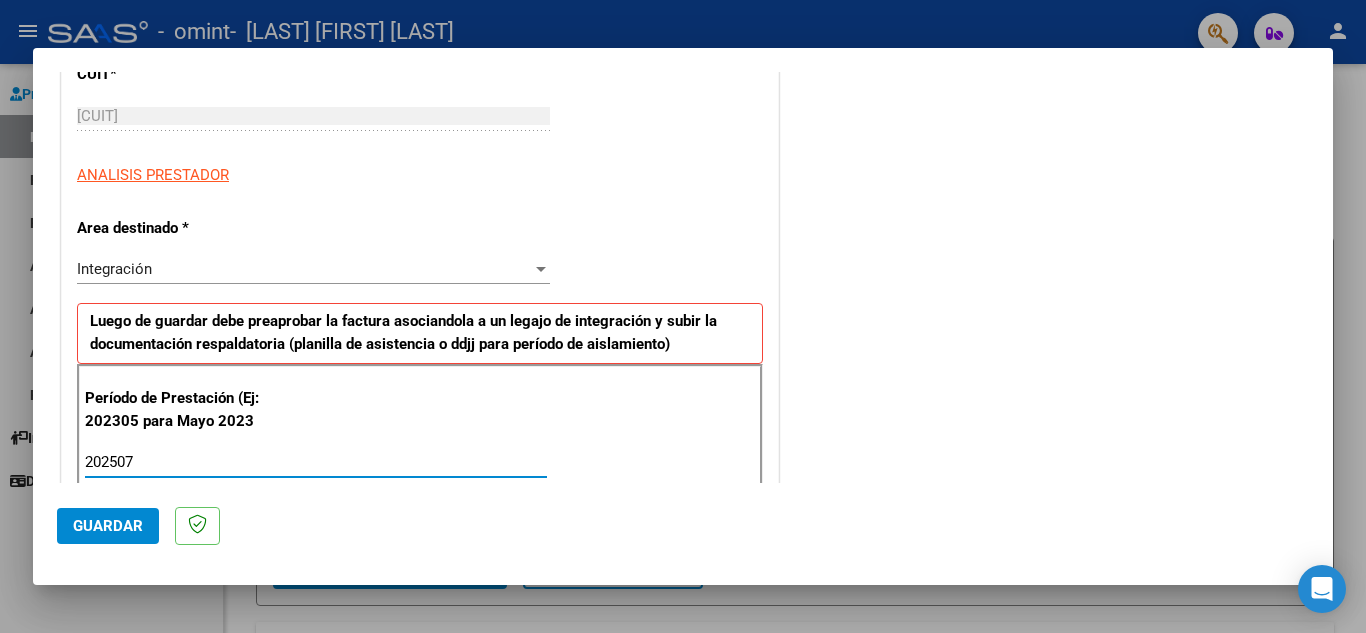 type on "202507" 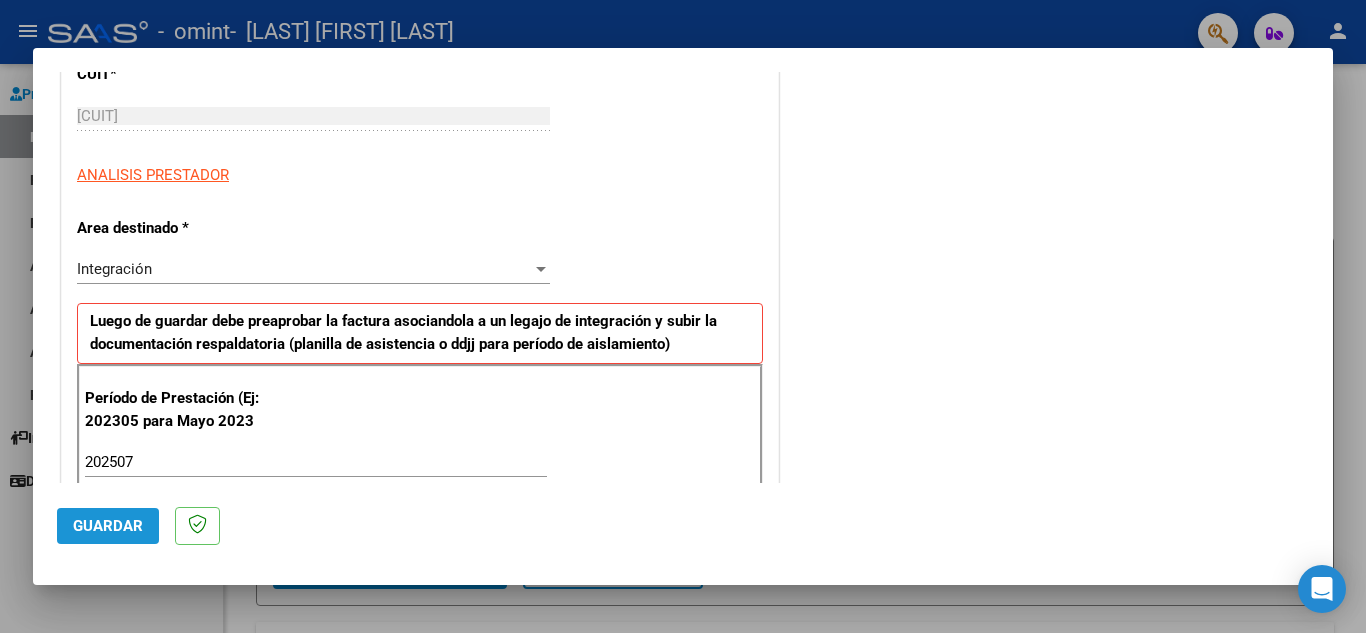 click on "Guardar" 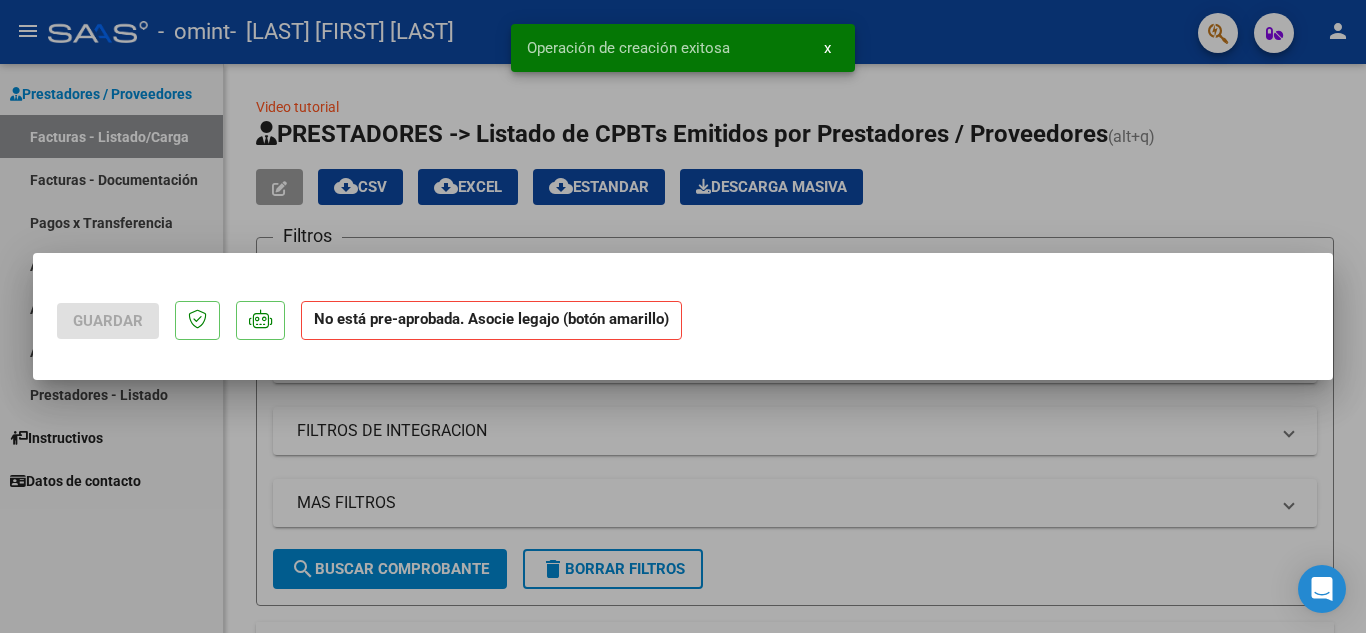scroll, scrollTop: 0, scrollLeft: 0, axis: both 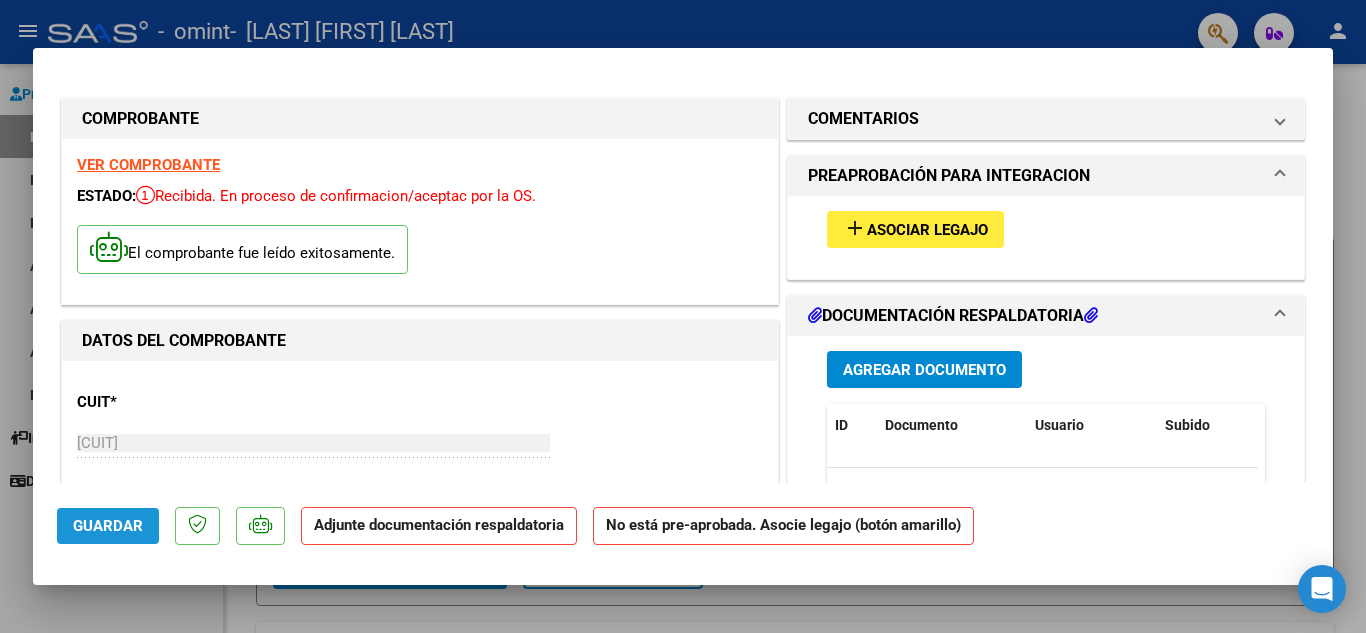 click on "Guardar" 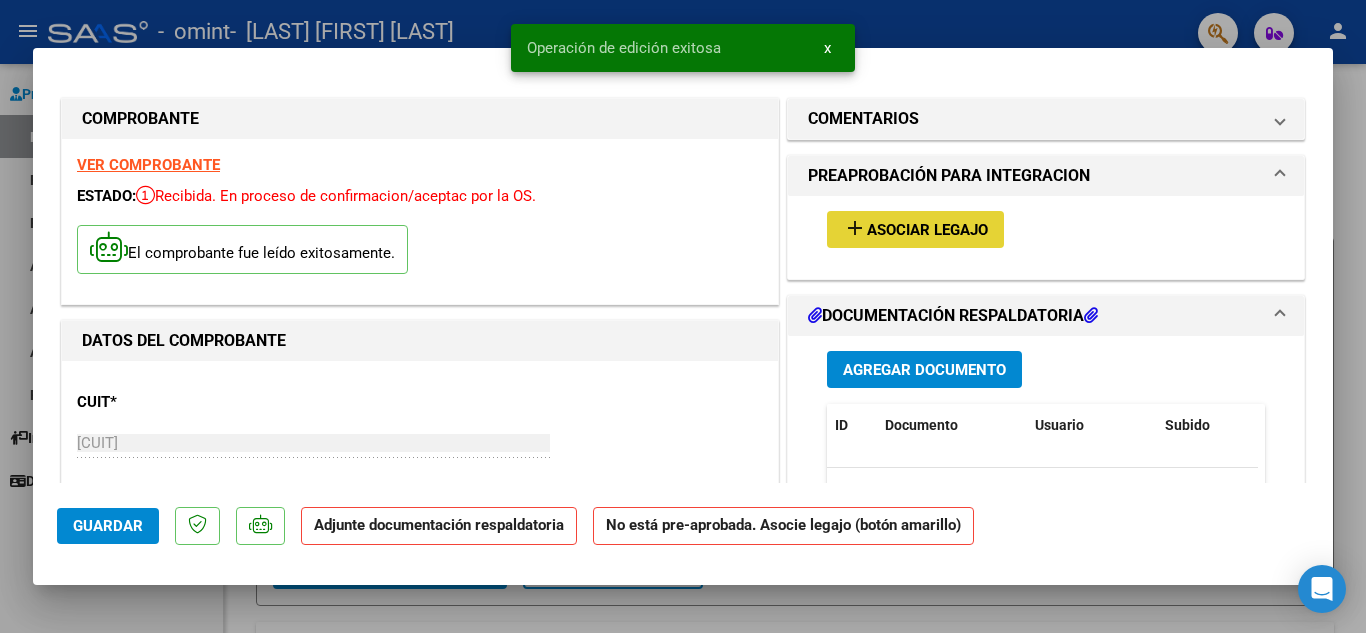 click on "Asociar Legajo" at bounding box center [927, 230] 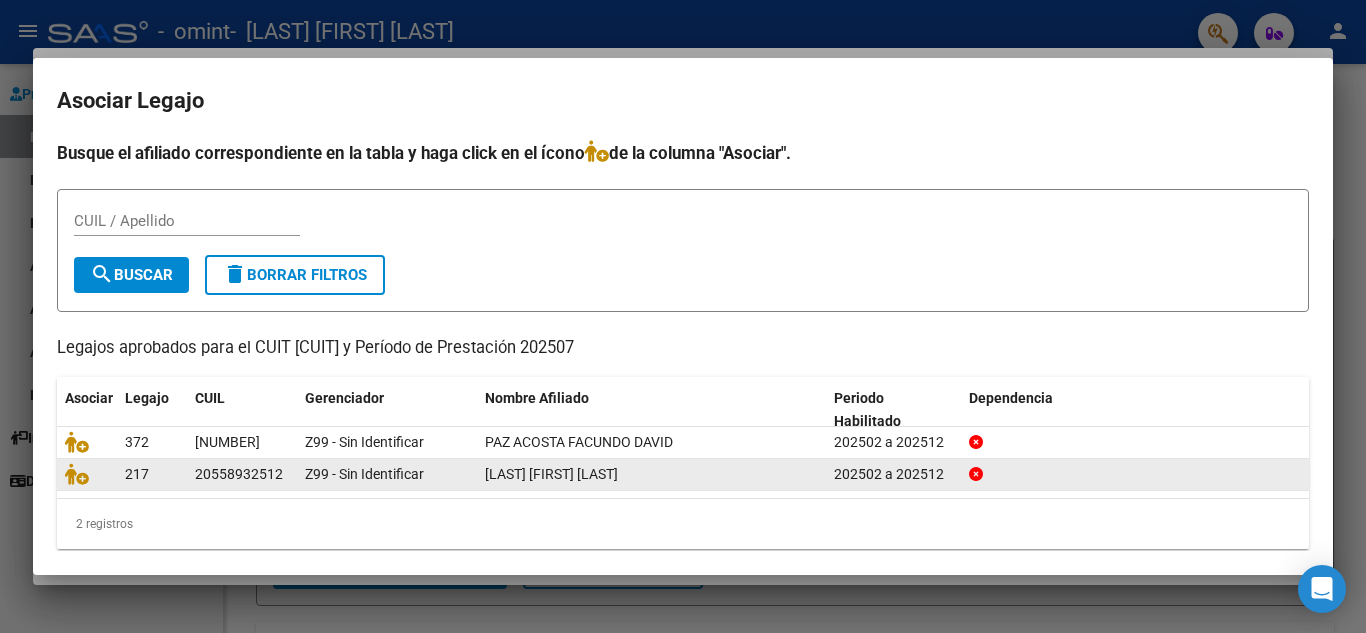 click 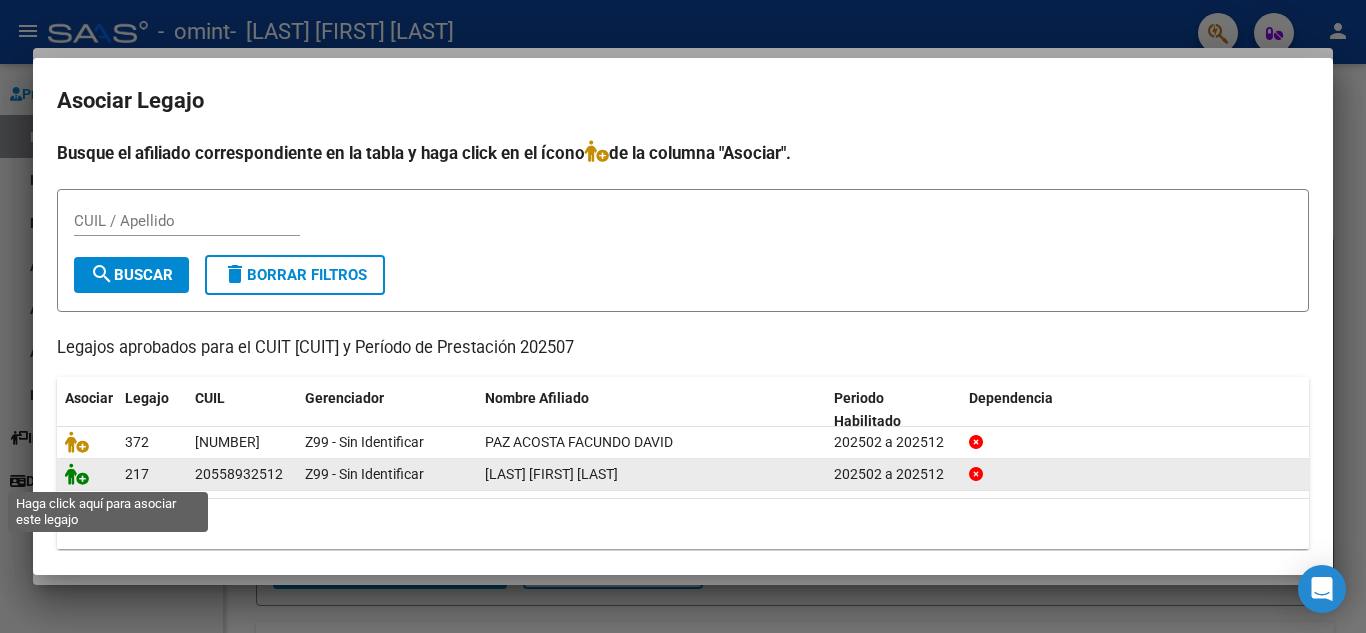 click 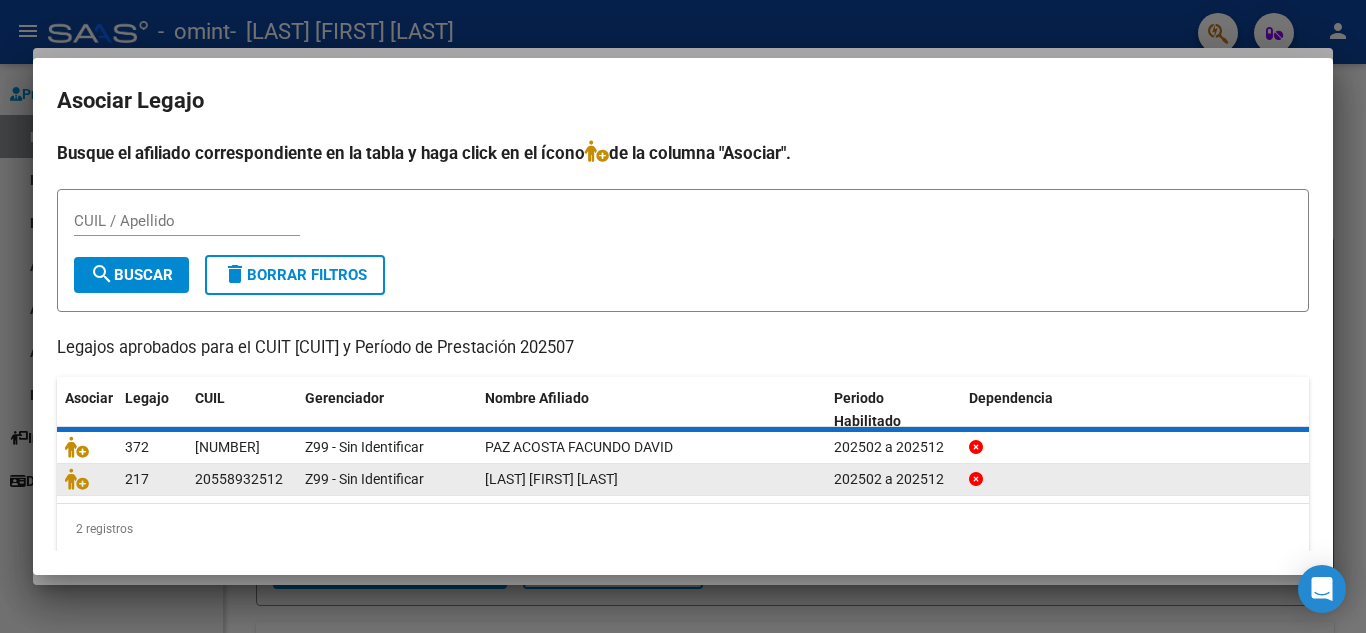 click 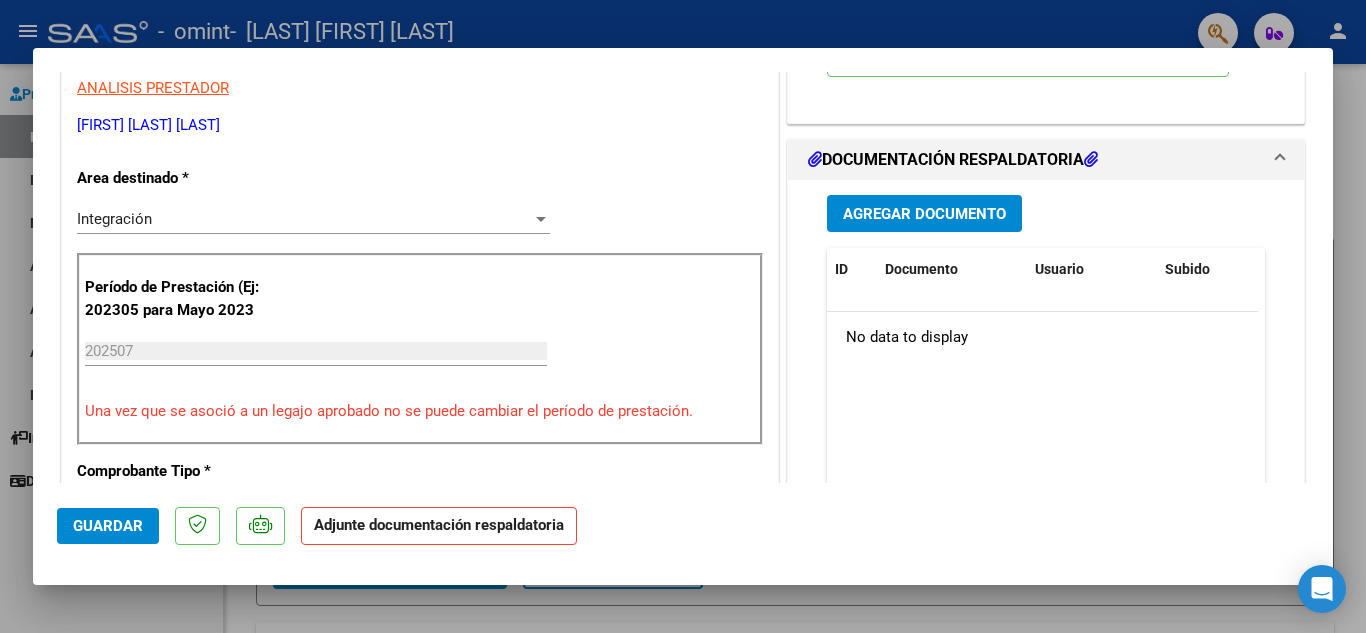 scroll, scrollTop: 406, scrollLeft: 0, axis: vertical 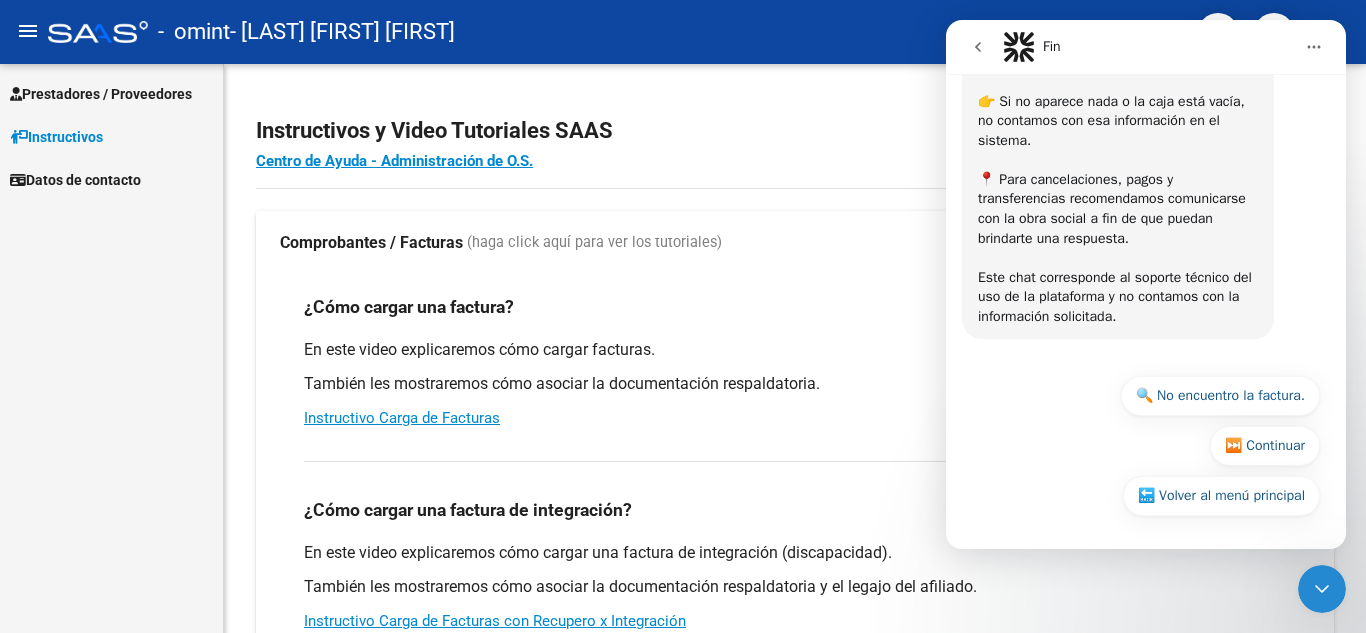 click on "Prestadores / Proveedores" at bounding box center [101, 94] 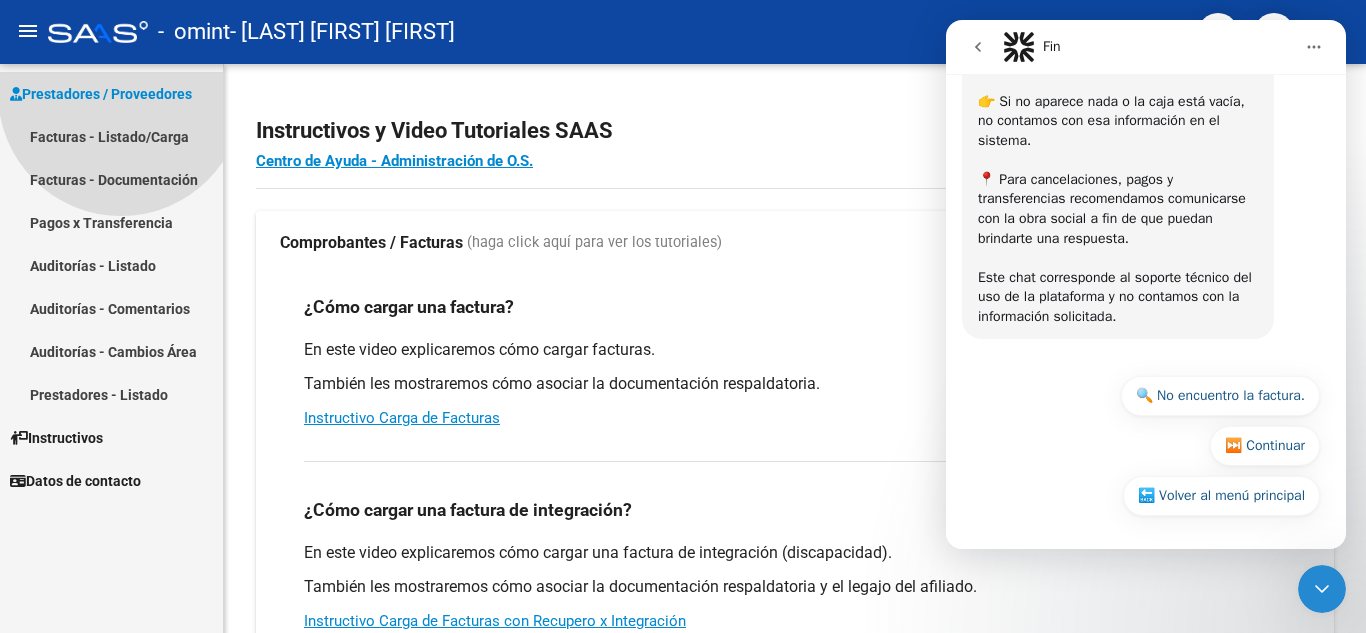 click on "Prestadores / Proveedores" at bounding box center (101, 94) 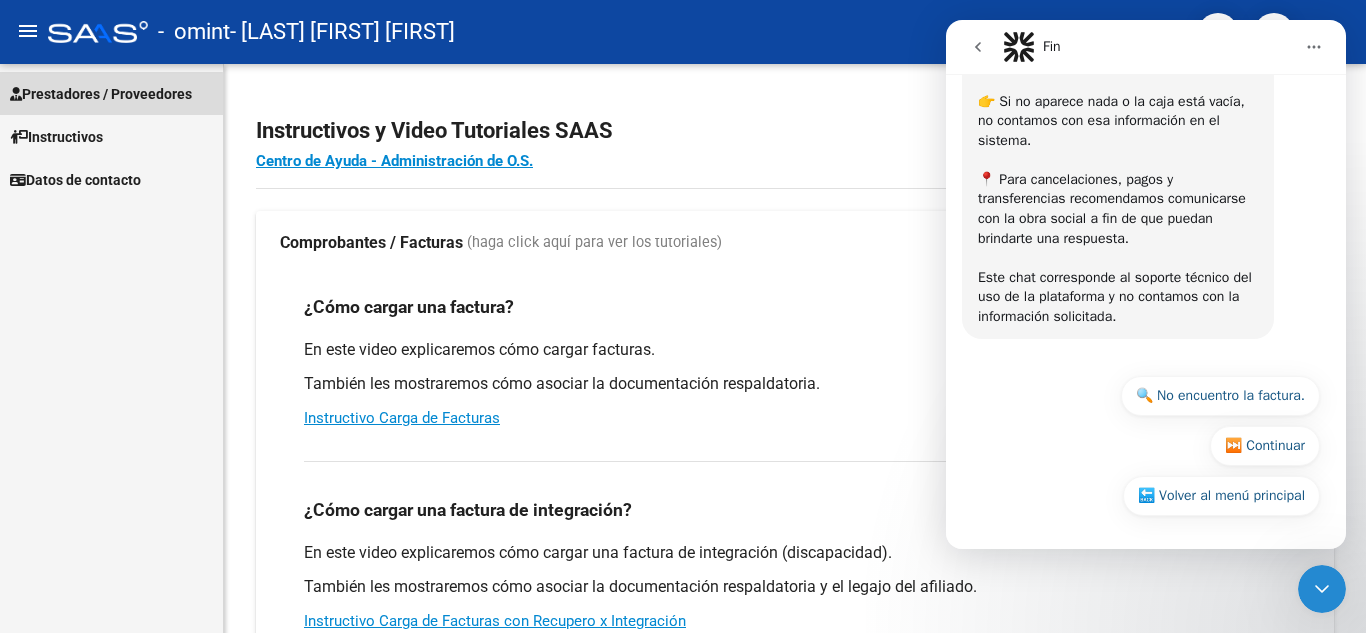 click on "Prestadores / Proveedores" at bounding box center [101, 94] 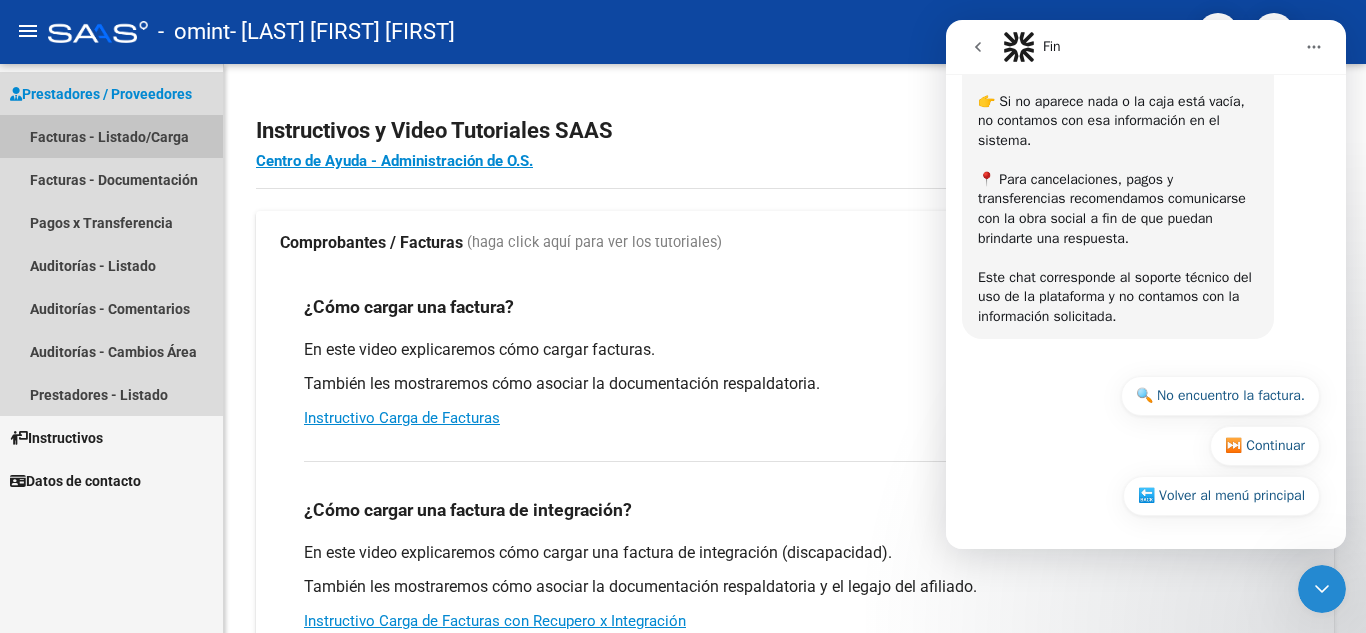 drag, startPoint x: 90, startPoint y: 136, endPoint x: 109, endPoint y: 143, distance: 20.248457 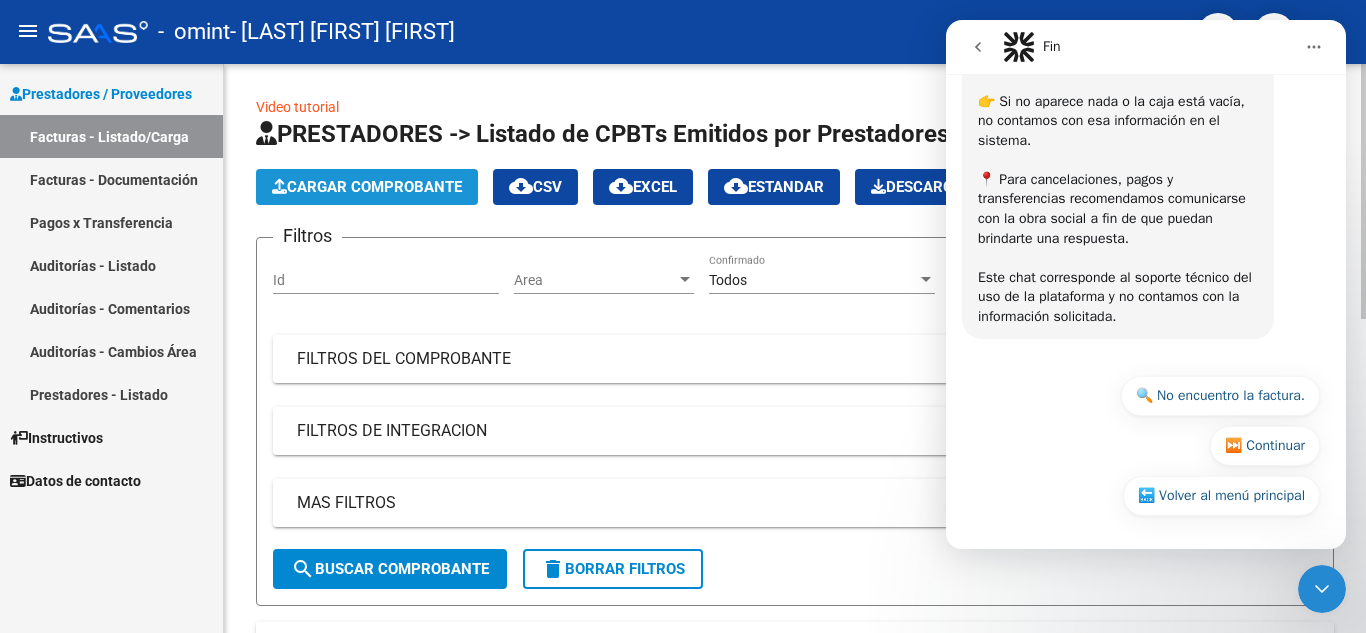 click on "Cargar Comprobante" 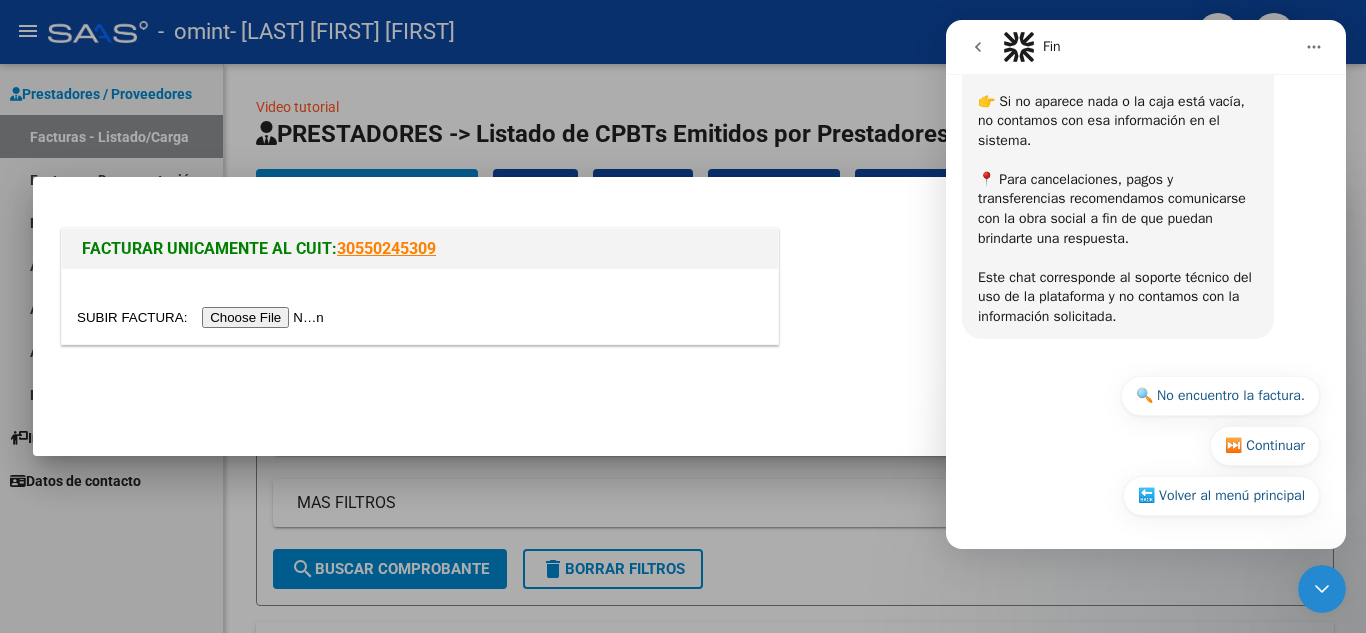 click at bounding box center [203, 317] 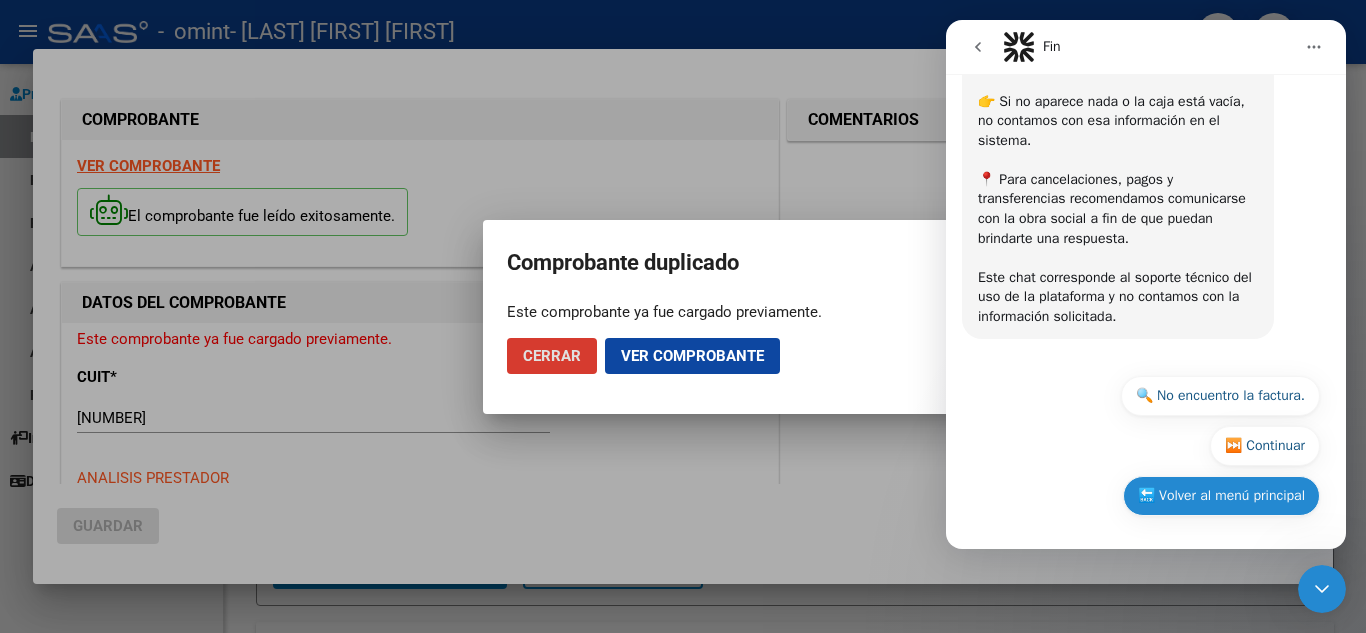 click on "🔙 Volver al menú principal" at bounding box center [1221, 496] 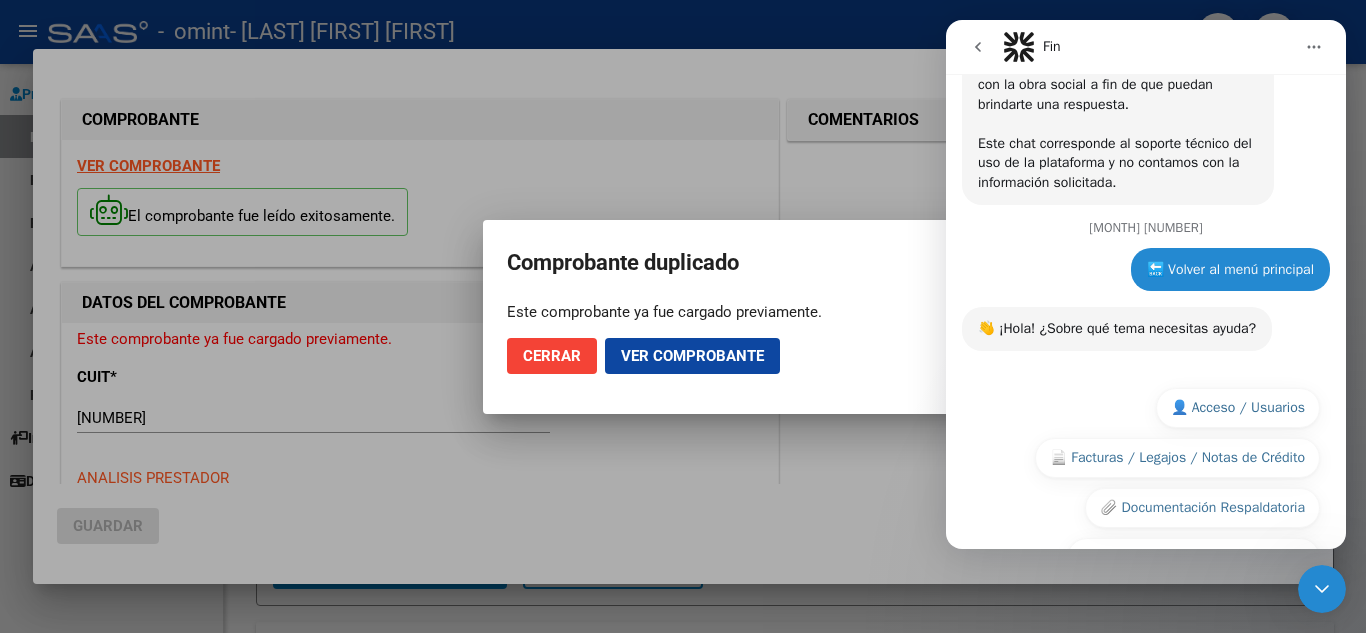 scroll, scrollTop: 2274, scrollLeft: 0, axis: vertical 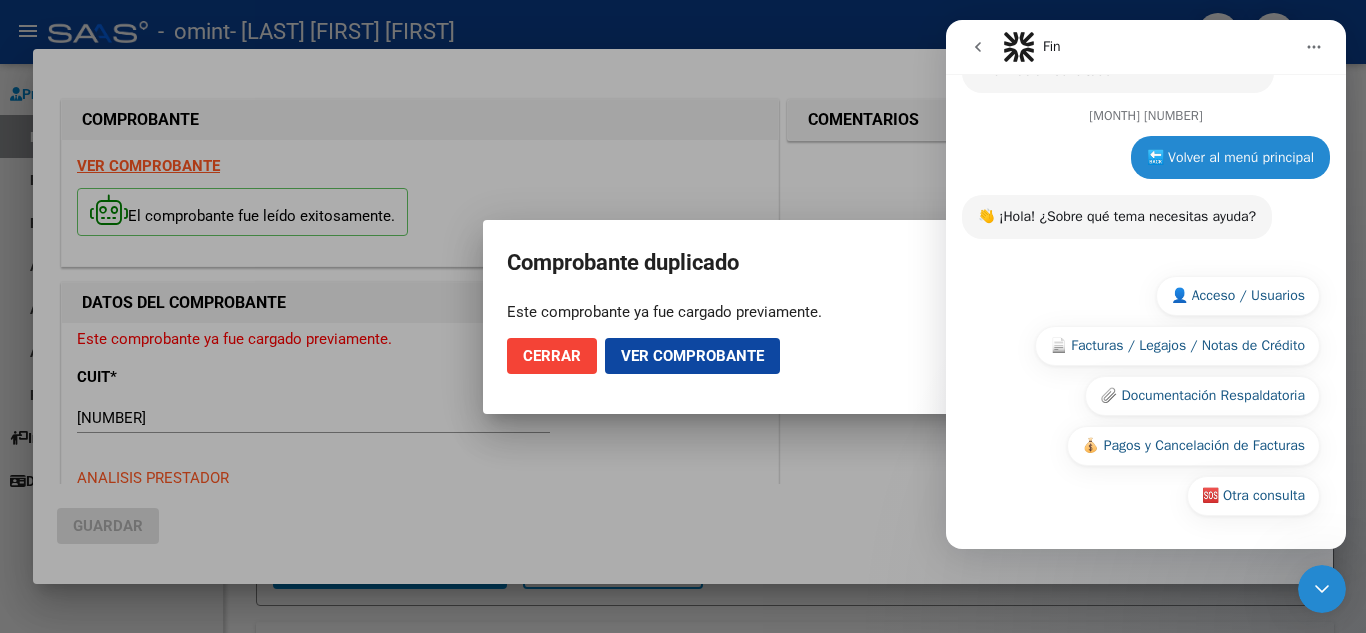 click at bounding box center (683, 316) 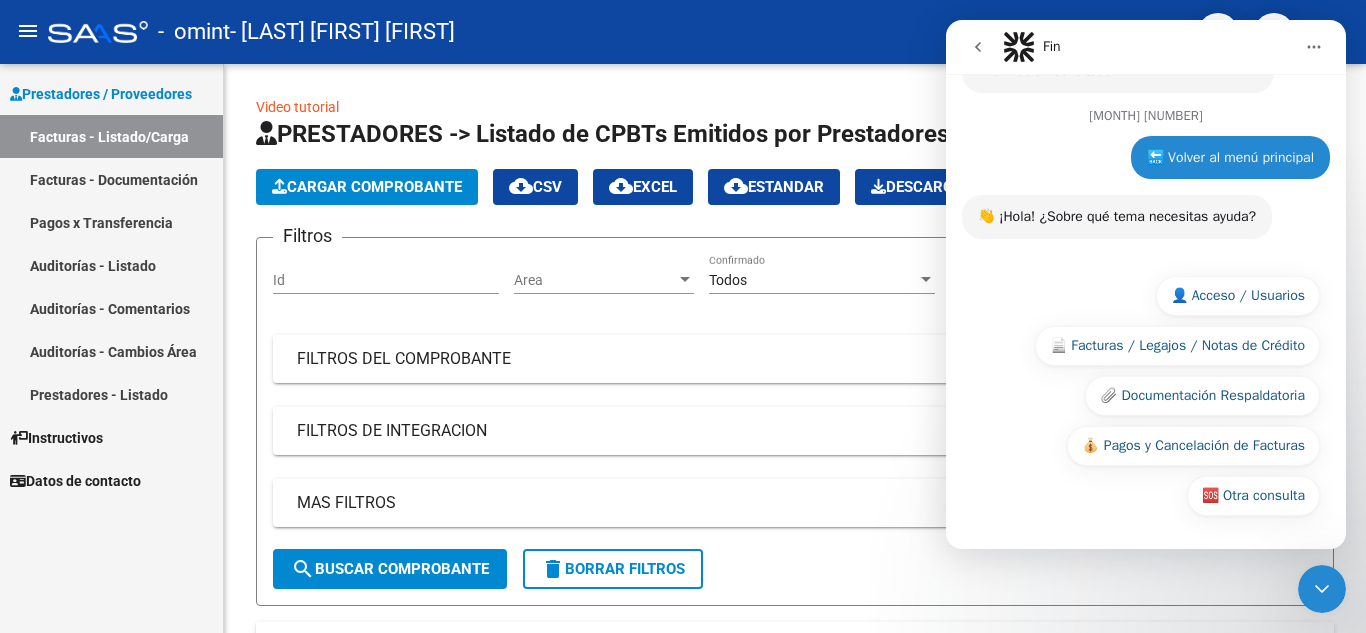click at bounding box center [1322, 589] 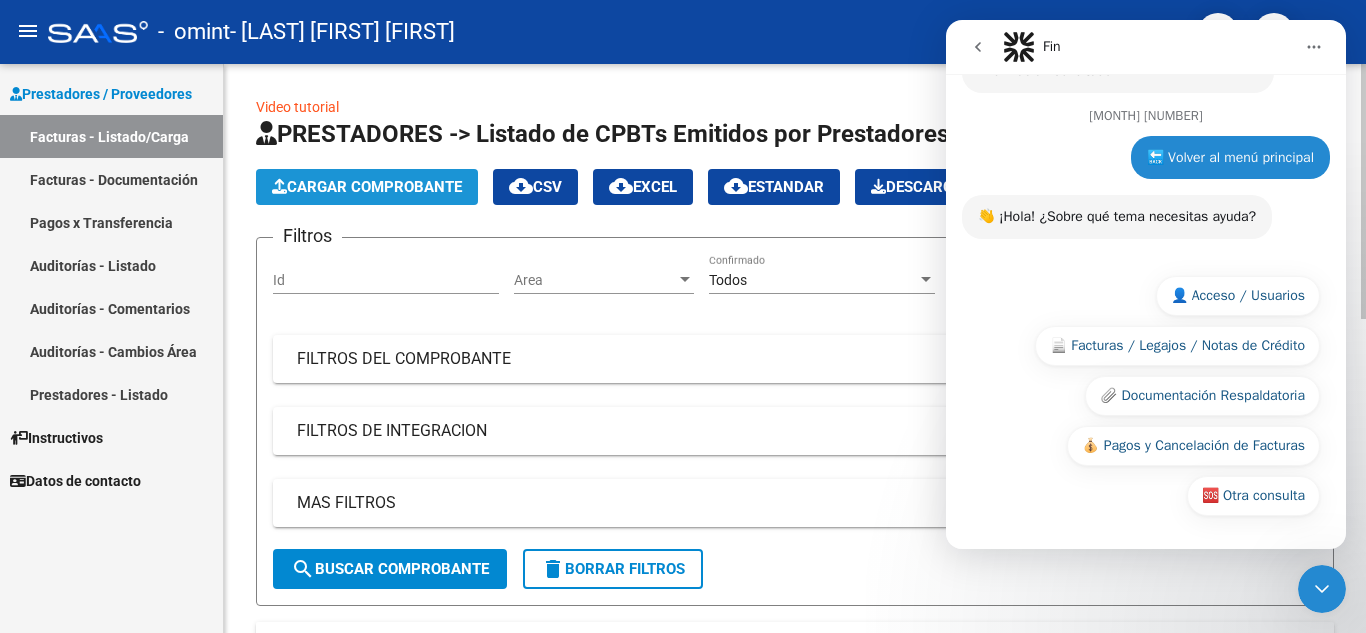 click on "Cargar Comprobante" 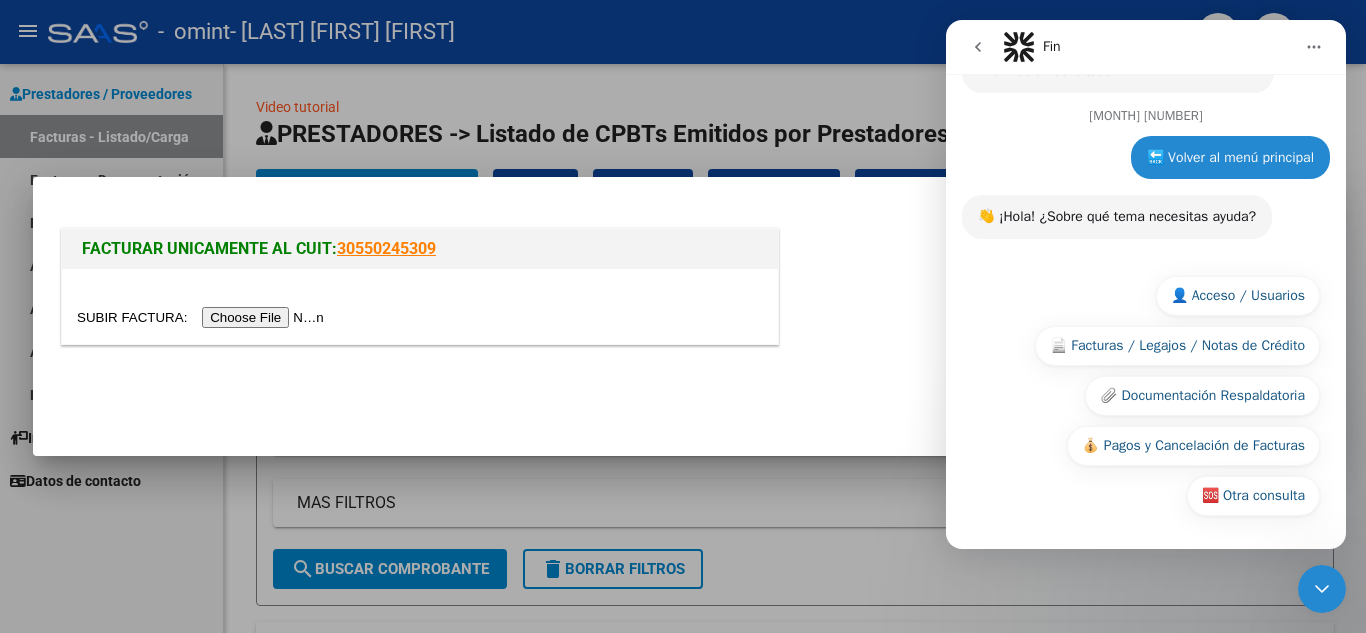 click on "🔙 Volver al menú principal Lidia    •   Ahora" at bounding box center (1230, 158) 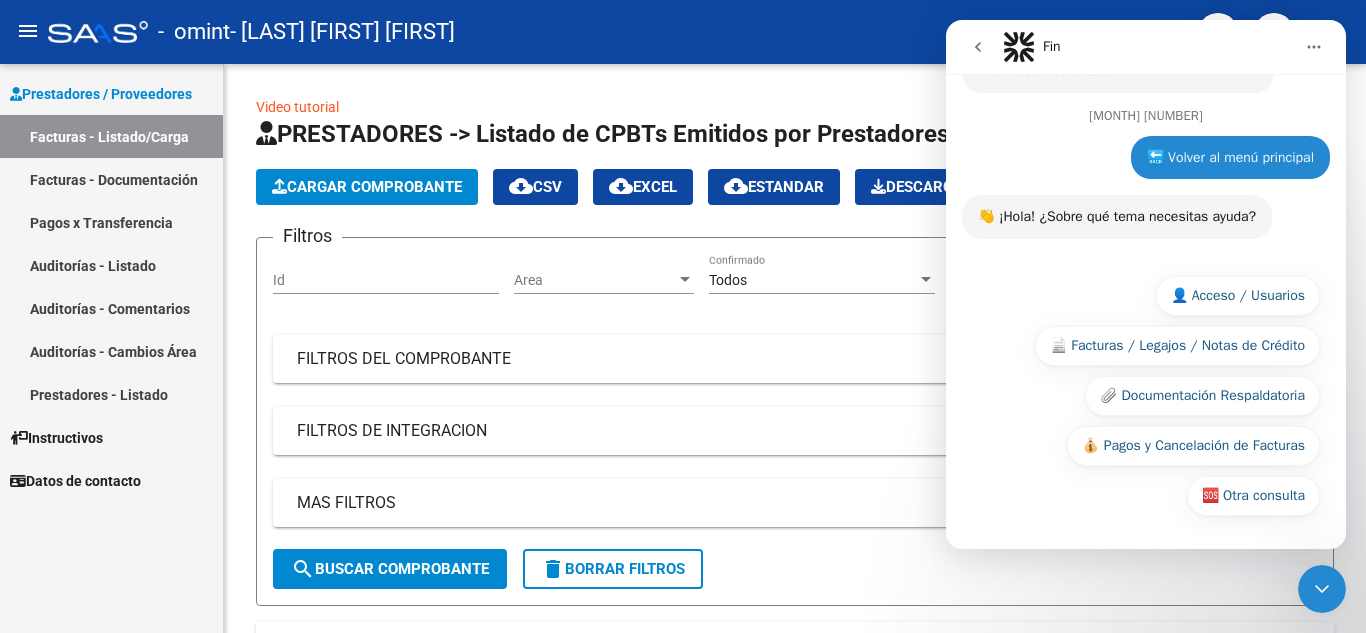 click 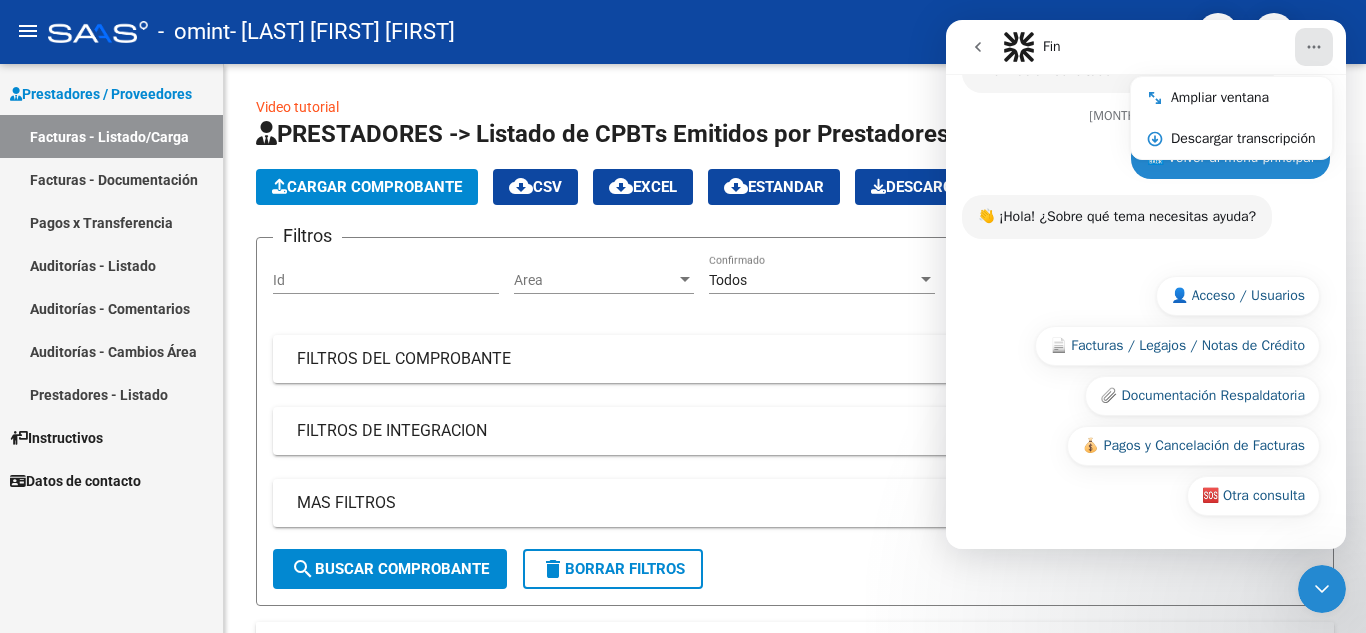 click 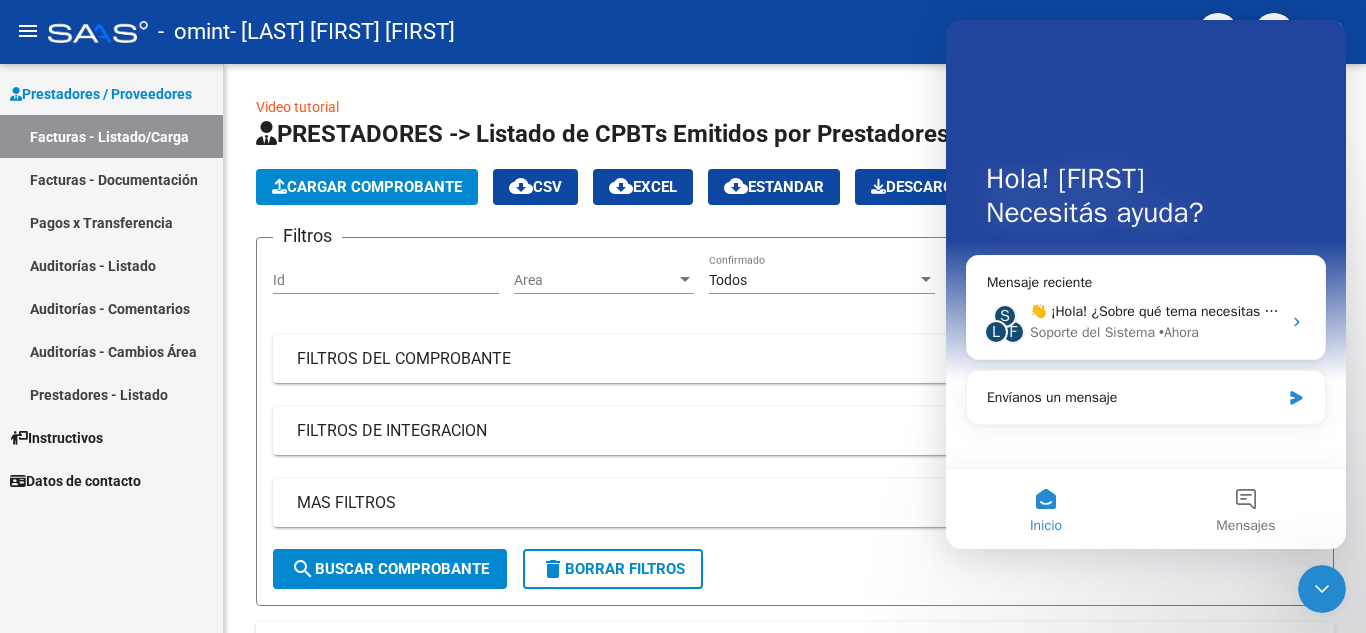 scroll, scrollTop: 0, scrollLeft: 0, axis: both 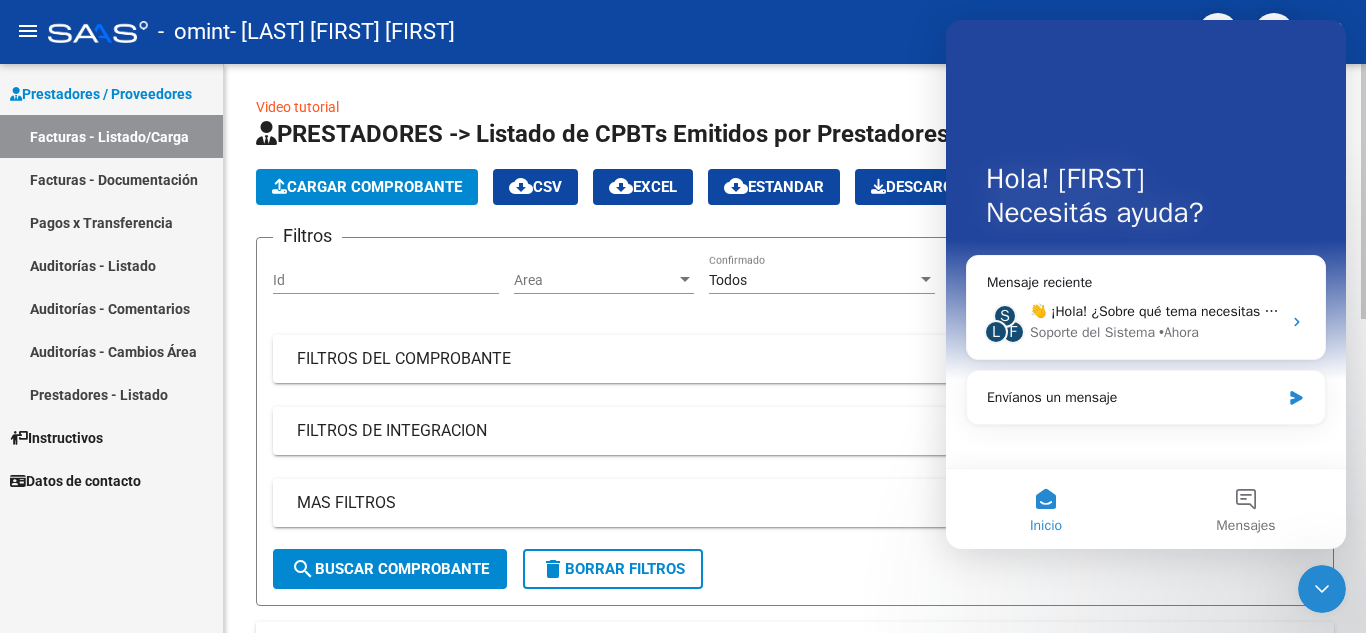 click on "MAS FILTROS" at bounding box center [795, 503] 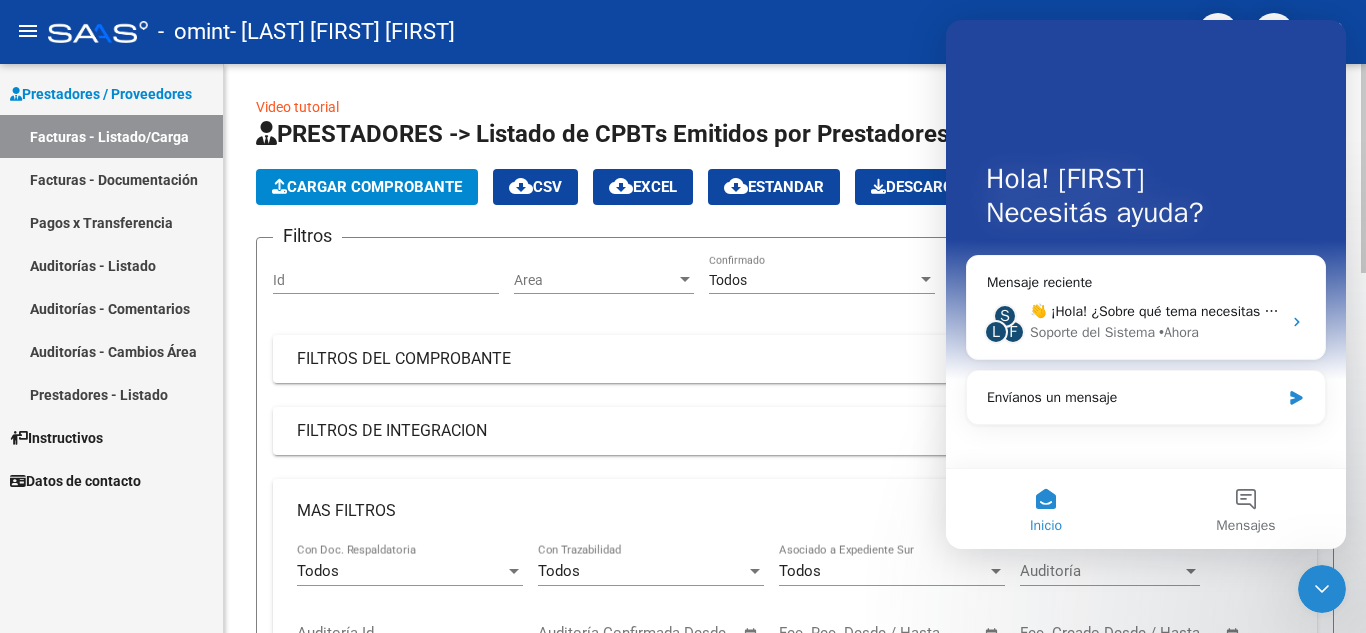 click on "Todos Con Doc. Respaldatoria Todos Con Trazabilidad Todos Asociado a Expediente Sur Auditoría Auditoría Auditoría Id Start date – End date Auditoría Confirmada Desde / Hasta Start date – End date Fec. Rec. Desde / Hasta Start date – End date Fec. Creado Desde / Hasta Start date – End date Fec. Vencimiento  Desde / Hasta Op Estado Estado Start date – End date Fec. Confirmado Desde / Hasta Todos Procesado Por Tesorería Todos Archivado" at bounding box center (795, 666) 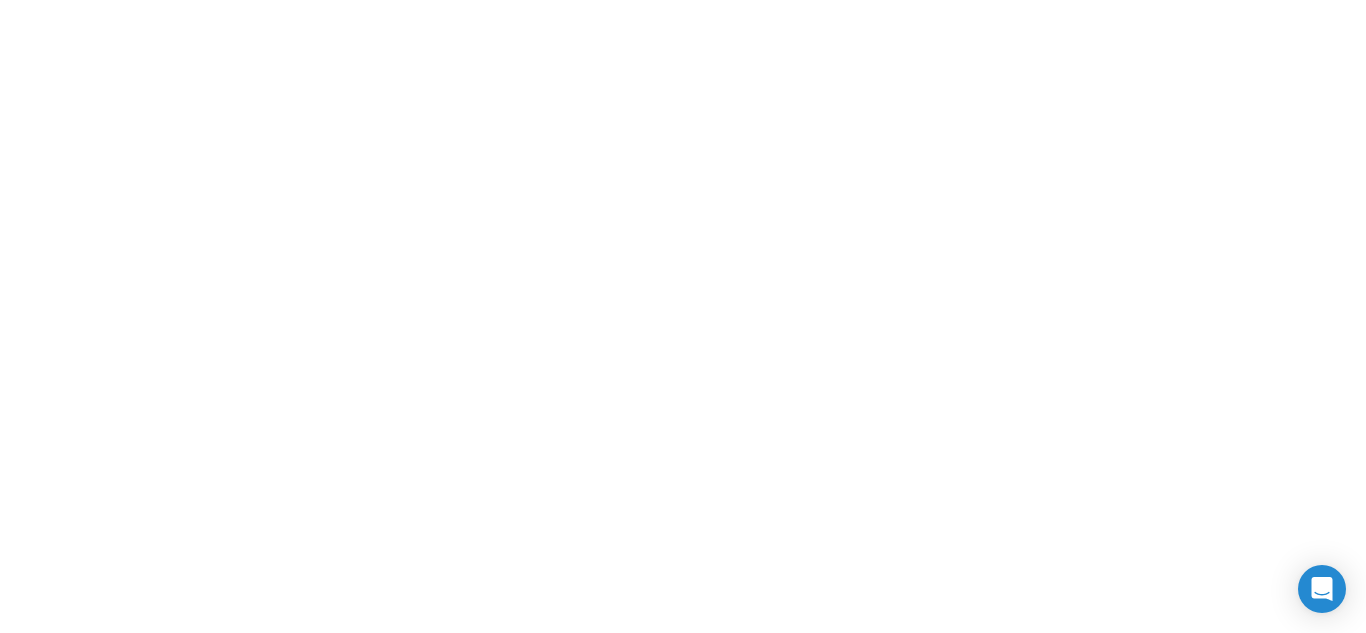 scroll, scrollTop: 0, scrollLeft: 0, axis: both 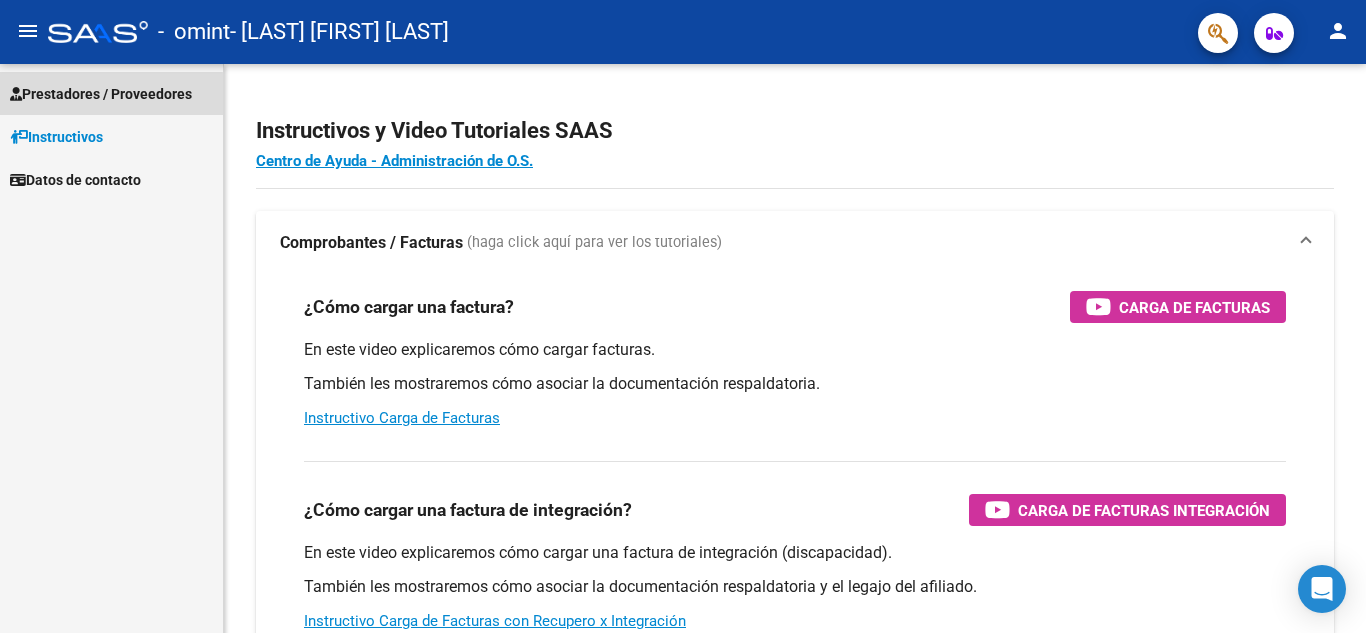 click on "Prestadores / Proveedores" at bounding box center [101, 94] 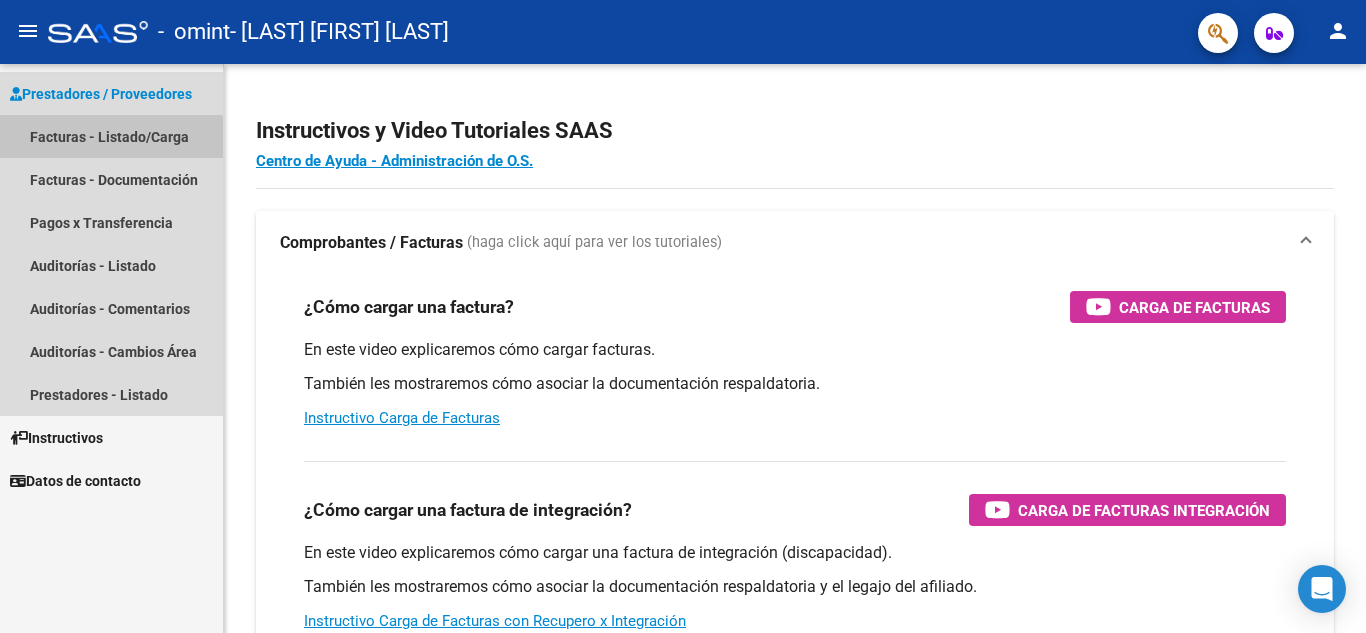 click on "Facturas - Listado/Carga" at bounding box center [111, 136] 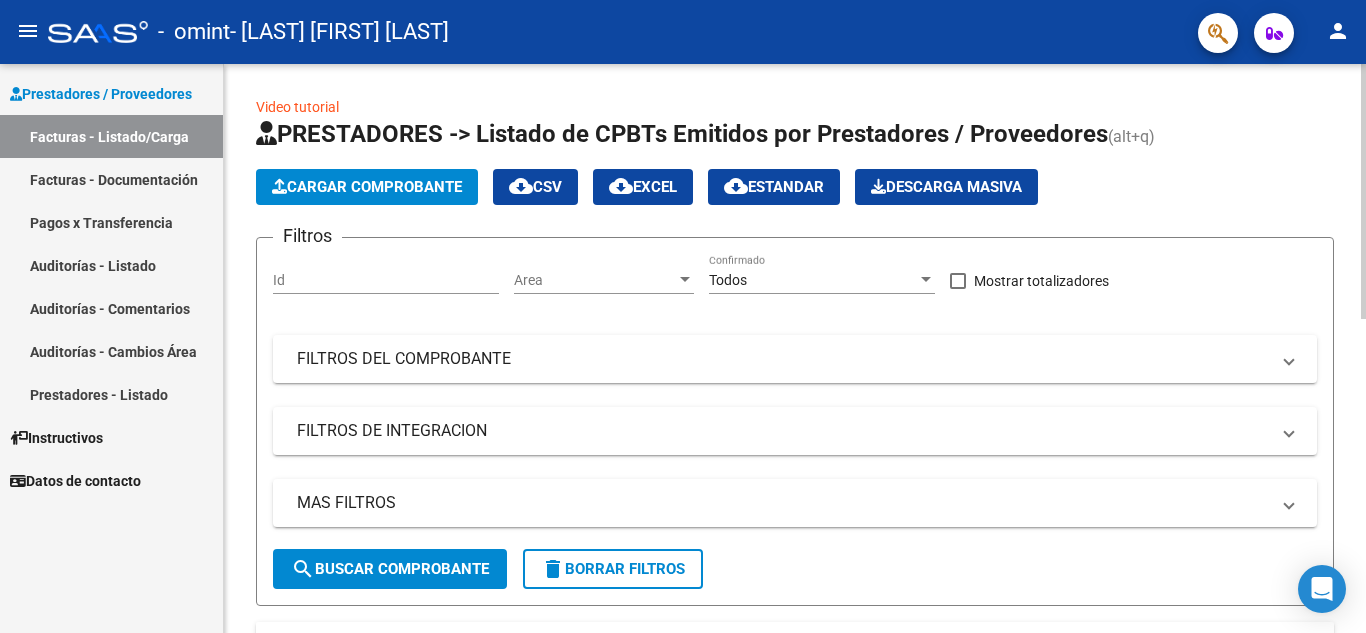 click on "Cargar Comprobante" 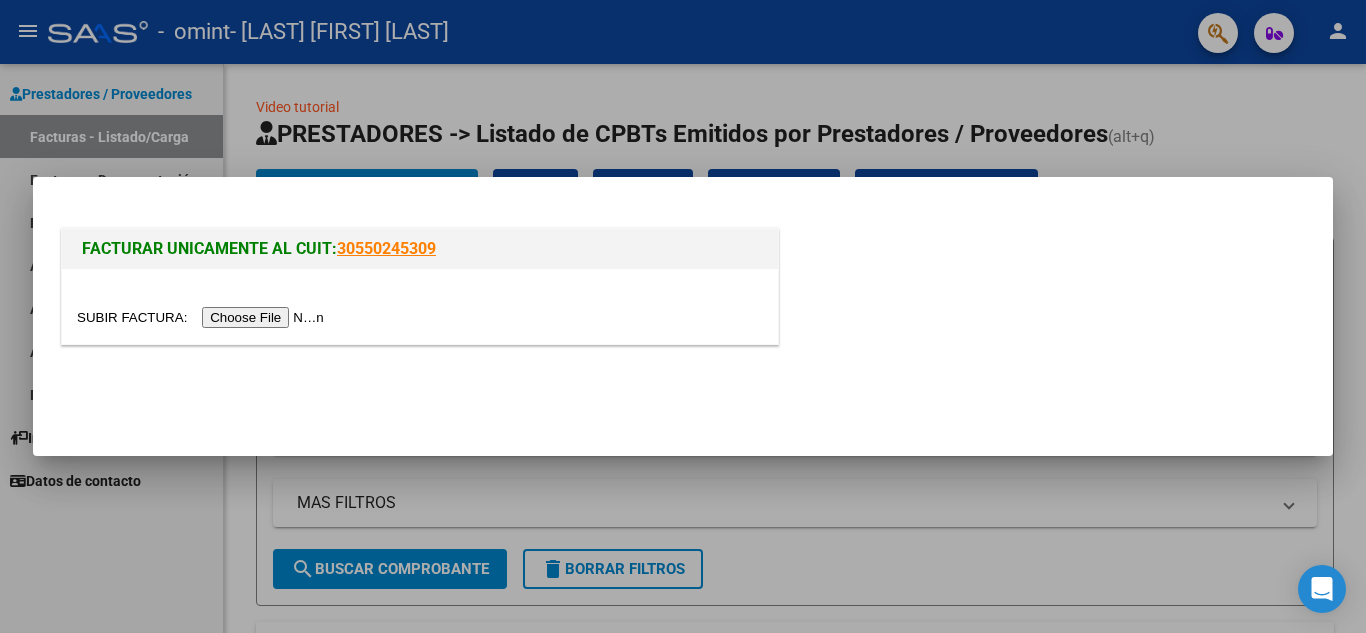 click at bounding box center (203, 317) 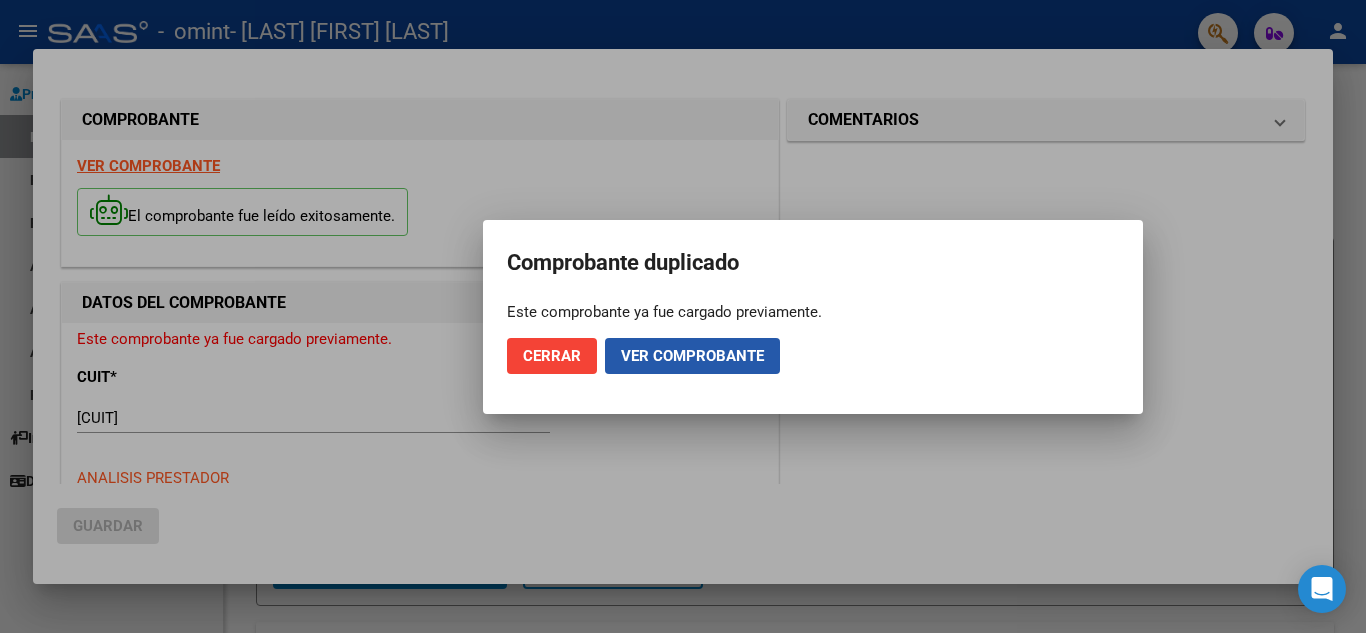 click on "Ver comprobante" 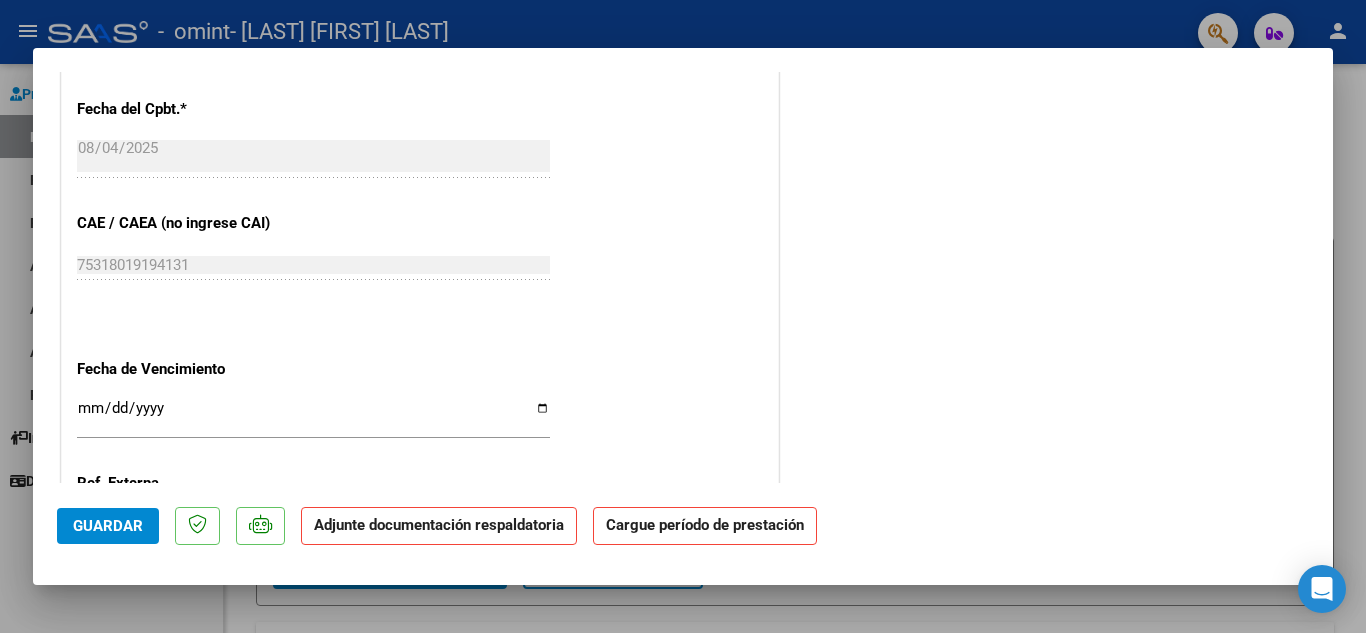 scroll, scrollTop: 1151, scrollLeft: 0, axis: vertical 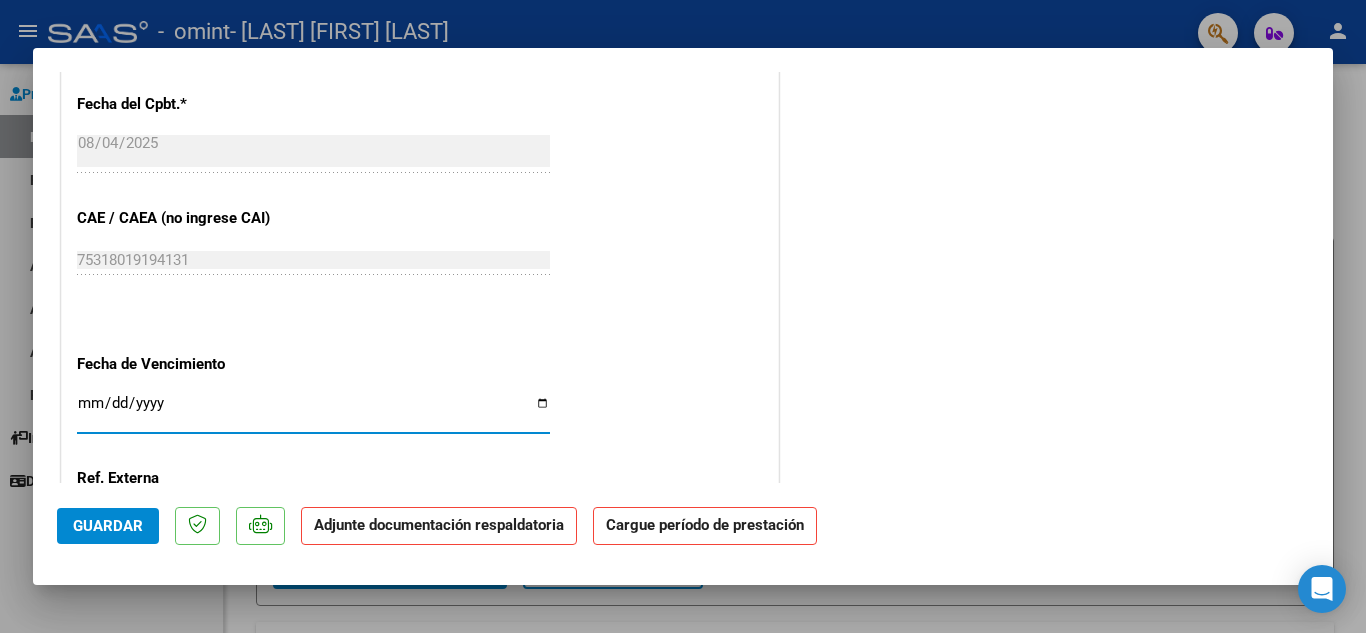 click on "Ingresar la fecha" at bounding box center (313, 411) 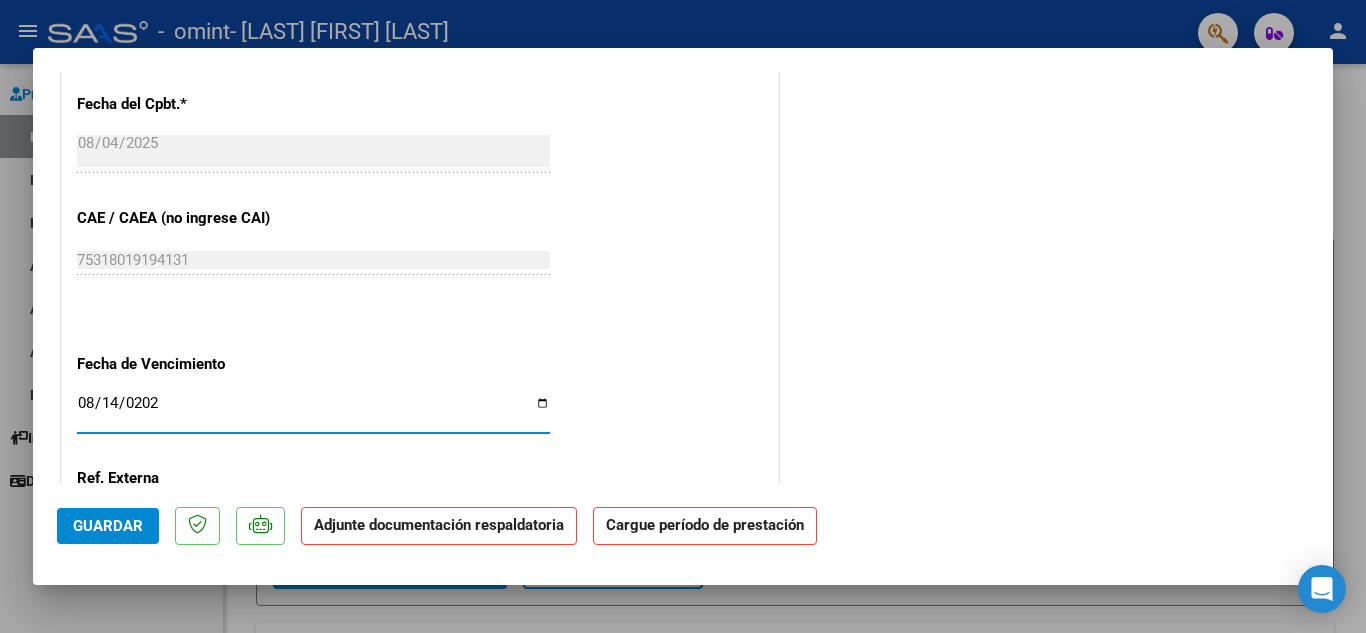 type on "2025-08-14" 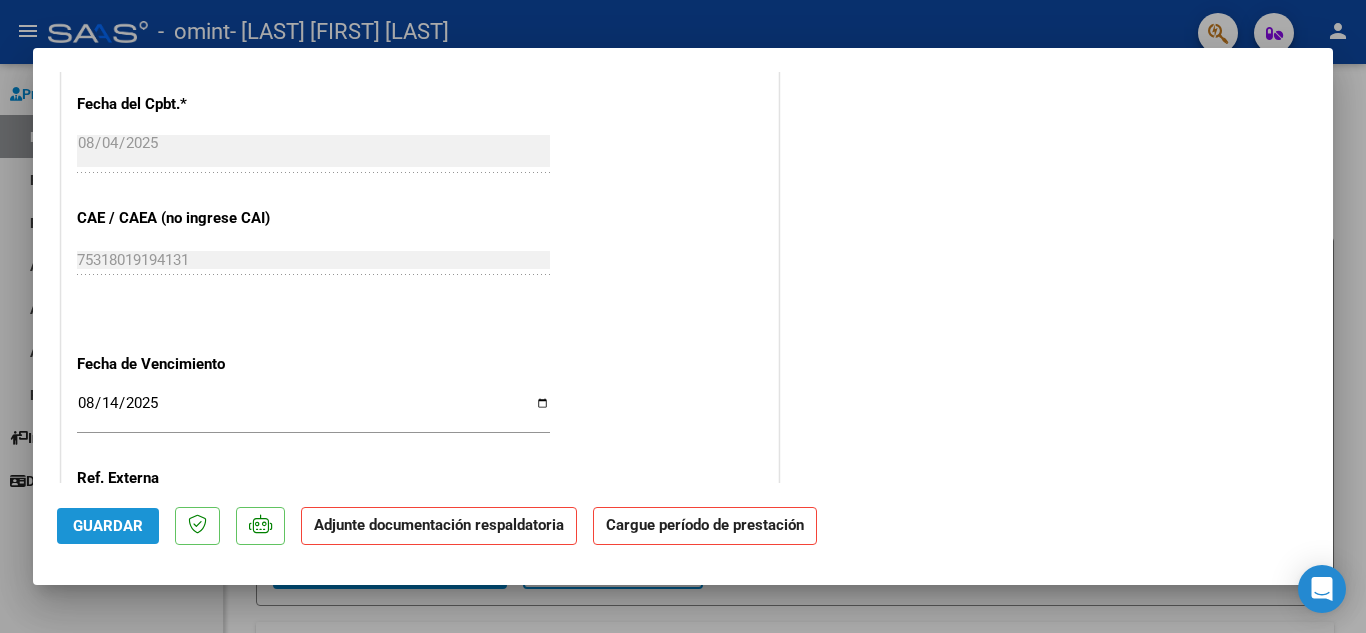 click on "Guardar" 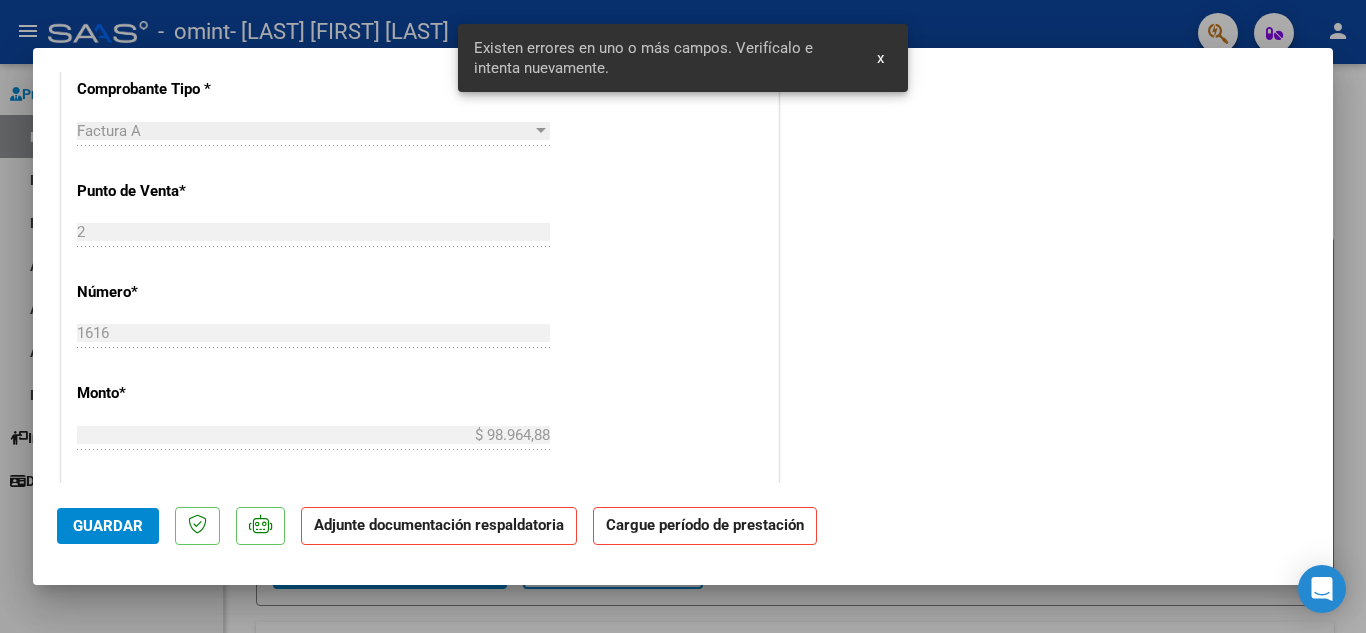 scroll, scrollTop: 395, scrollLeft: 0, axis: vertical 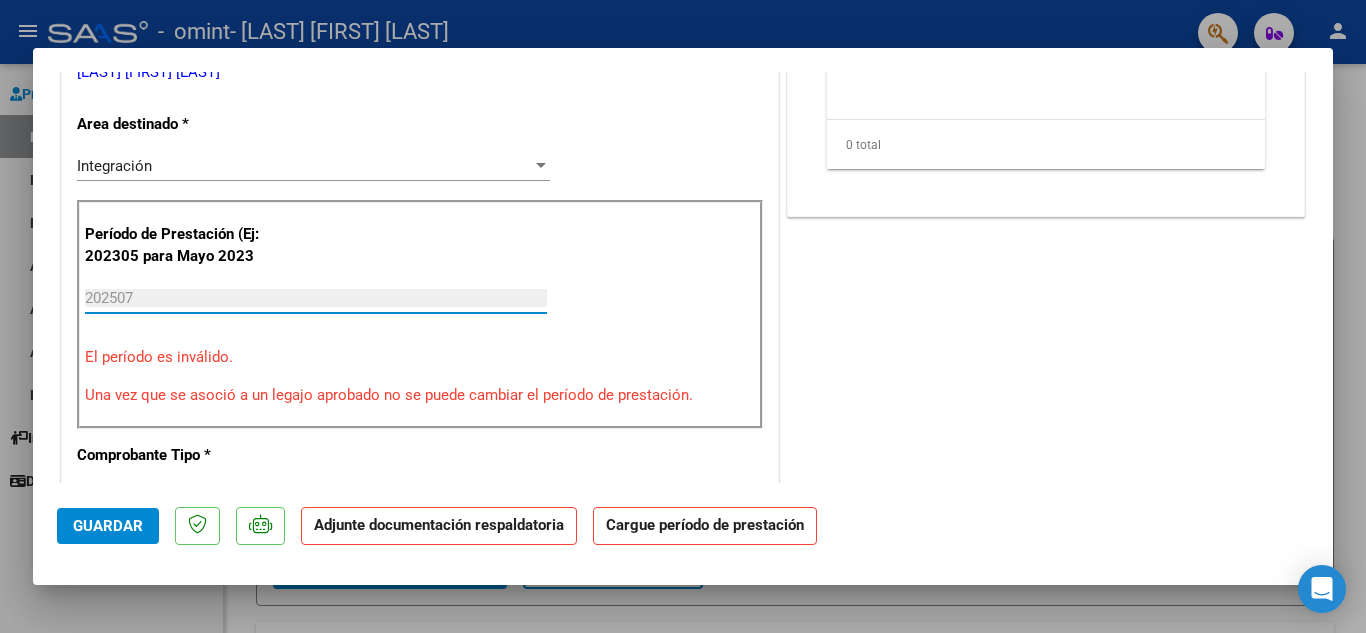 click on "202507" at bounding box center (316, 298) 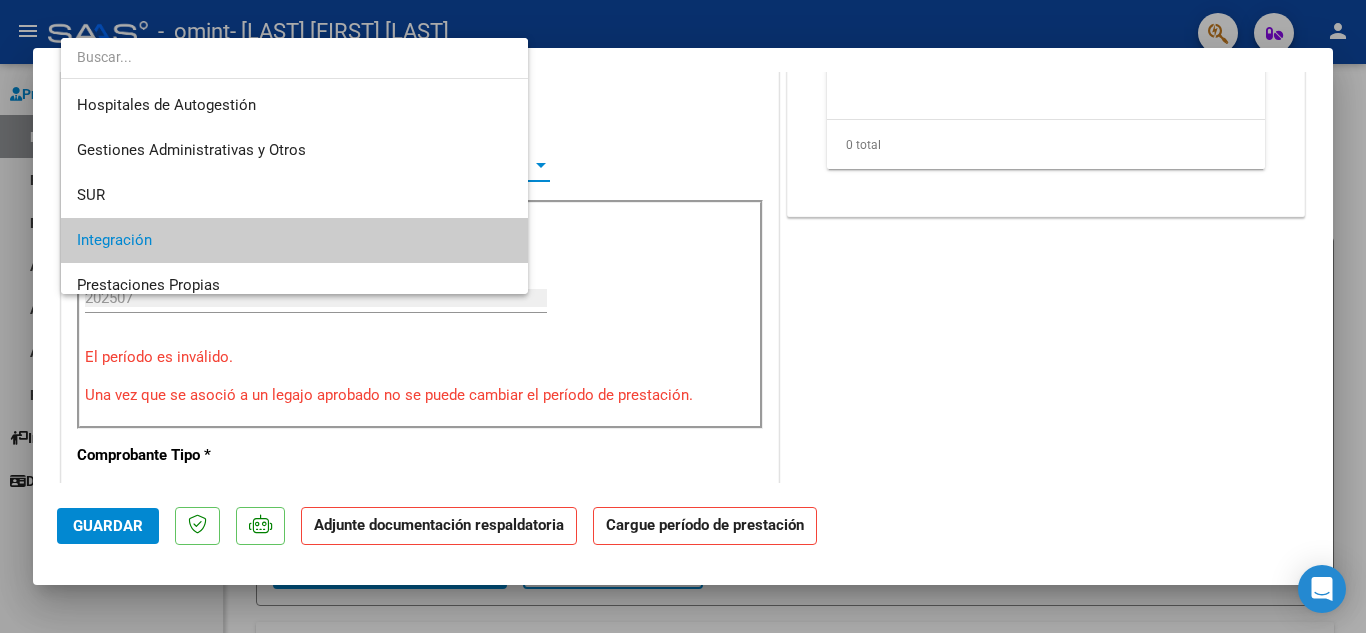 scroll, scrollTop: 75, scrollLeft: 0, axis: vertical 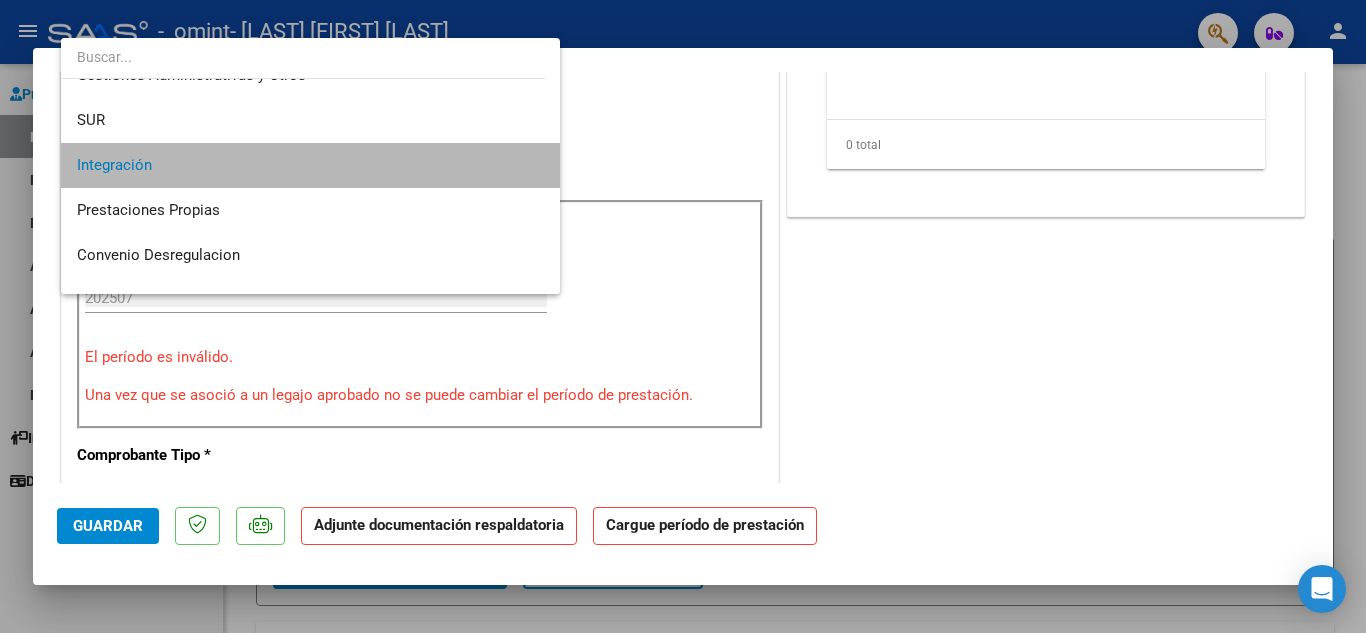 click on "Integración" at bounding box center [310, 165] 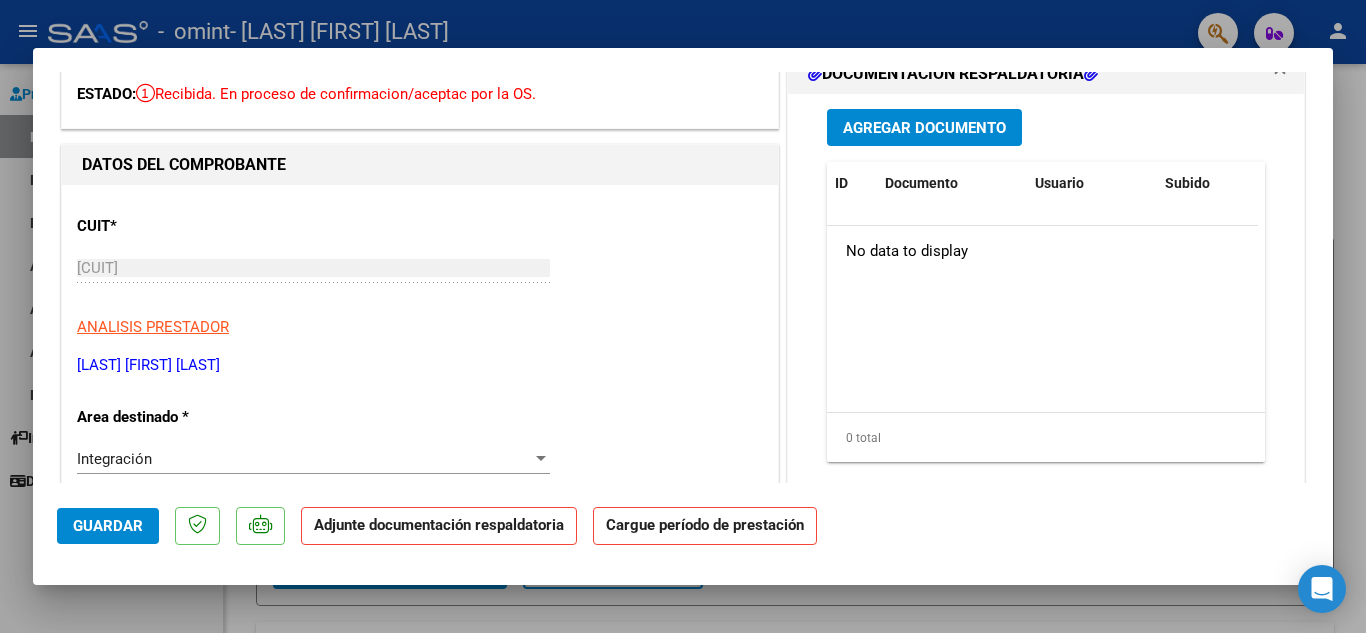 scroll, scrollTop: 8, scrollLeft: 0, axis: vertical 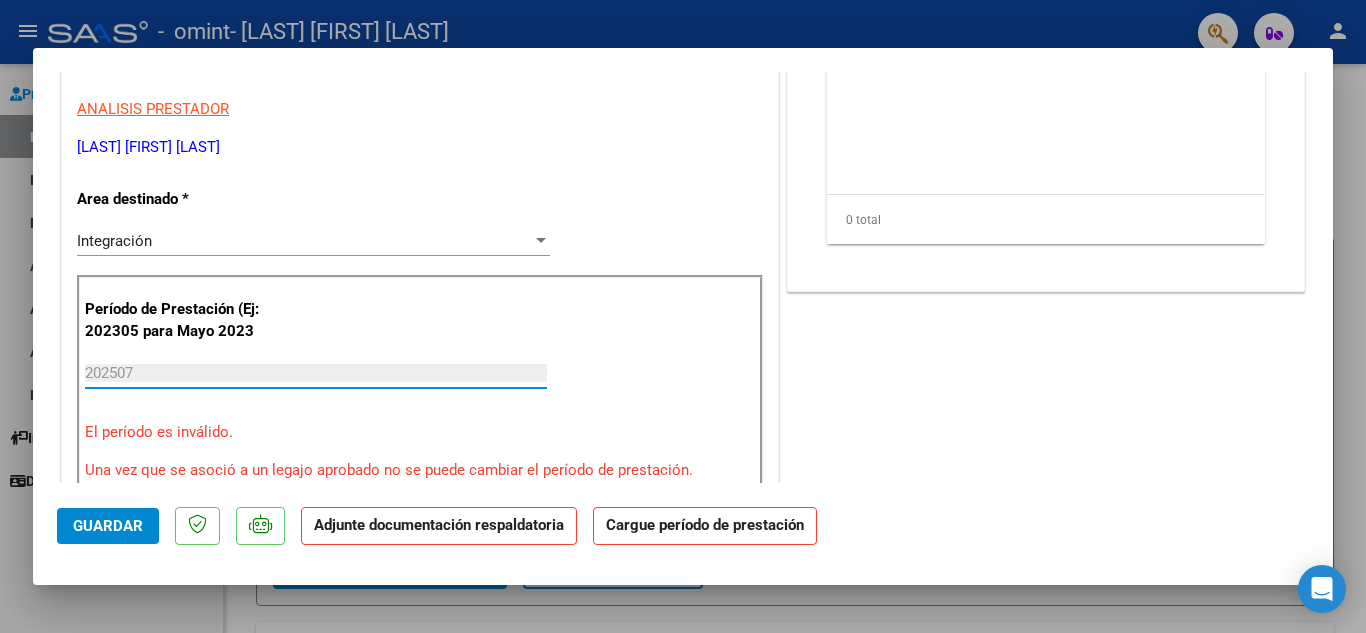 click on "202507" at bounding box center (316, 373) 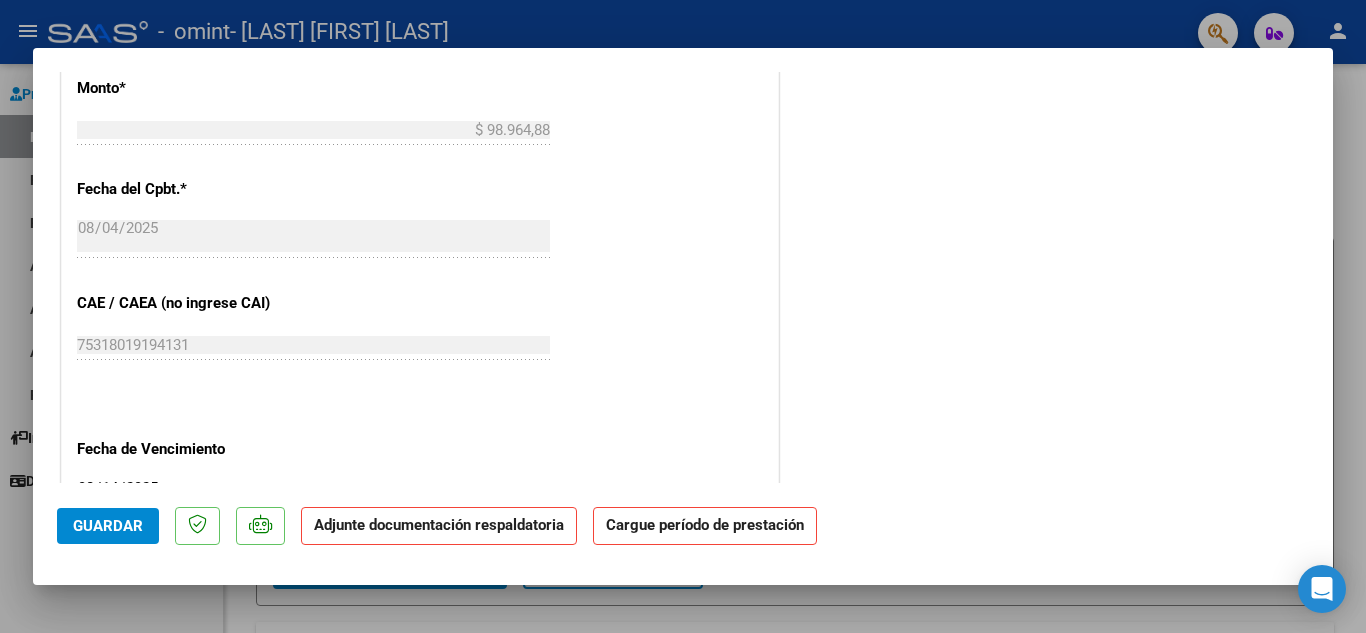 scroll, scrollTop: 1133, scrollLeft: 0, axis: vertical 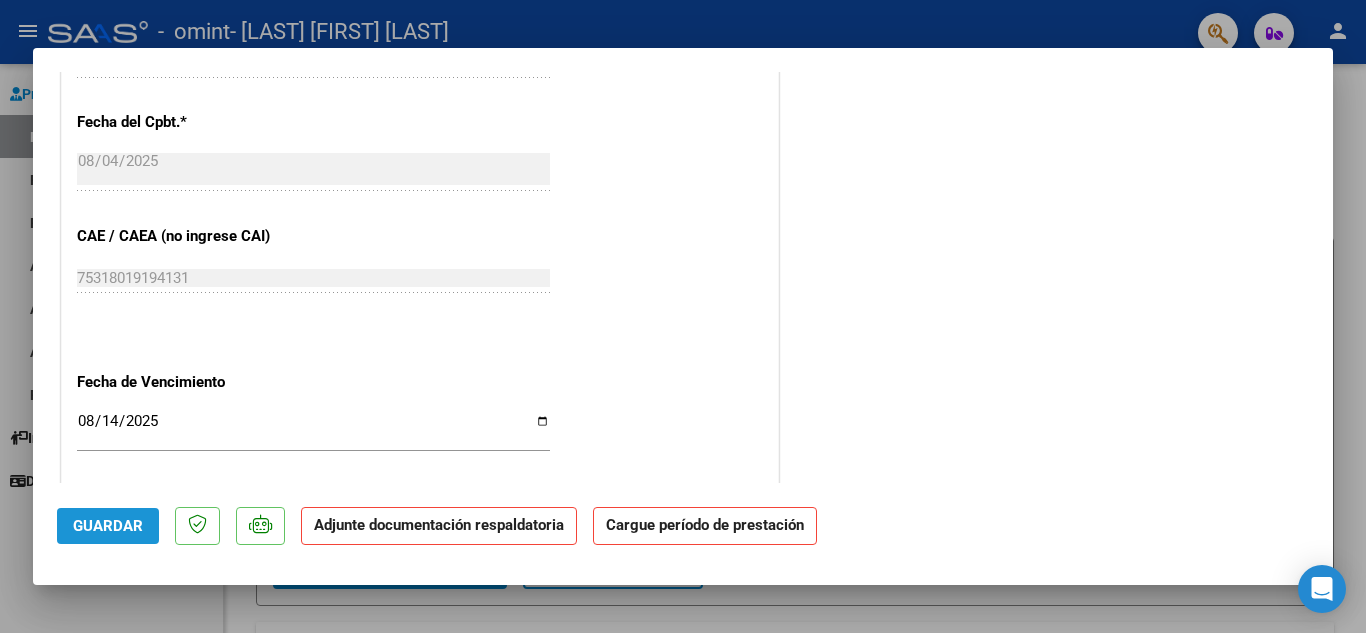 click on "Guardar" 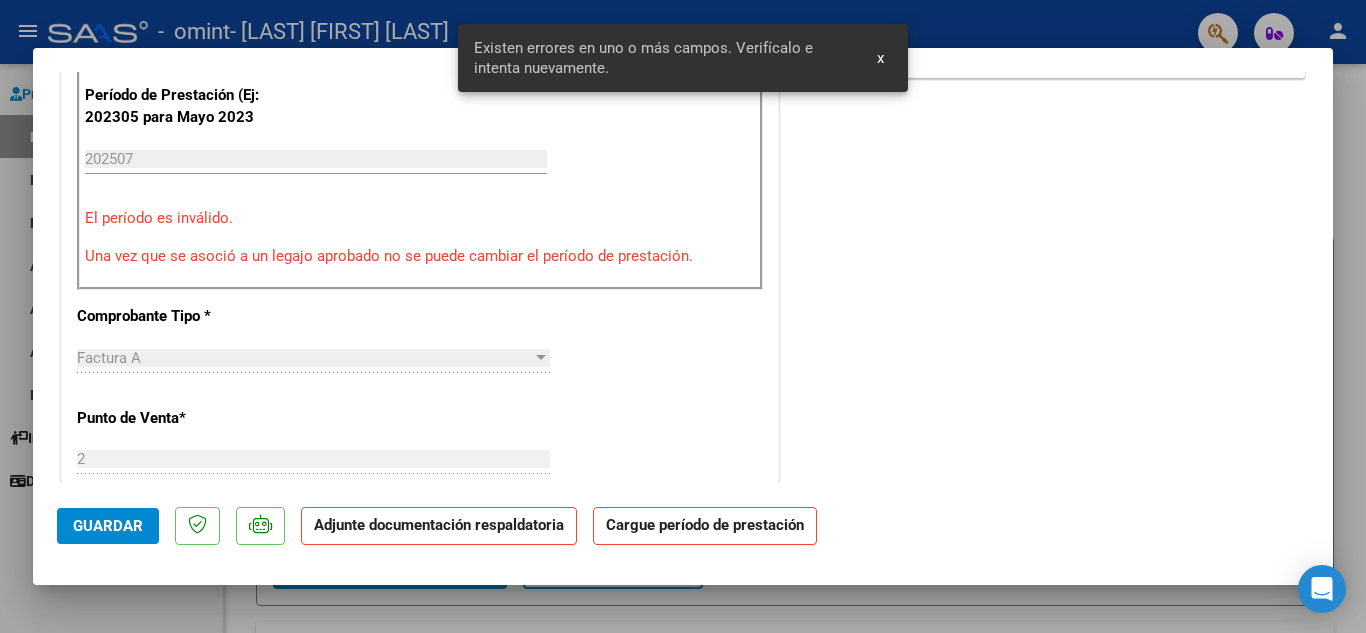 scroll, scrollTop: 395, scrollLeft: 0, axis: vertical 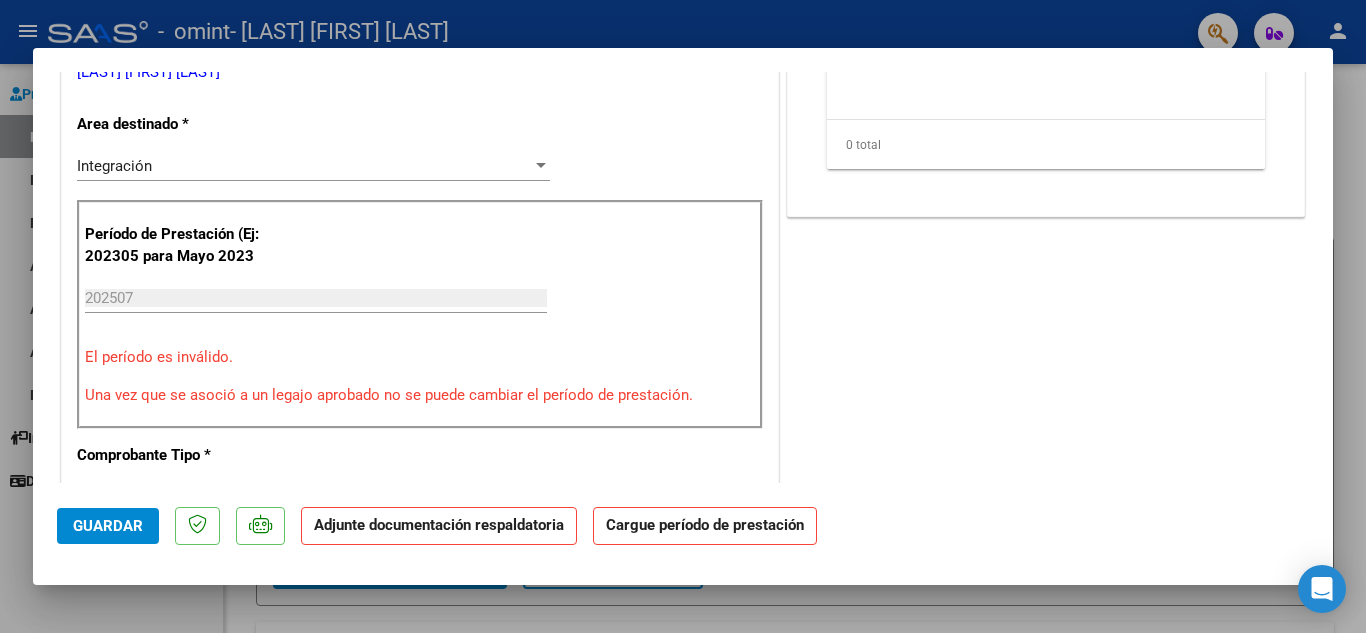 click on "COMPROBANTE VER COMPROBANTE       ESTADO:   Recibida. En proceso de confirmacion/aceptac por la OS.  DATOS DEL COMPROBANTE CUIT  *   [CUIT] Ingresar CUIT  ANALISIS PRESTADOR  [LAST] [FIRST] [LAST]  ARCA Padrón  Area destinado * Integración Seleccionar Area Período de Prestación (Ej: 202305 para Mayo 2023    202507 Ingrese el Período de Prestación como indica el ejemplo   El período es inválido.   Una vez que se asoció a un legajo aprobado no se puede cambiar el período de prestación.   Comprobante Tipo * Factura A Seleccionar Tipo Punto de Venta  *   2 Ingresar el Nro.  Número  *   1616 Ingresar el Nro.  Monto  *   $ 98.964,88 Ingresar el monto  Fecha del Cpbt.  *   2025-08-04 Ingresar la fecha  CAE / CAEA (no ingrese CAI)    75318019194131 Ingresar el CAE o CAEA (no ingrese CAI)  Fecha de Vencimiento    2025-08-14 Ingresar la fecha  Ref. Externa    Ingresar la ref.  N° Liquidación    Ingresar el N° Liquidación  COMENTARIOS Comentarios del Prestador / Gerenciador:  Agregar Documento ID" at bounding box center [683, 277] 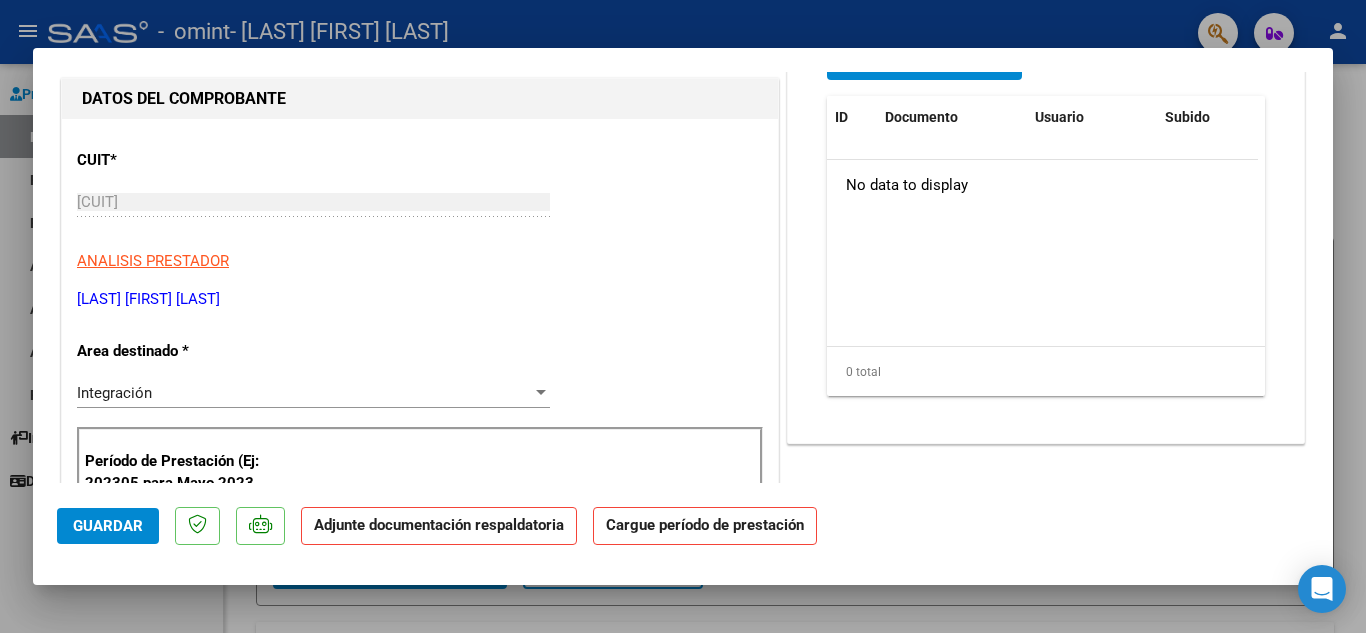 scroll, scrollTop: 0, scrollLeft: 0, axis: both 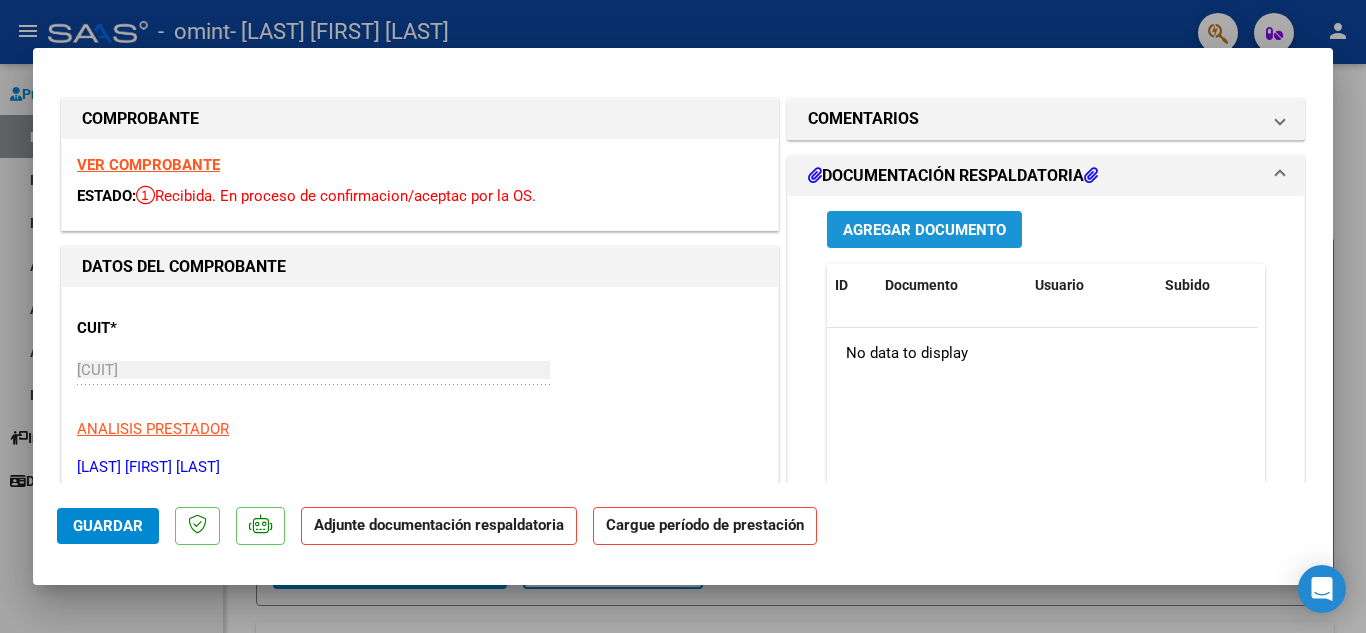 click on "Agregar Documento" at bounding box center [924, 230] 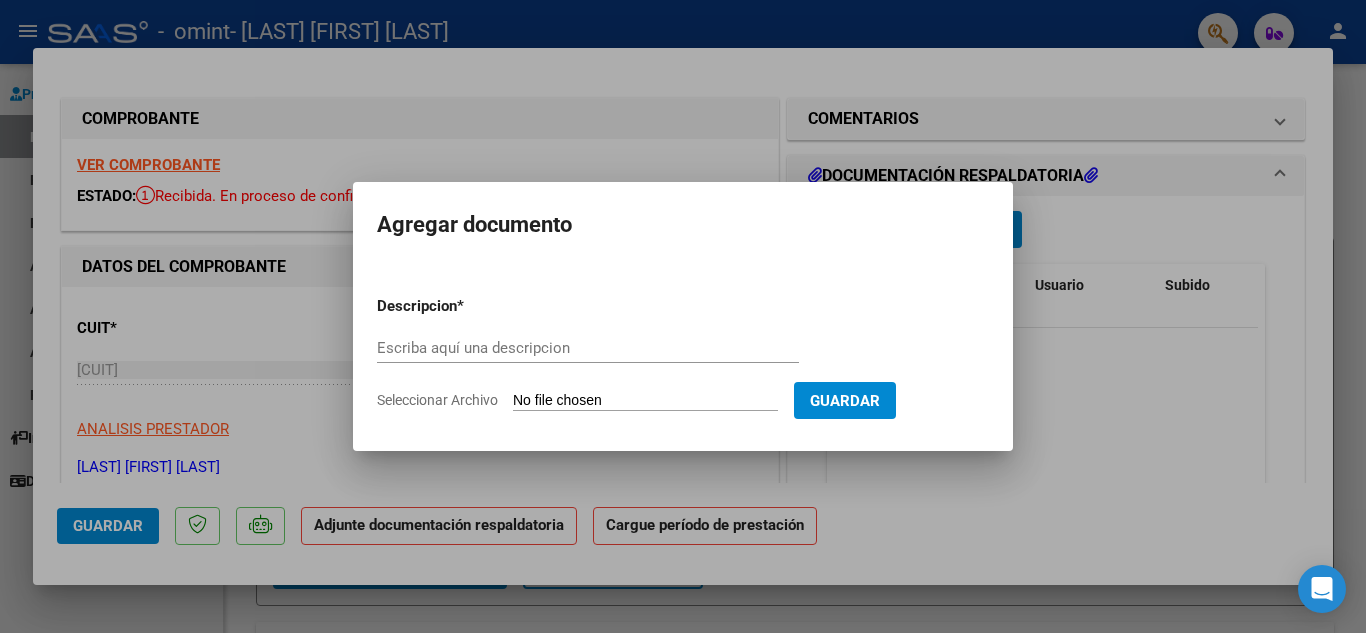 click on "Agregar documento" at bounding box center [683, 225] 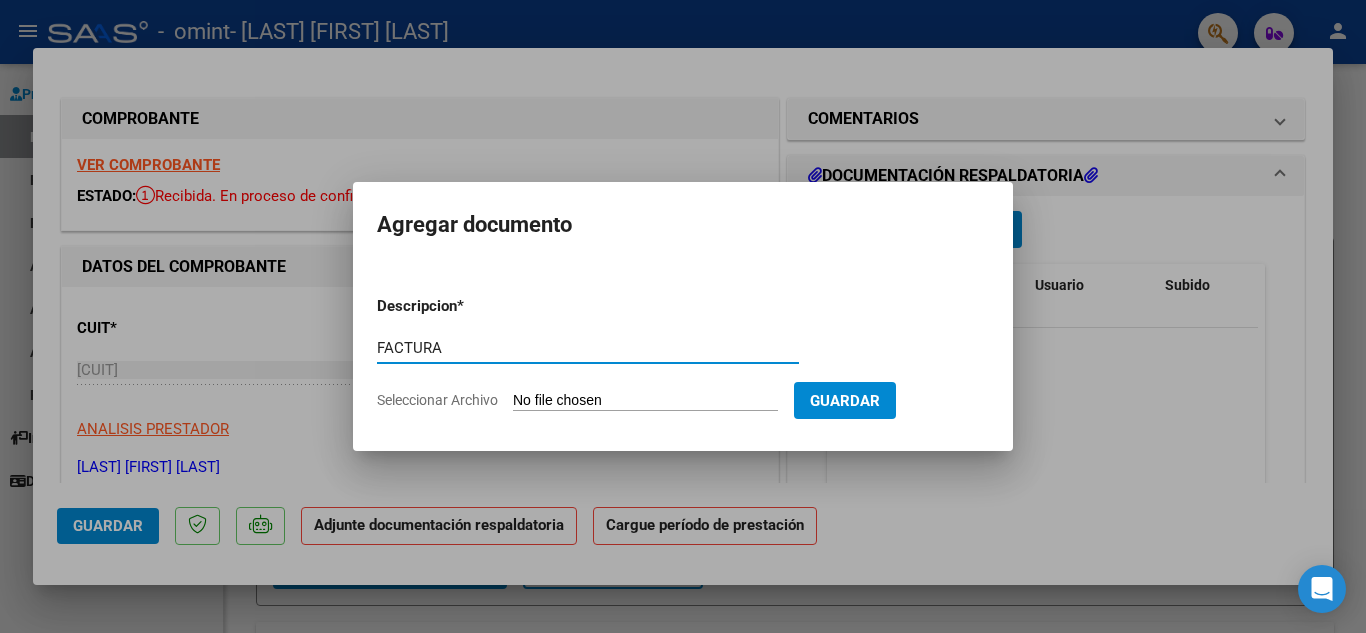 type on "FACTURA" 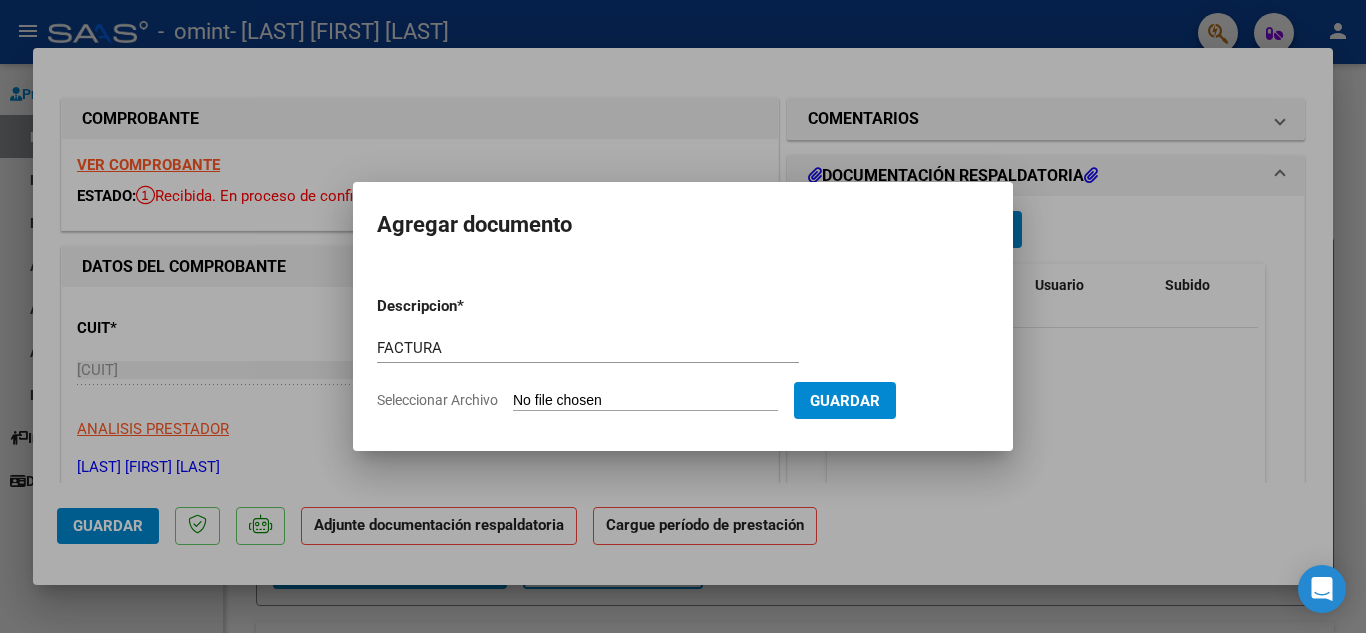 type on "C:\fakepath\[LAST] Fact JULIO (1).pdf" 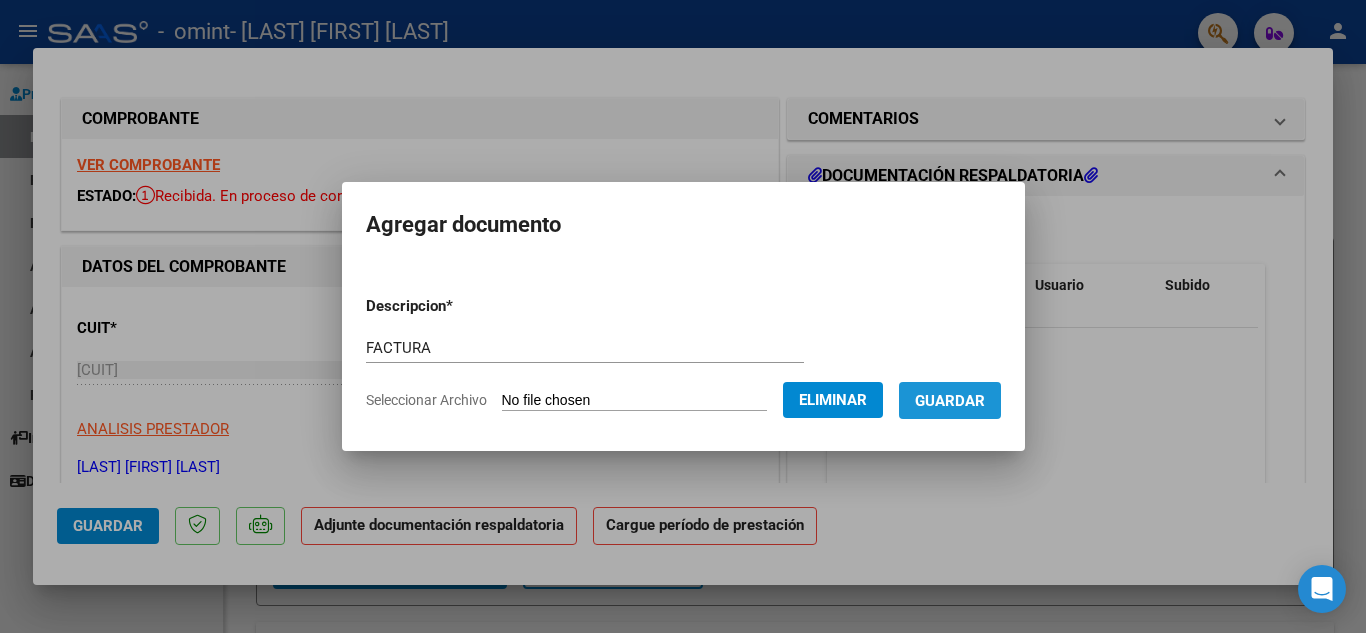 click on "Guardar" at bounding box center (950, 400) 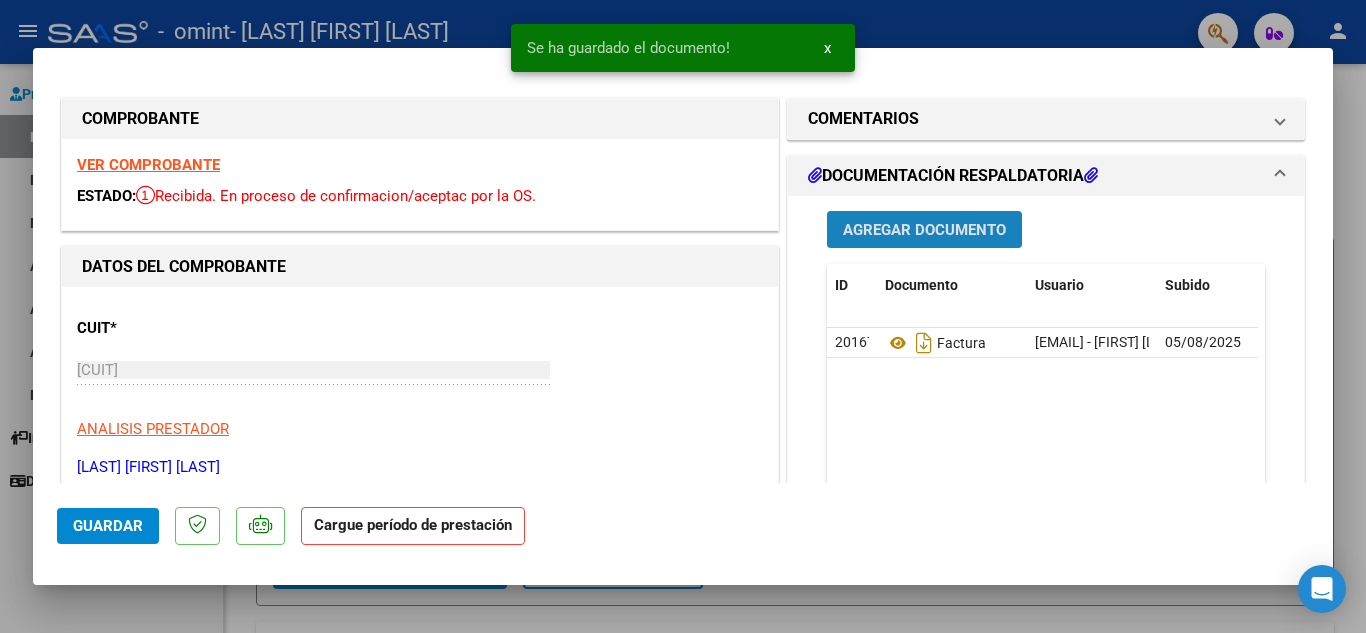 click on "Agregar Documento" at bounding box center (924, 230) 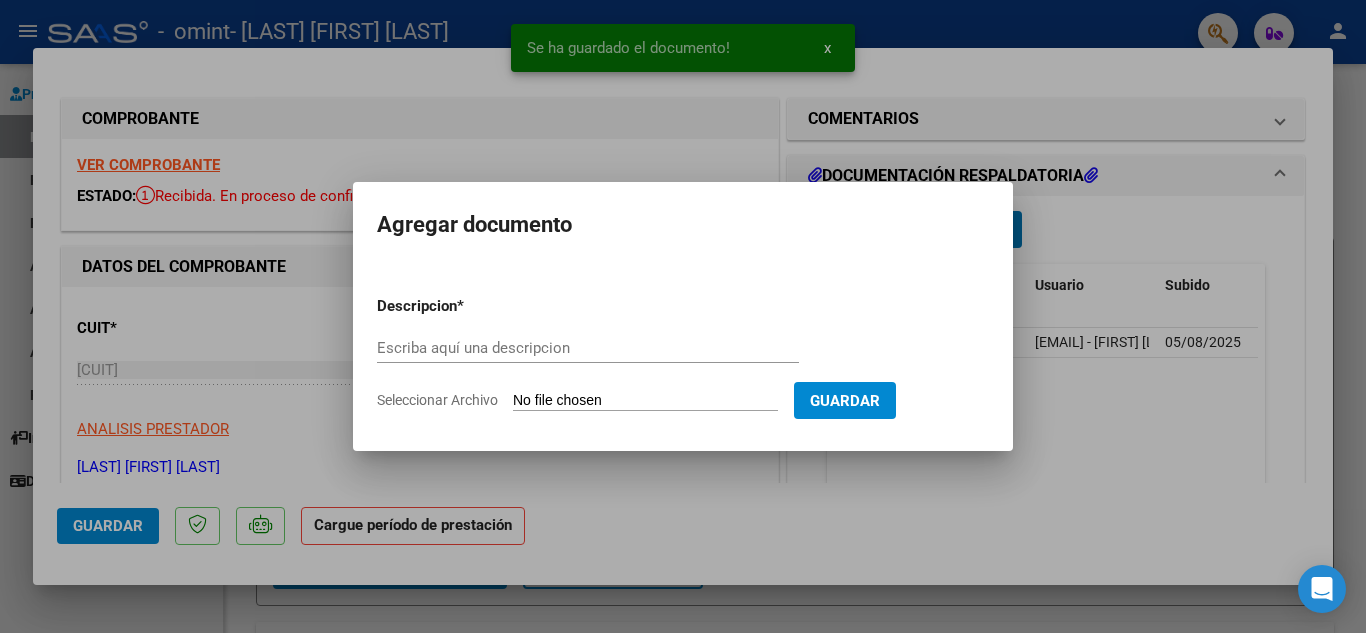 click on "Agregar documento" at bounding box center (683, 225) 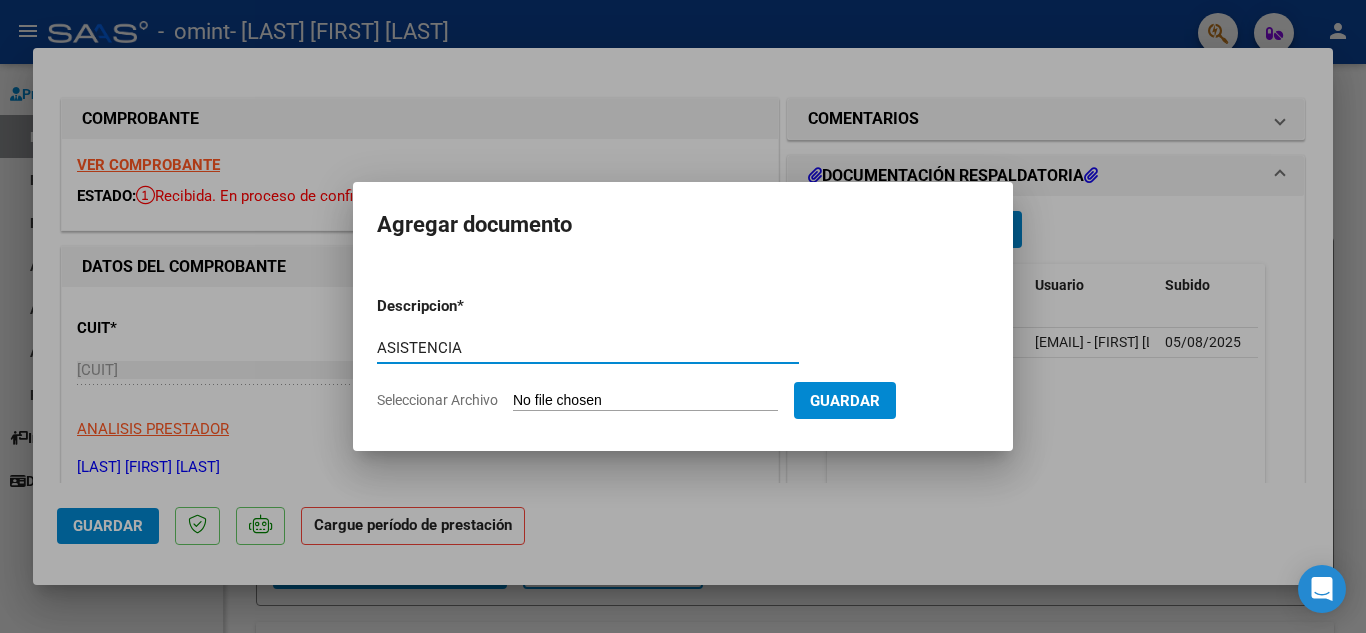 type on "ASISTENCIA" 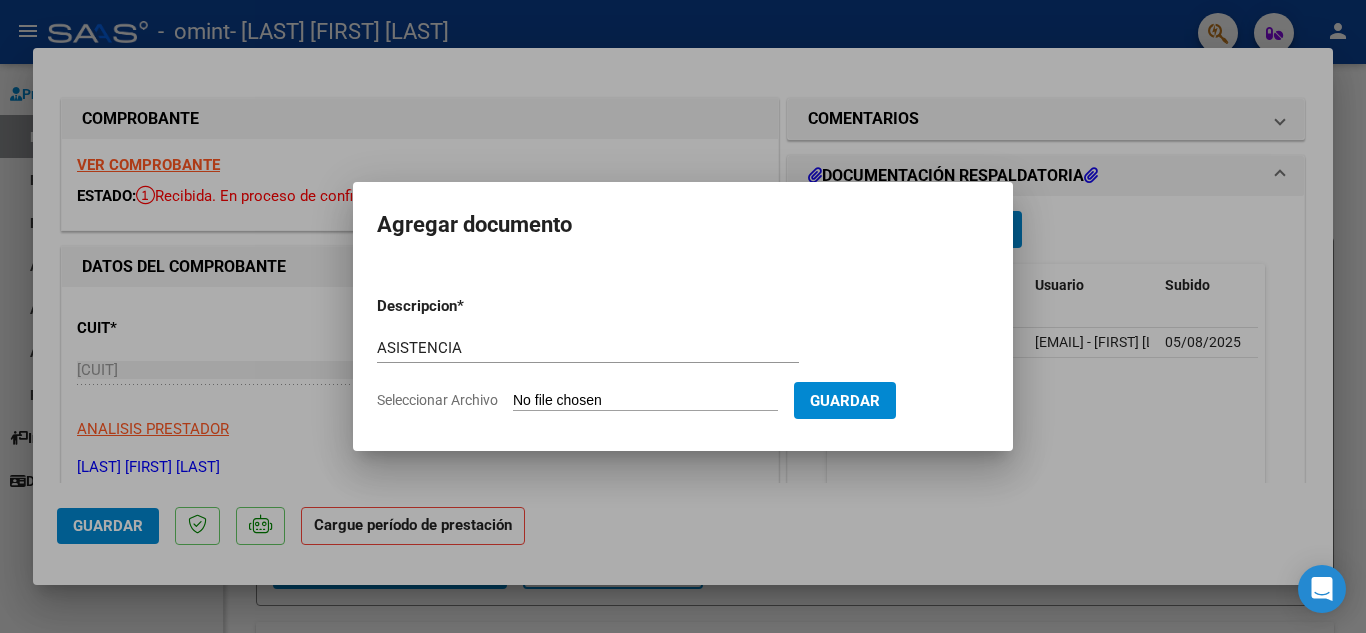 click on "Seleccionar Archivo" at bounding box center (645, 401) 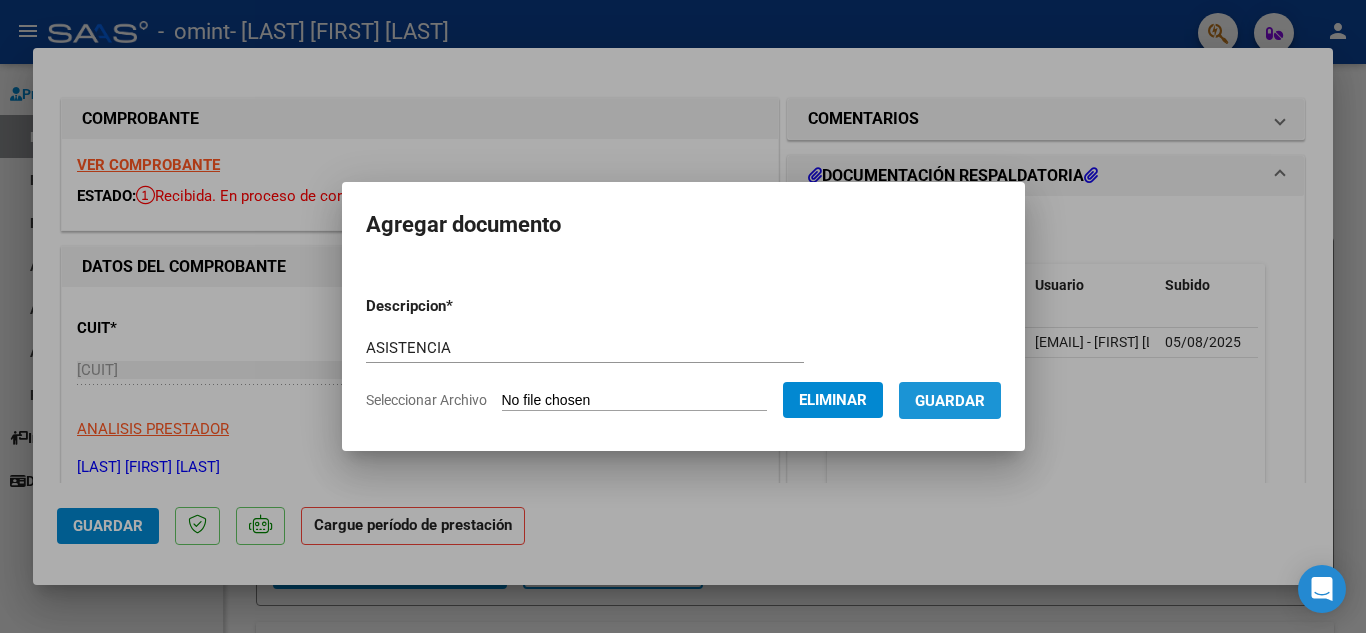 click on "Guardar" at bounding box center (950, 400) 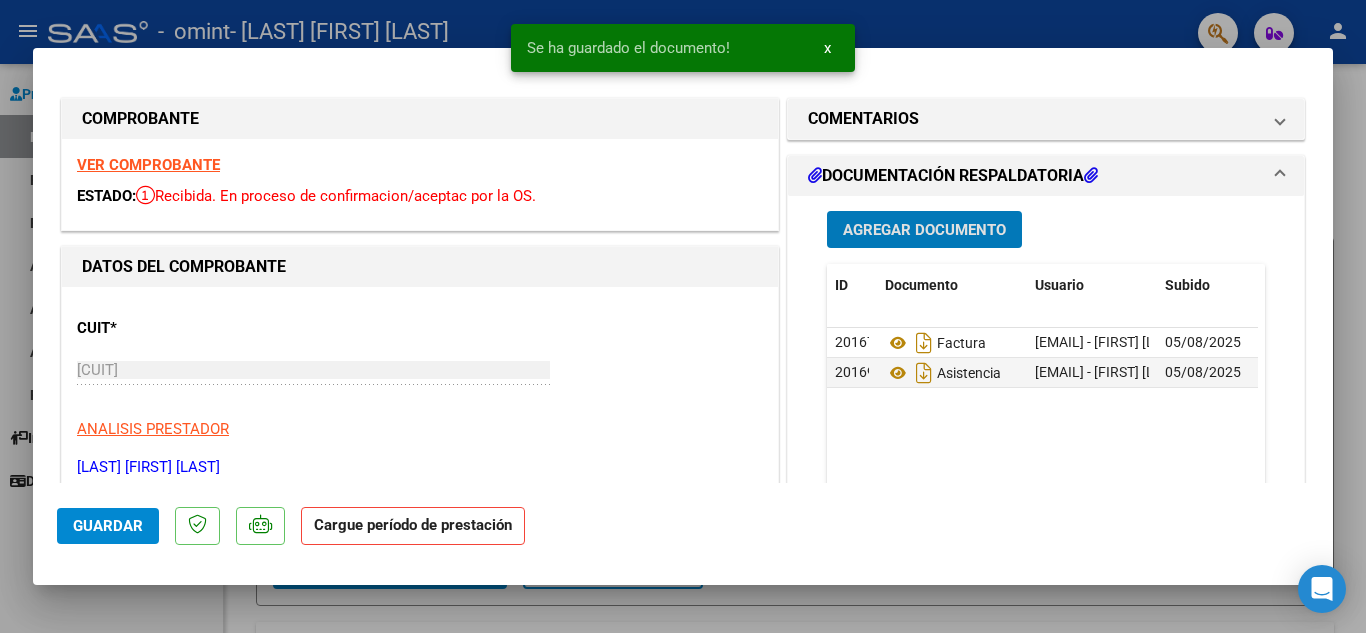 click on "Agregar Documento" at bounding box center (924, 230) 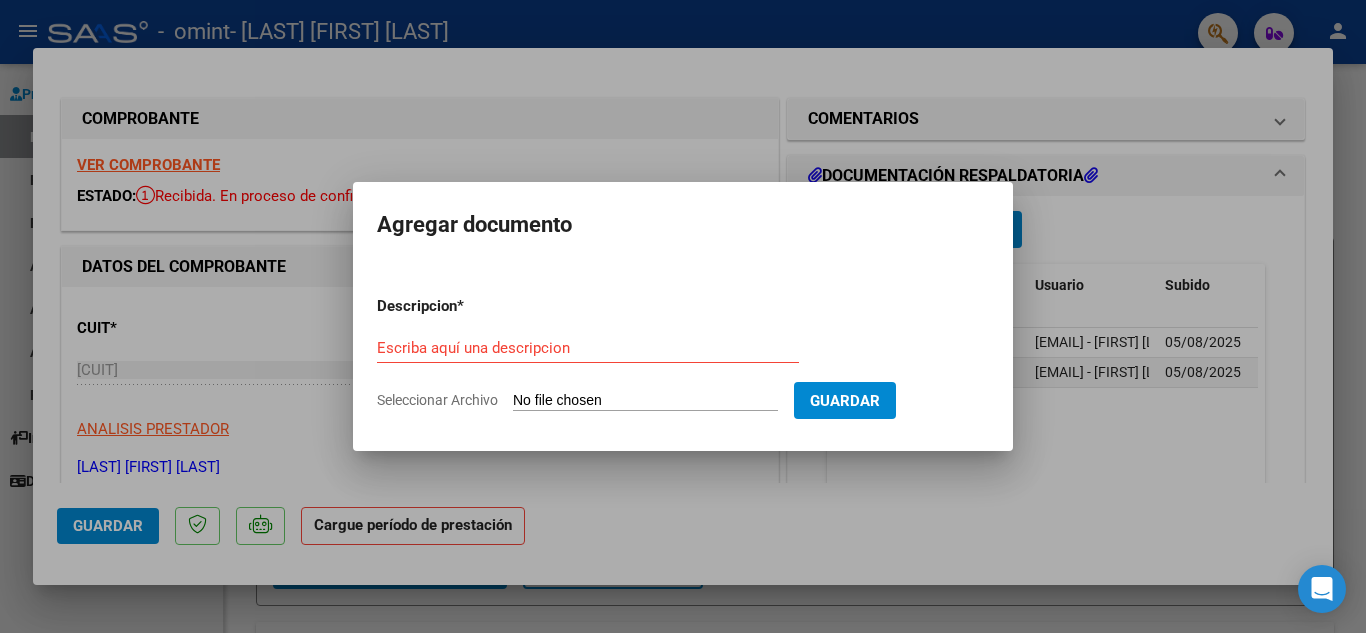 click on "Seleccionar Archivo" at bounding box center [645, 401] 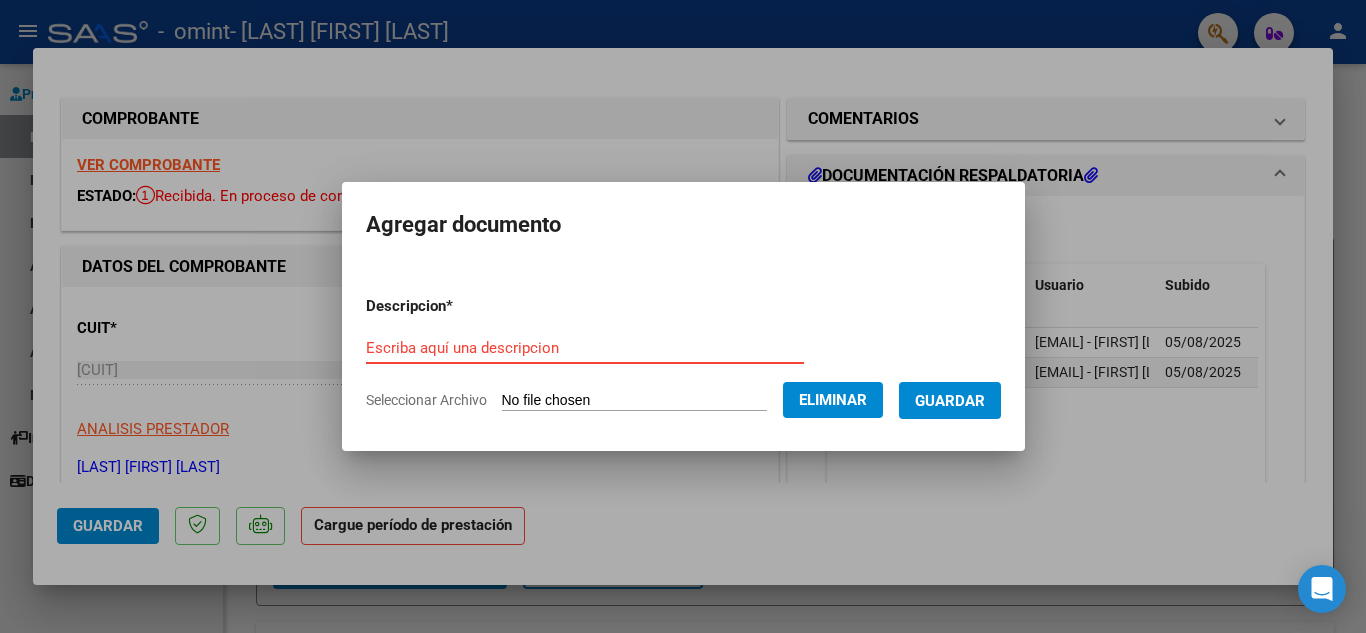 click on "Escriba aquí una descripcion" at bounding box center [585, 348] 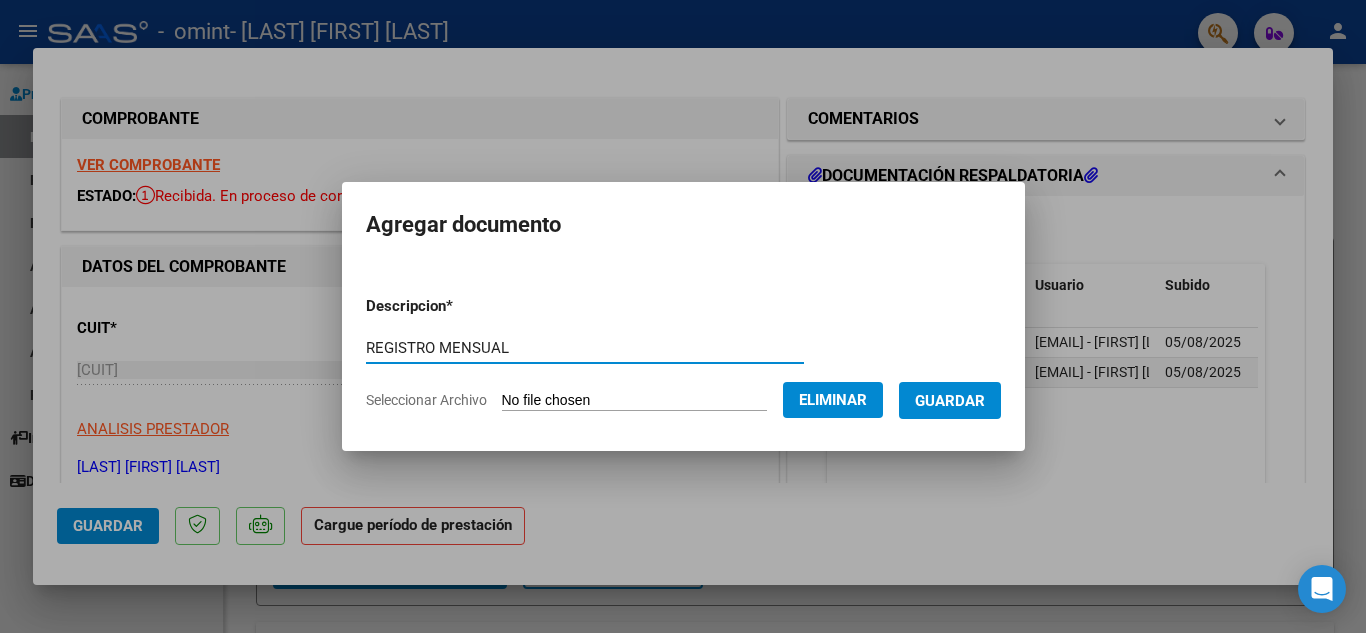 type on "REGISTRO MENSUAL" 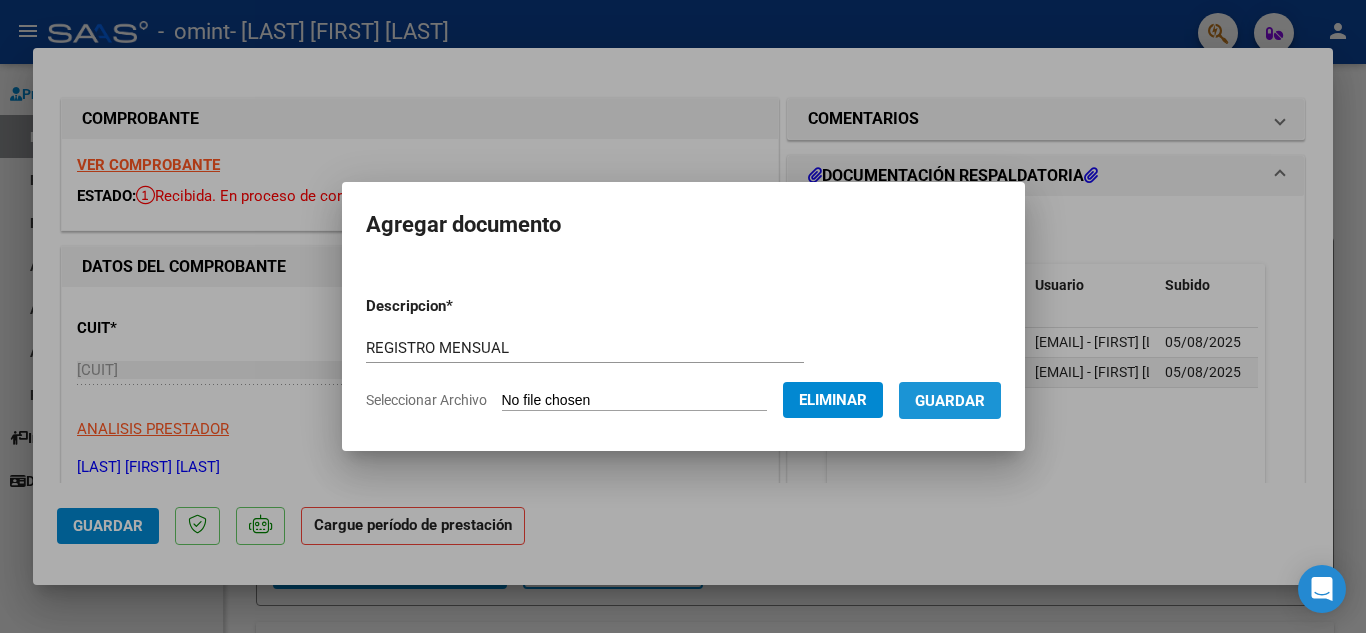 click on "Guardar" at bounding box center [950, 401] 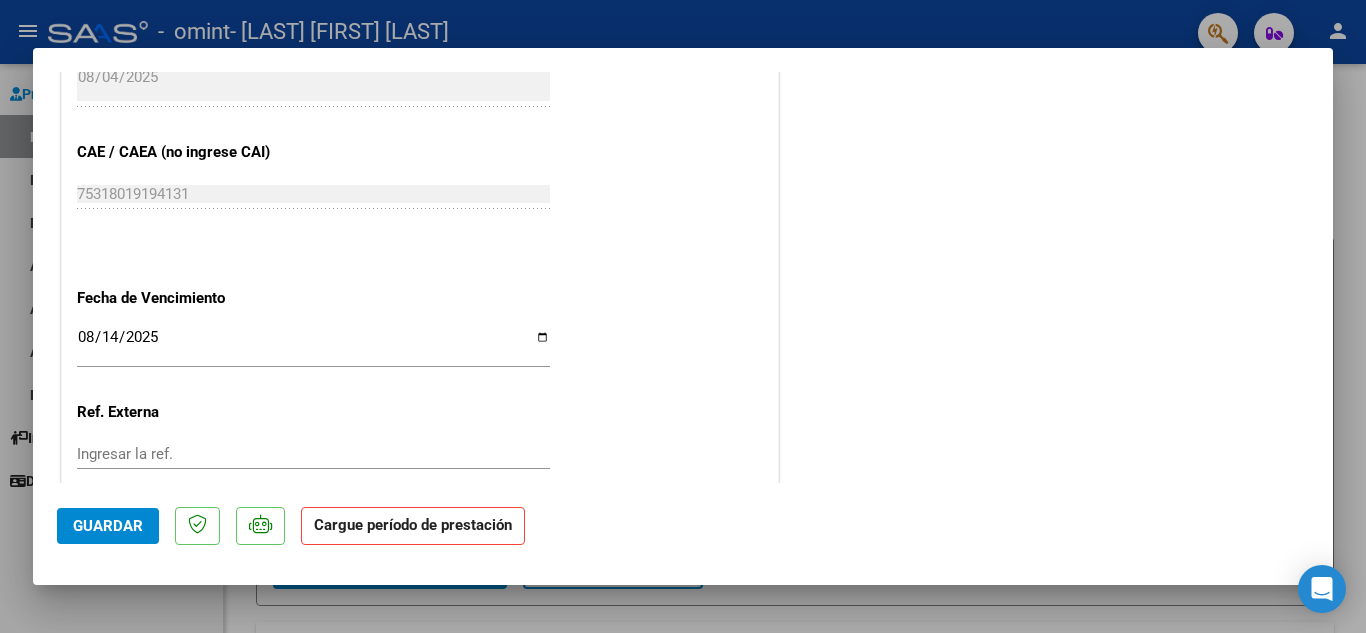 scroll, scrollTop: 1292, scrollLeft: 0, axis: vertical 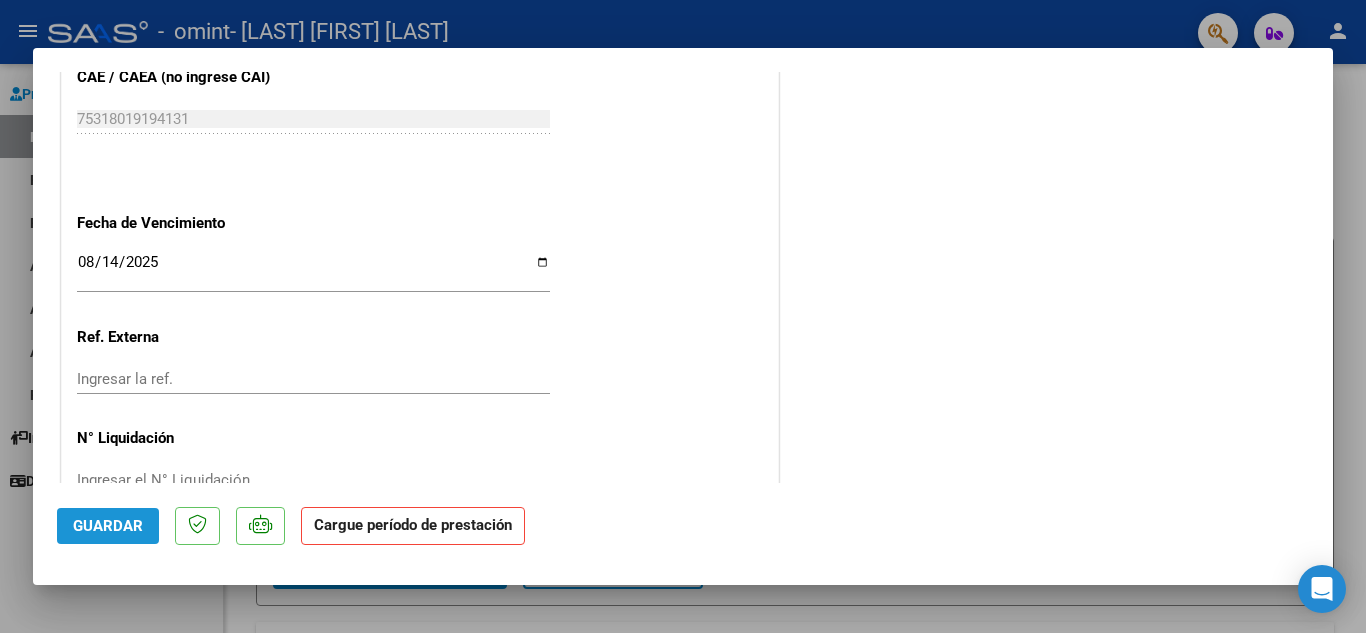 click on "Guardar" 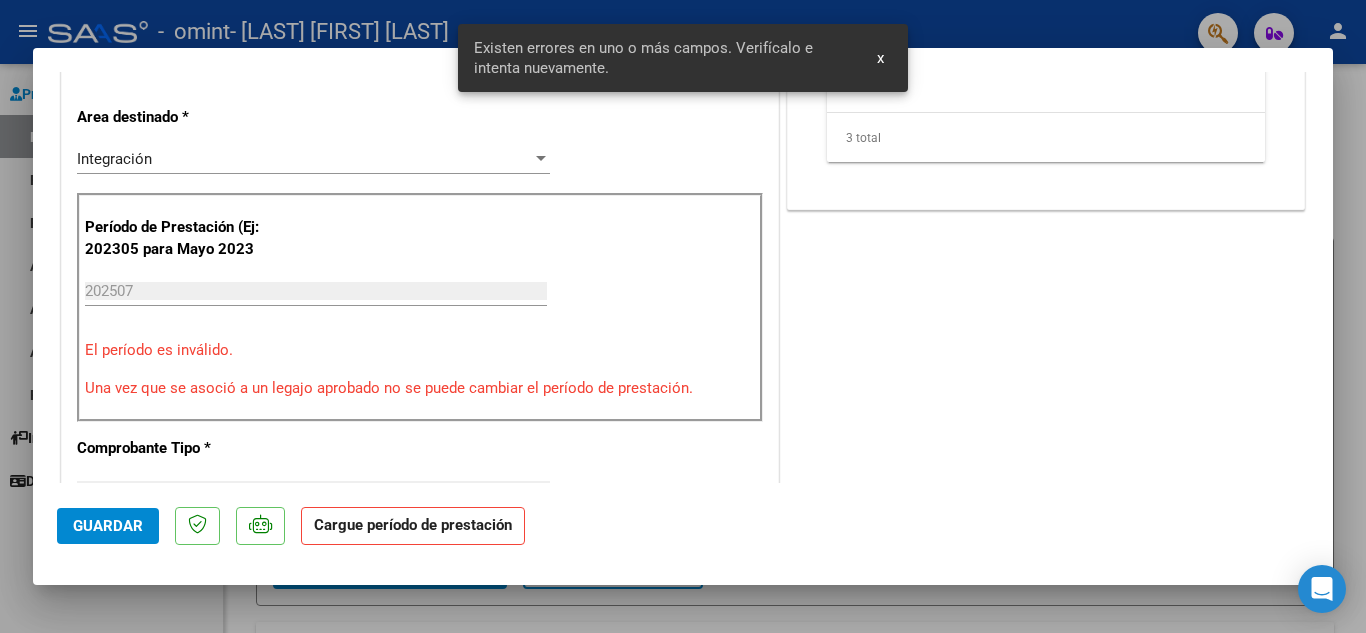 scroll, scrollTop: 395, scrollLeft: 0, axis: vertical 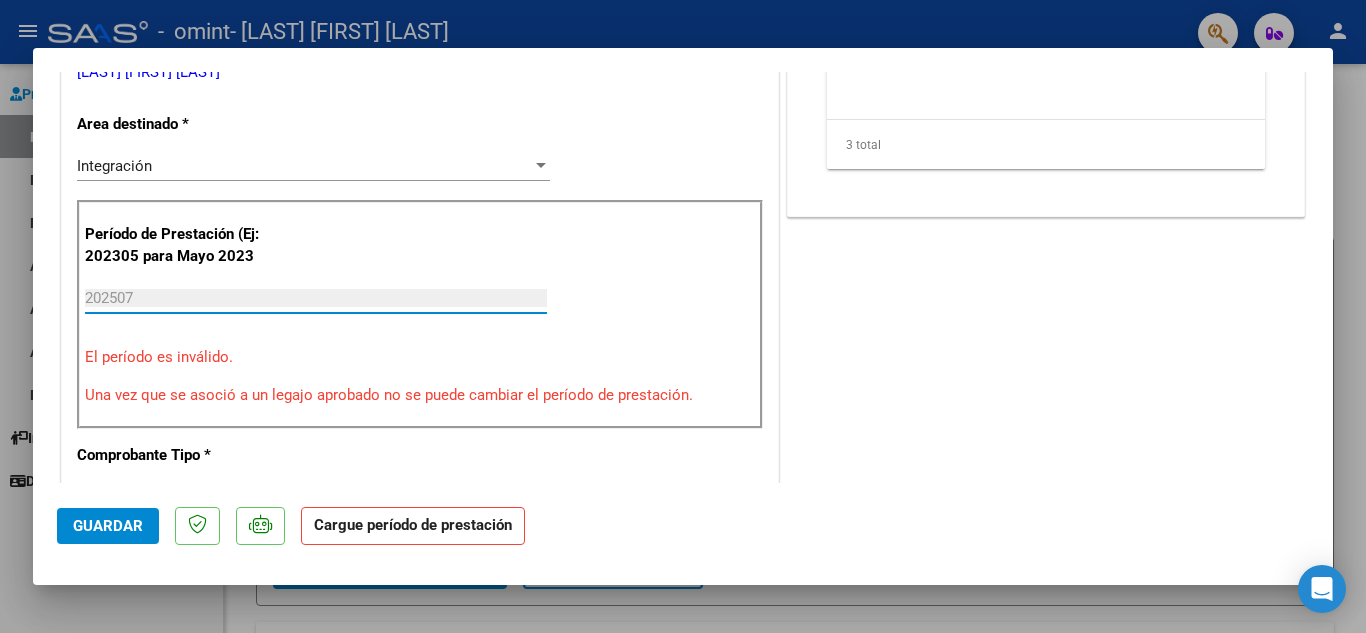 click on "202507" at bounding box center [316, 298] 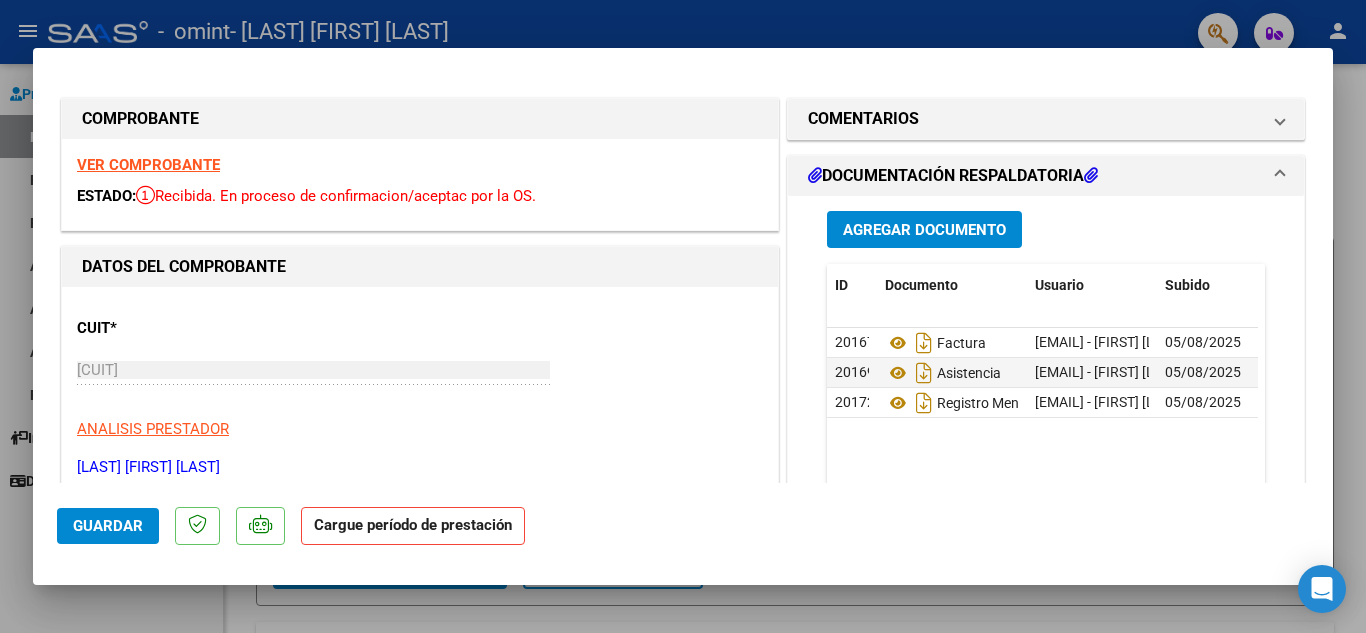 scroll, scrollTop: 395, scrollLeft: 0, axis: vertical 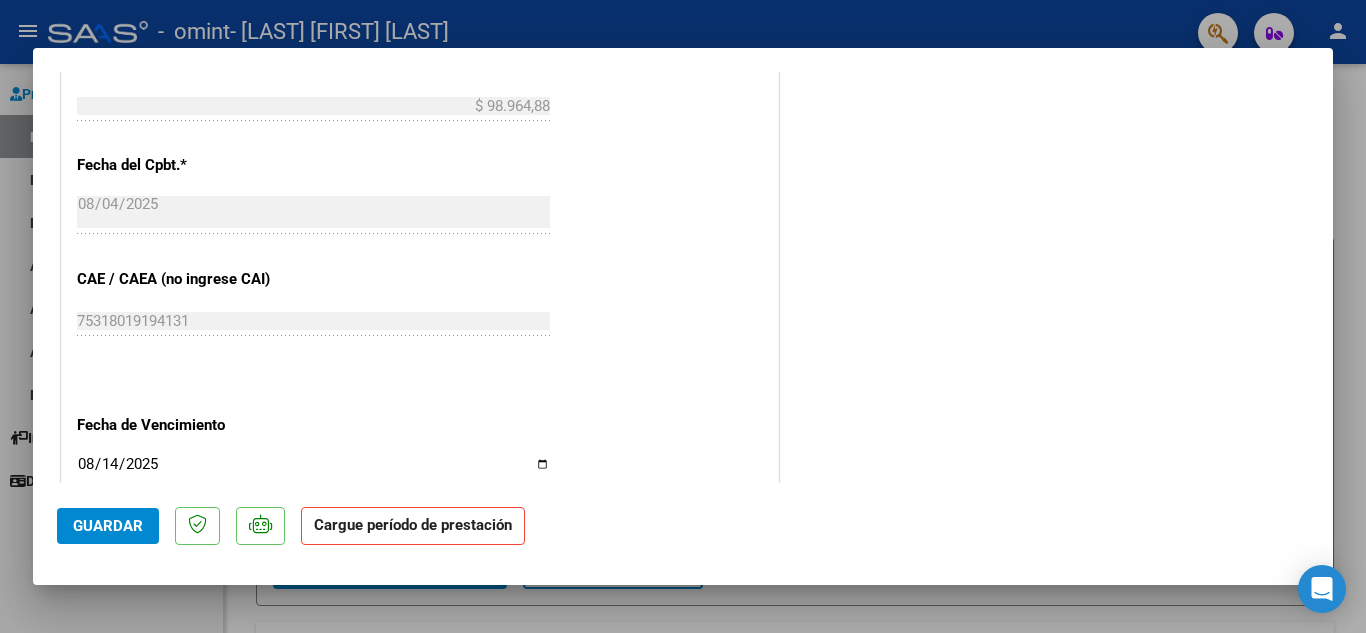 click on "Cargue período de prestación" 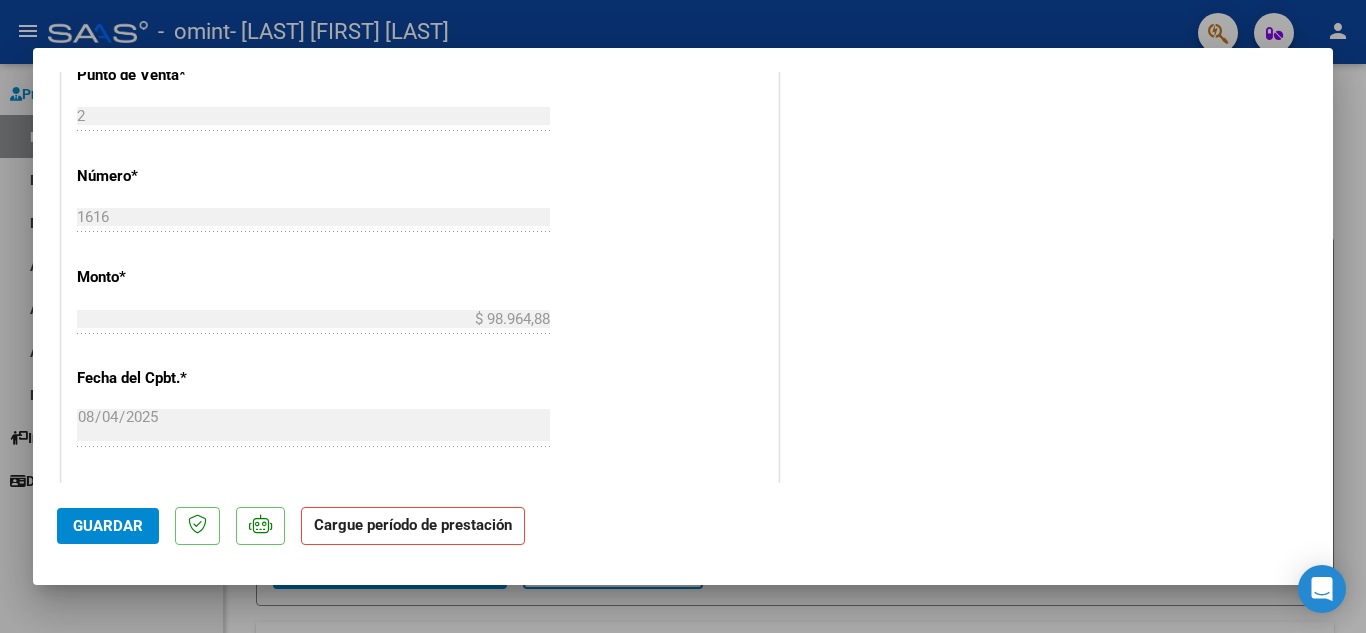 scroll, scrollTop: 810, scrollLeft: 0, axis: vertical 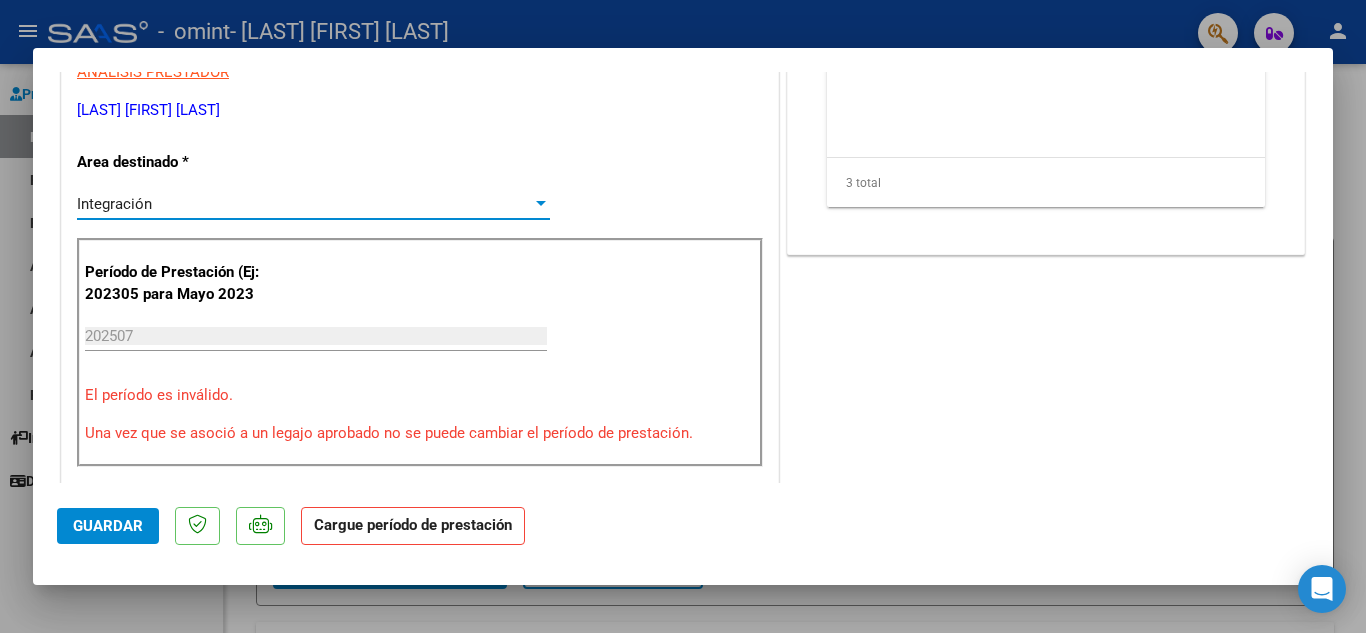 click at bounding box center [541, 203] 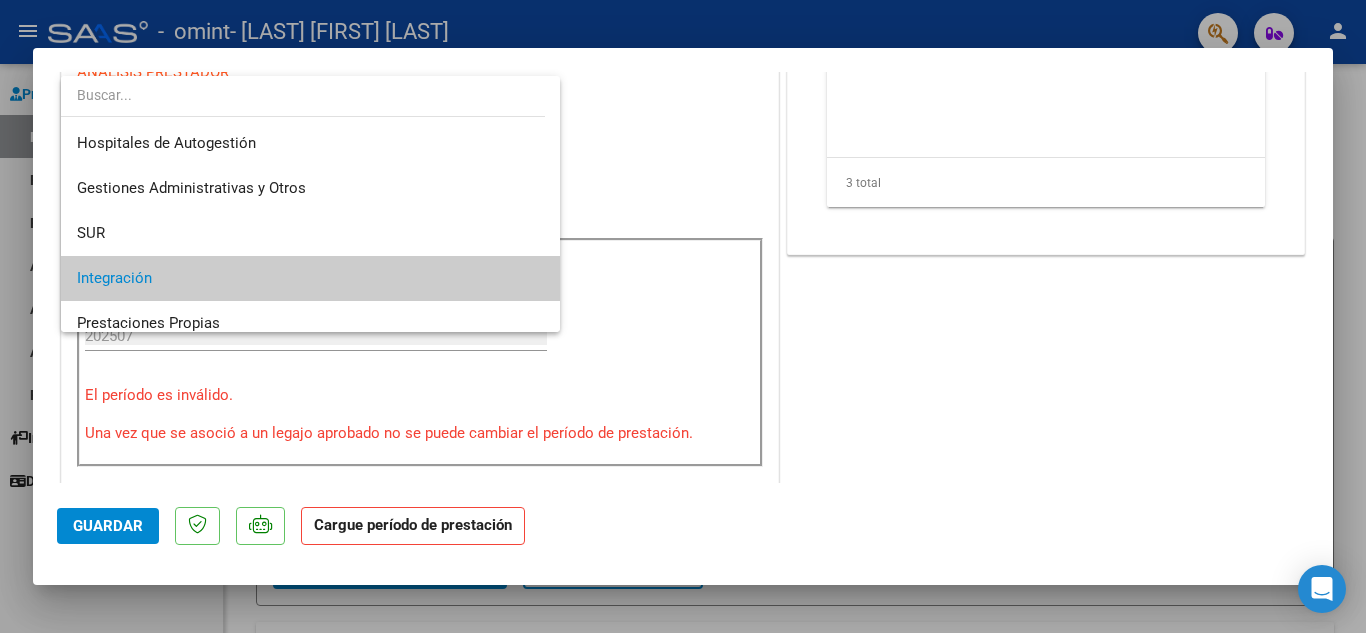 scroll, scrollTop: 75, scrollLeft: 0, axis: vertical 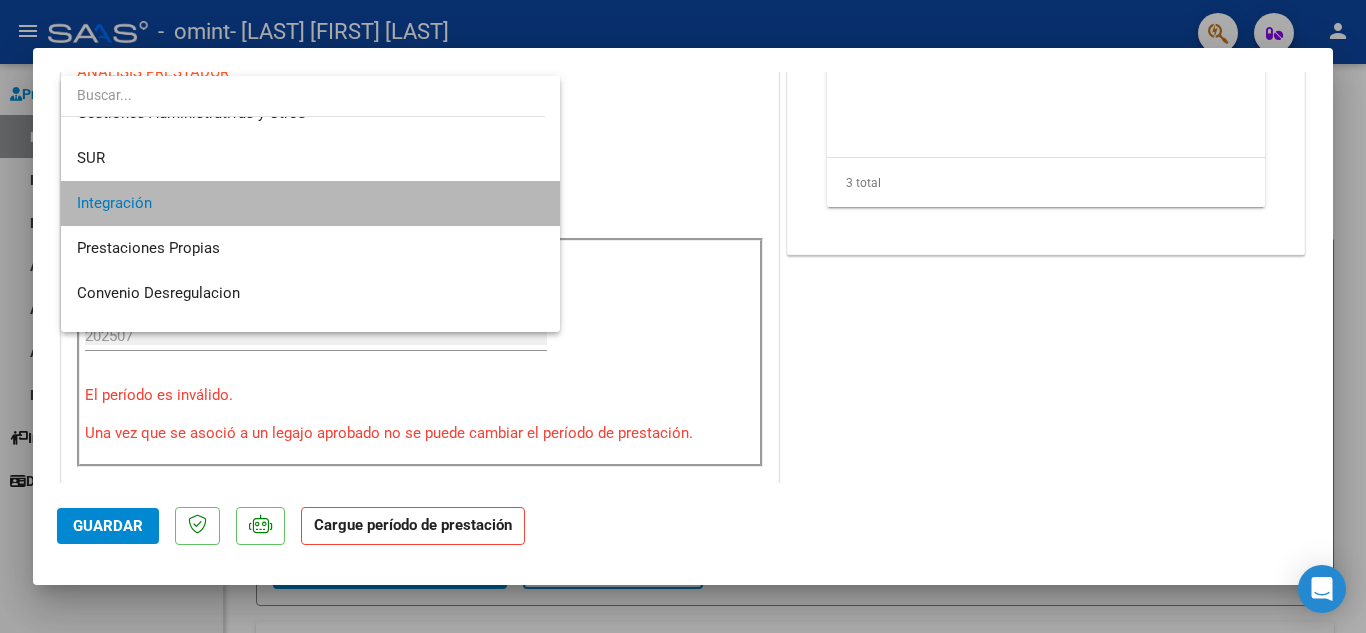 click on "Integración" at bounding box center (310, 203) 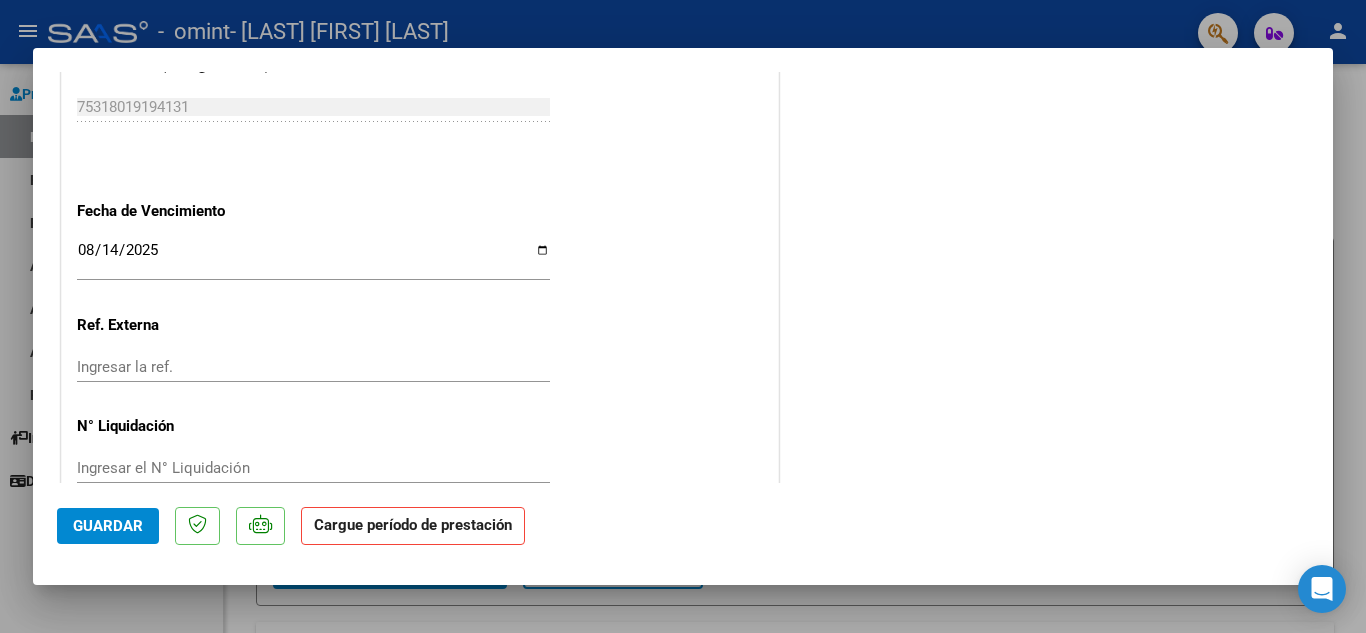 scroll, scrollTop: 1343, scrollLeft: 0, axis: vertical 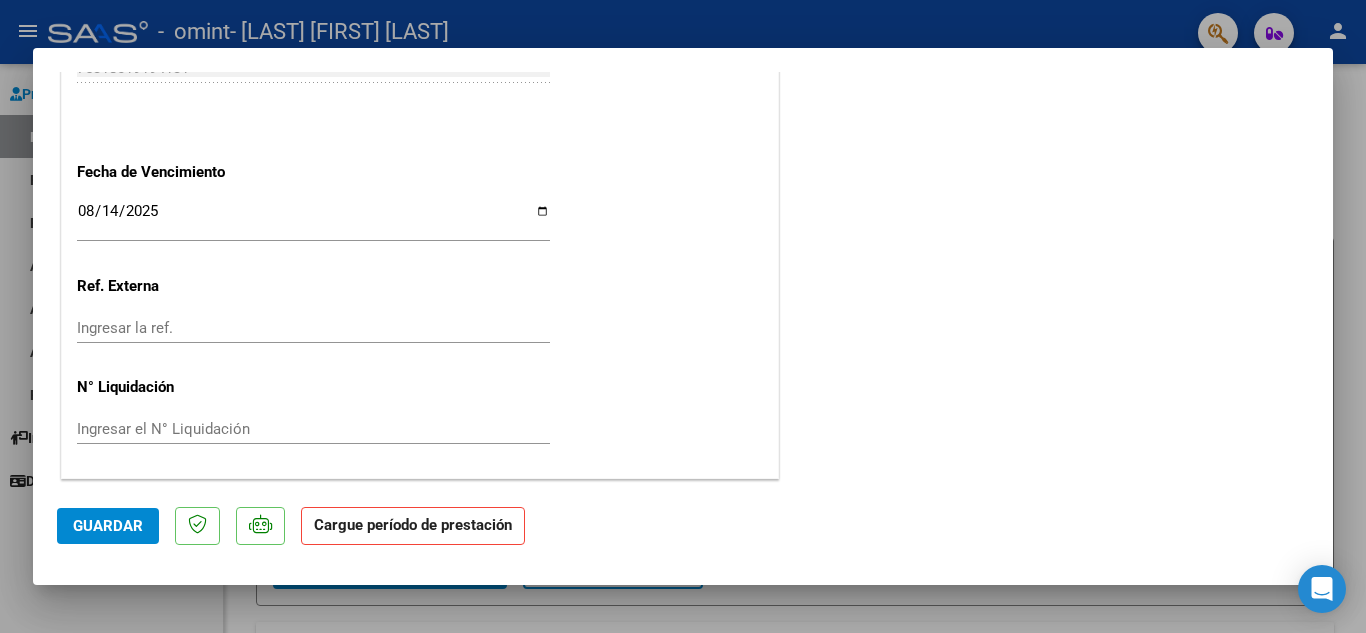click on "Cargue período de prestación" 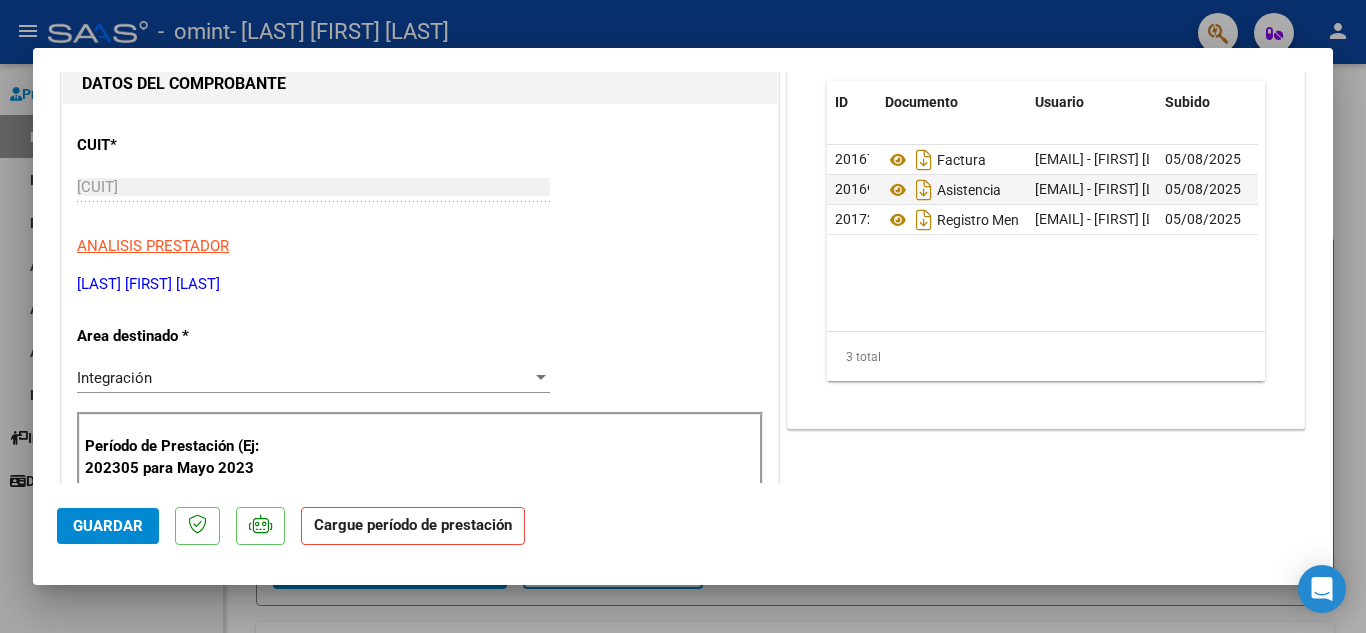 scroll, scrollTop: 143, scrollLeft: 0, axis: vertical 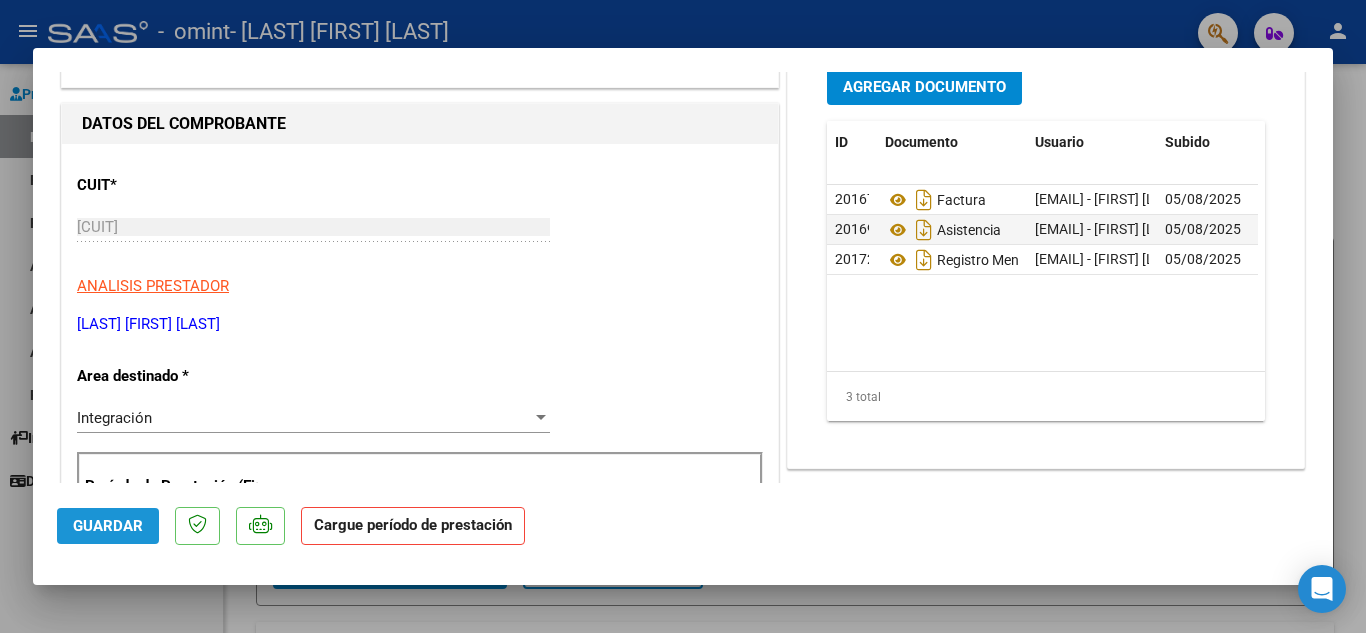click on "Guardar" 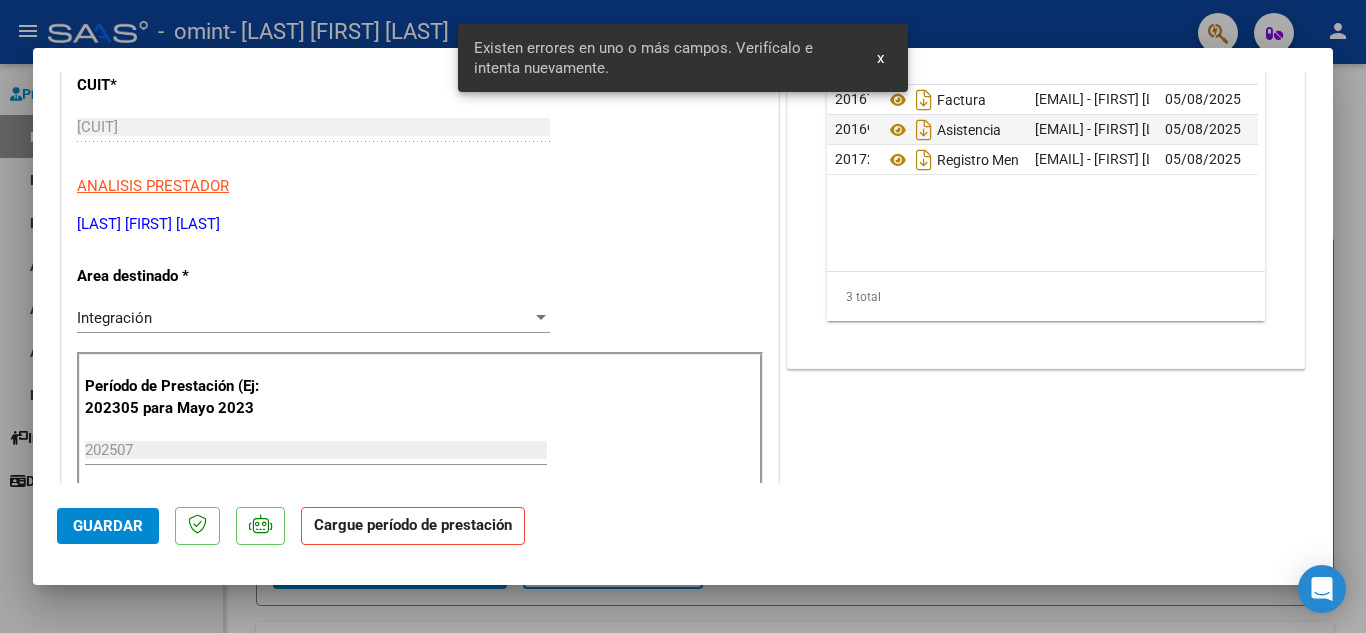 scroll, scrollTop: 395, scrollLeft: 0, axis: vertical 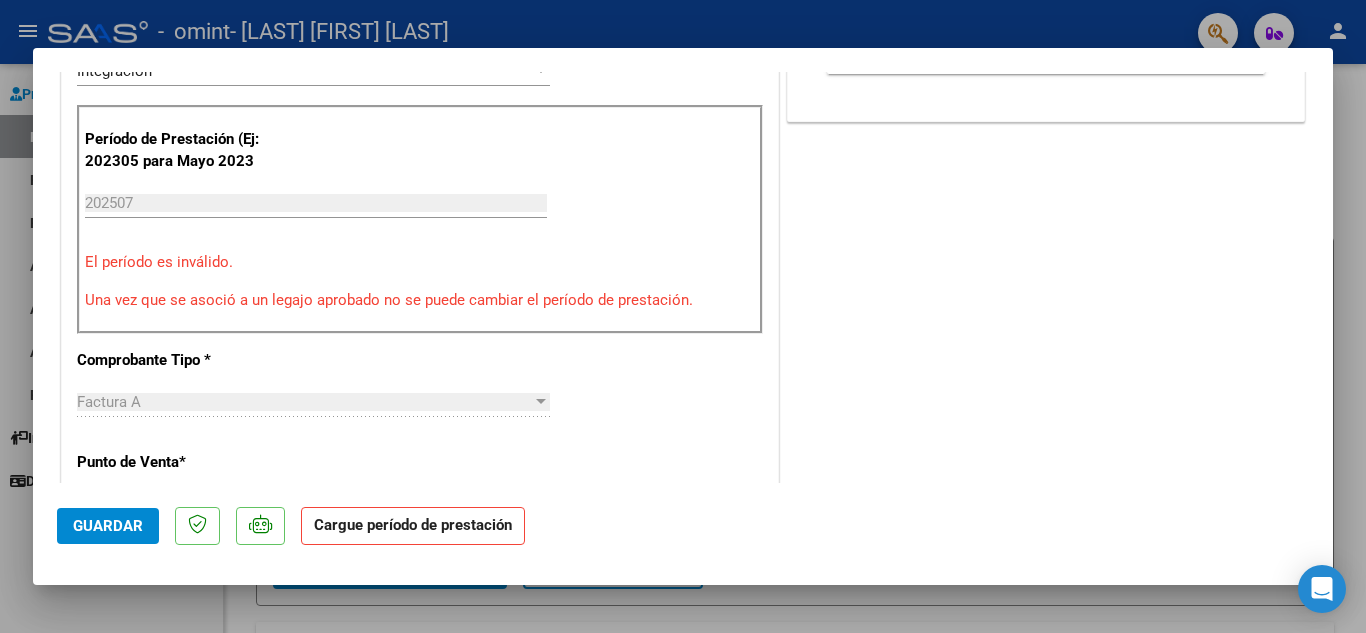 drag, startPoint x: 588, startPoint y: 276, endPoint x: 548, endPoint y: 163, distance: 119.870766 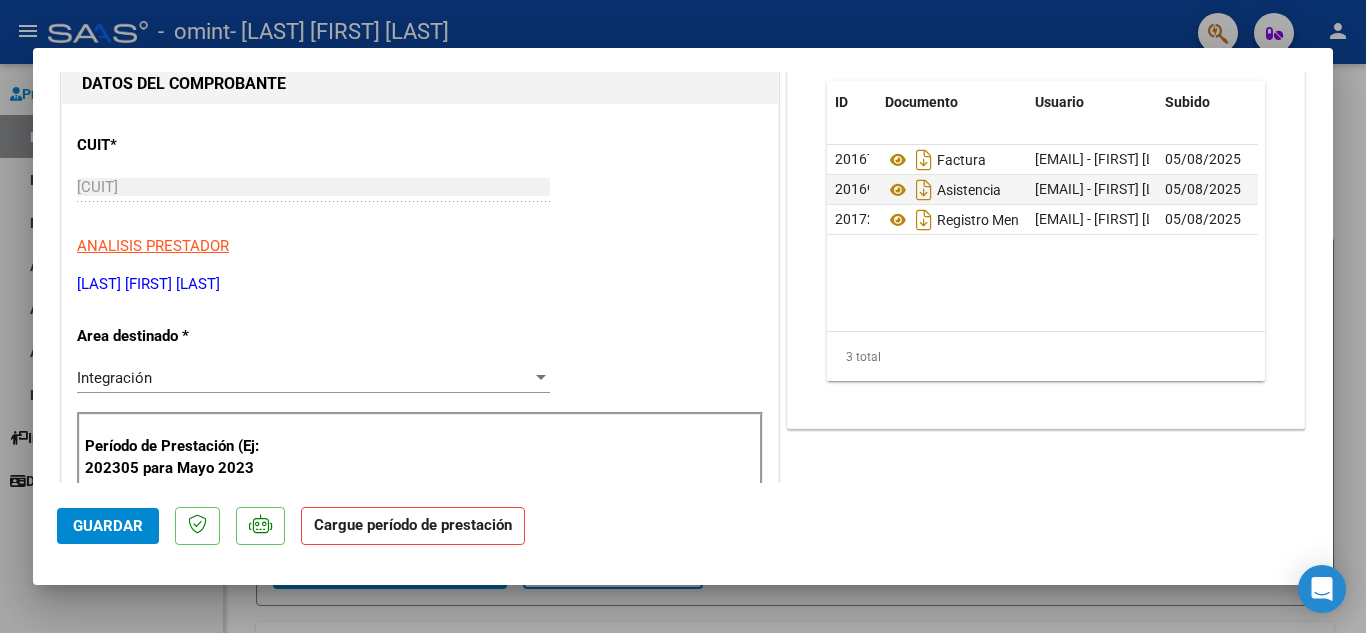 scroll, scrollTop: 116, scrollLeft: 0, axis: vertical 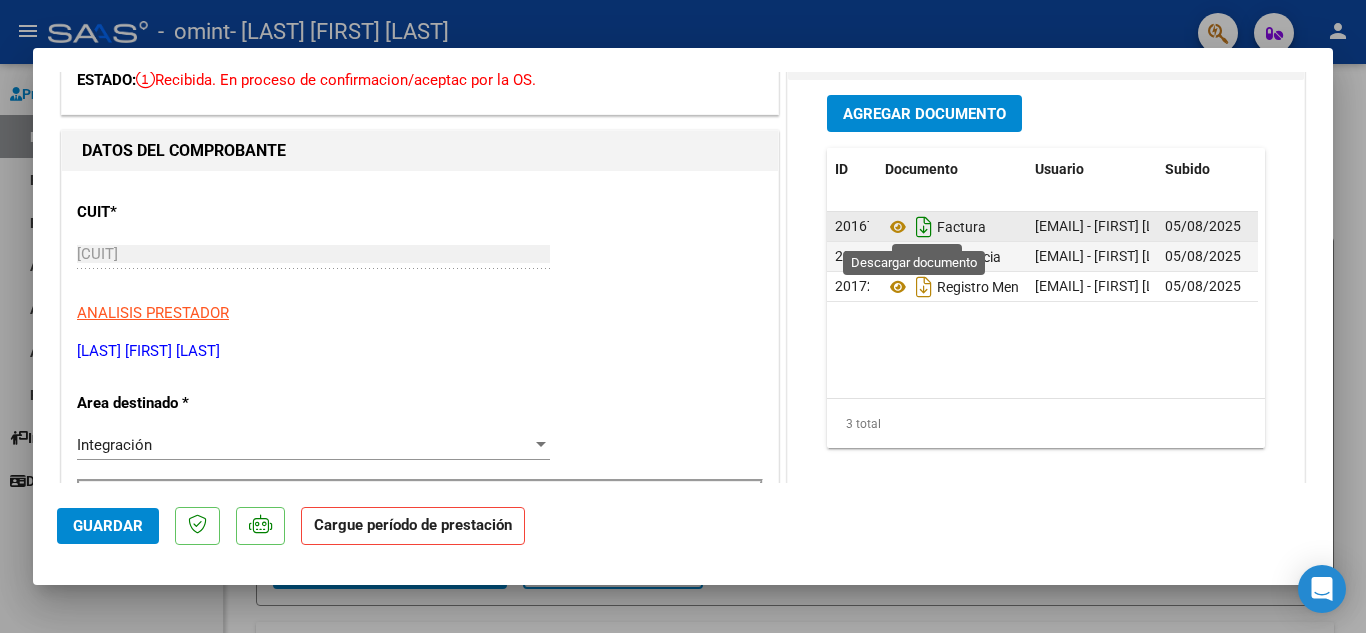 click 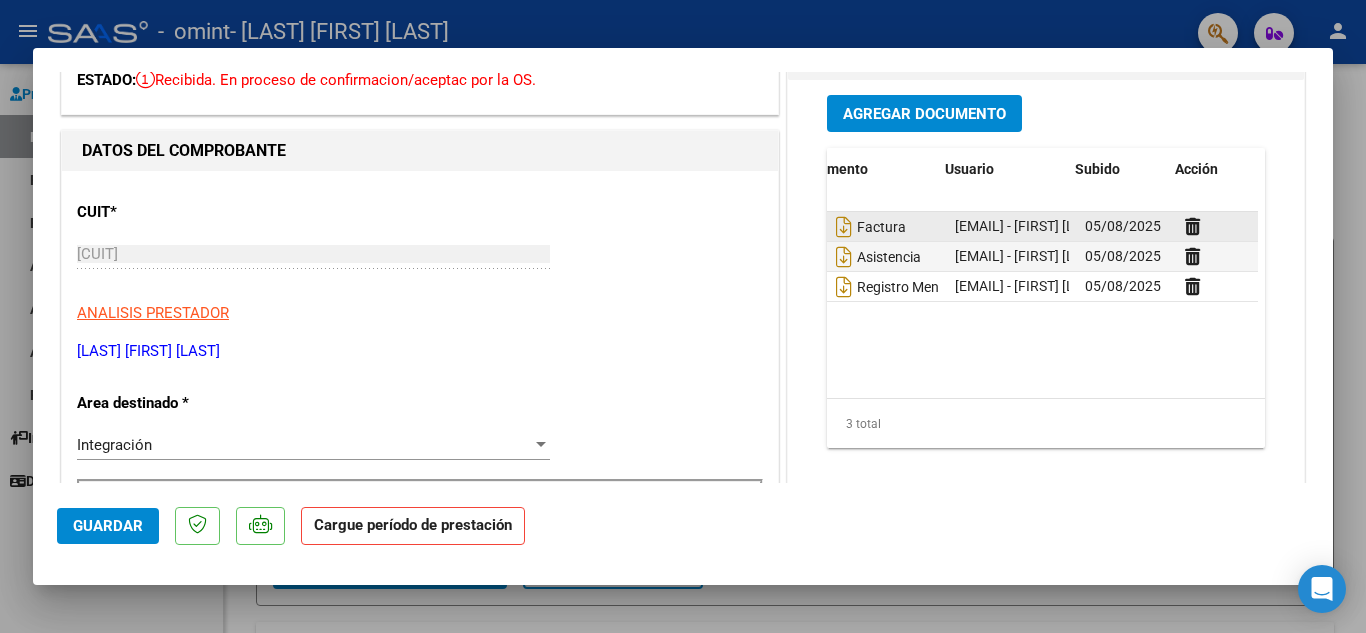 scroll, scrollTop: 0, scrollLeft: 99, axis: horizontal 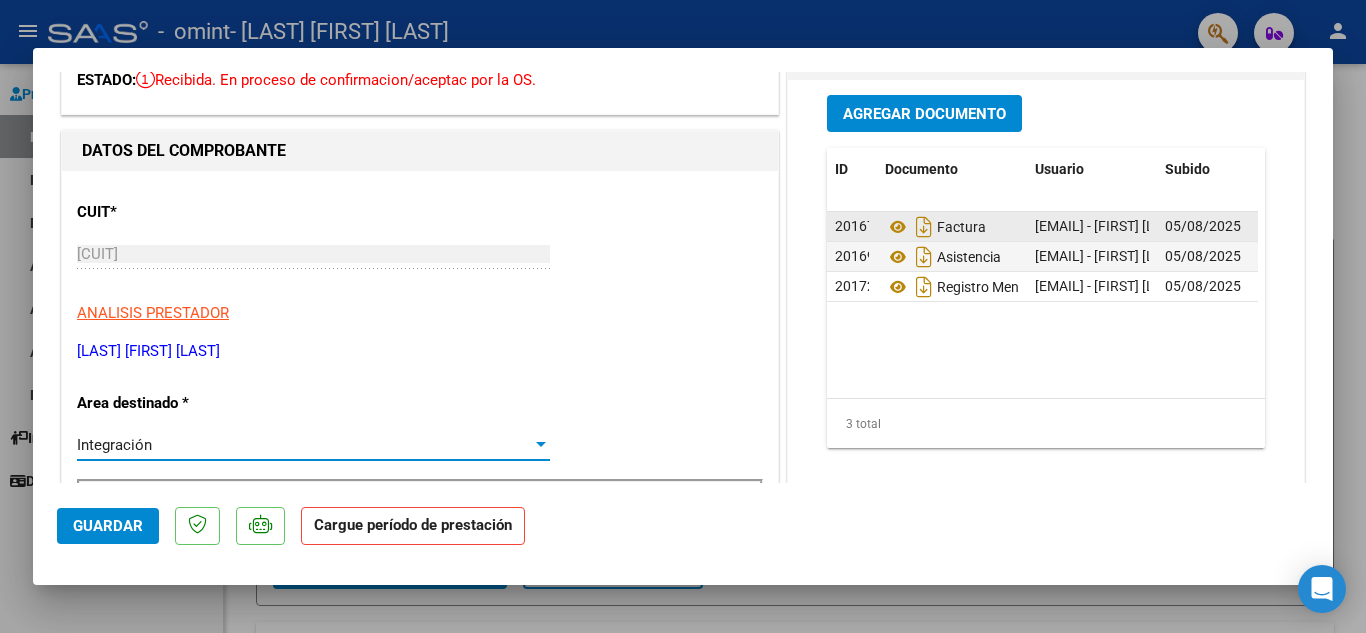 click at bounding box center [541, 444] 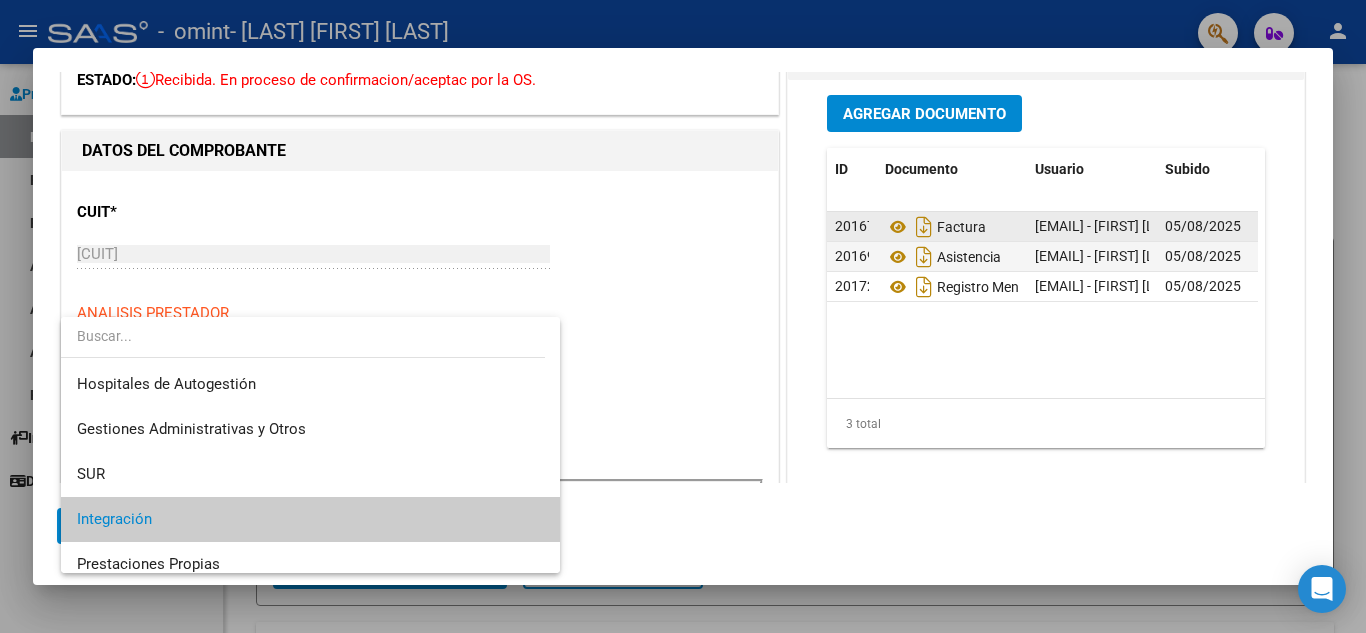 scroll, scrollTop: 75, scrollLeft: 0, axis: vertical 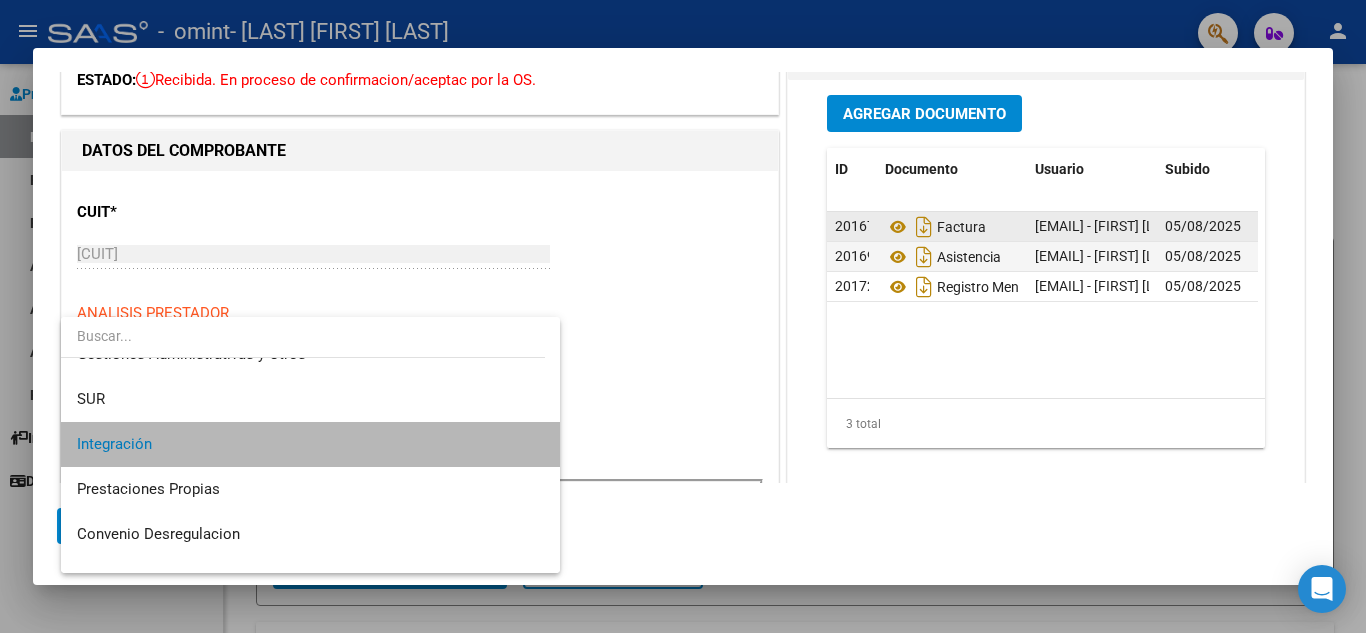 click on "Integración" at bounding box center (310, 444) 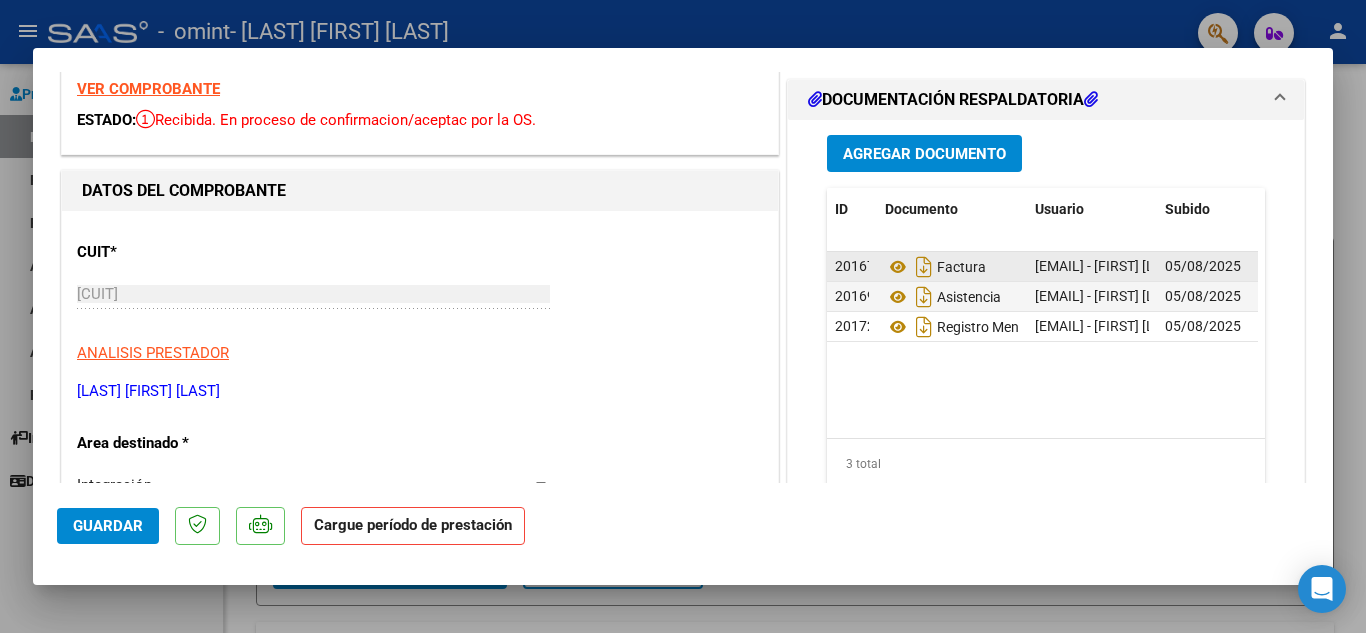 scroll, scrollTop: 0, scrollLeft: 0, axis: both 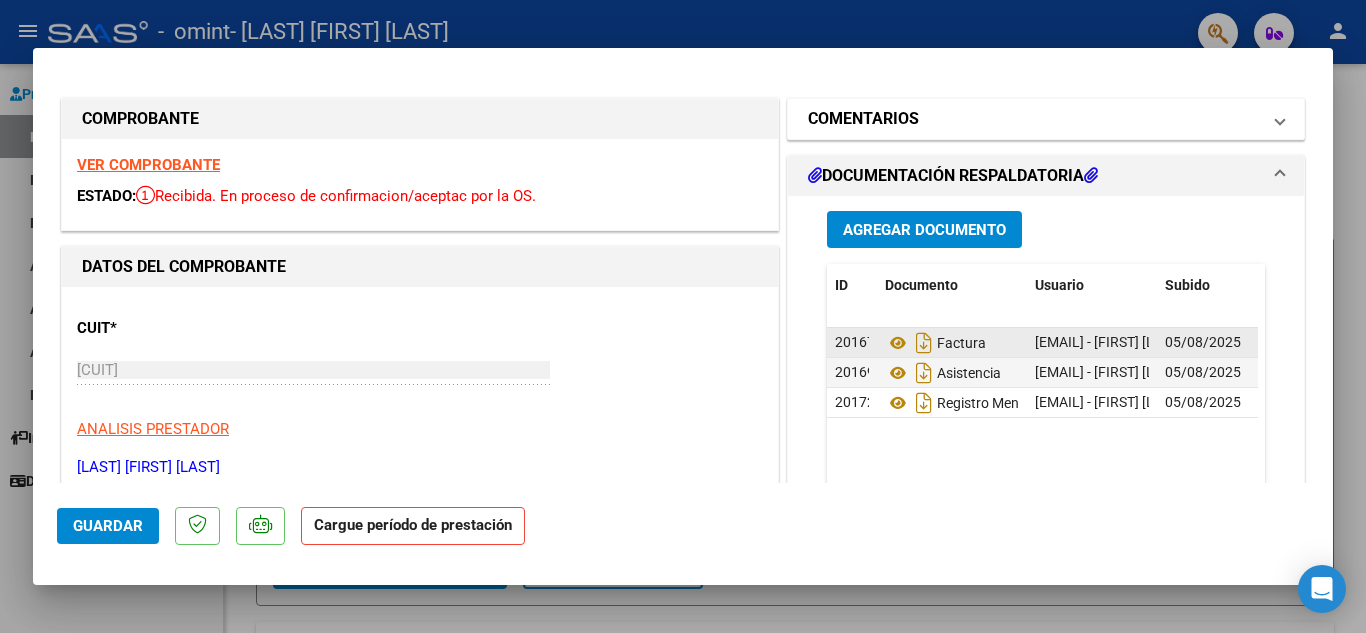 click at bounding box center (1280, 119) 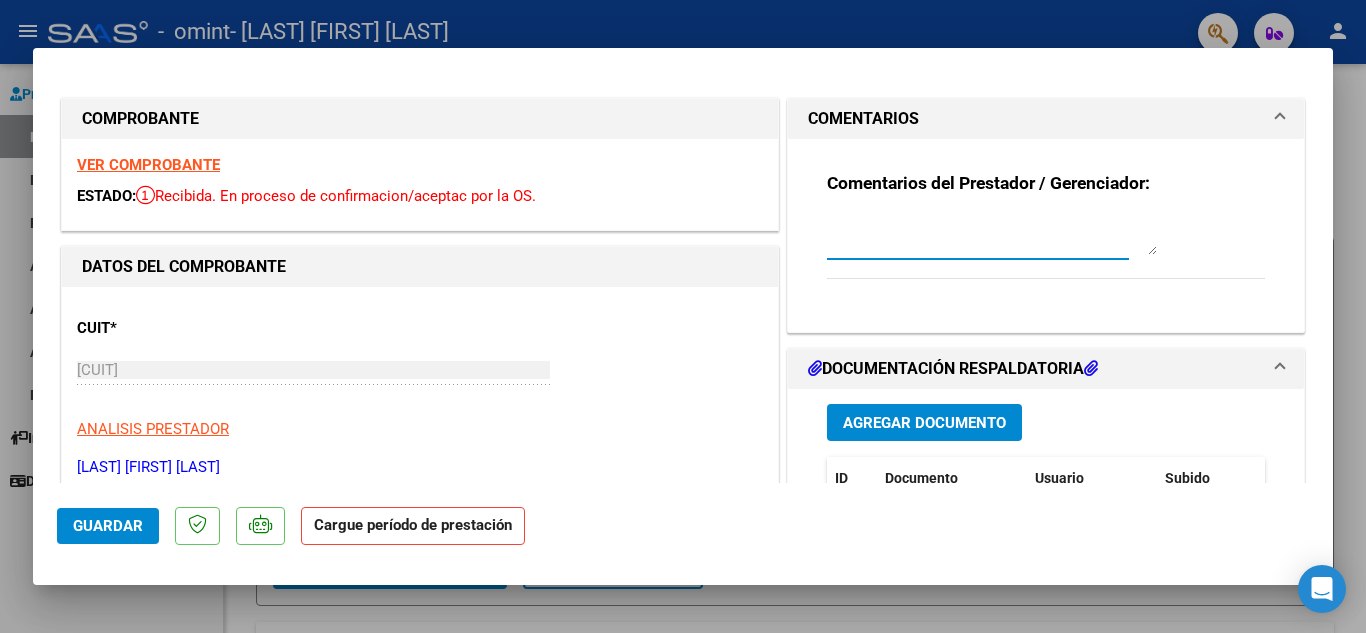 click at bounding box center (992, 235) 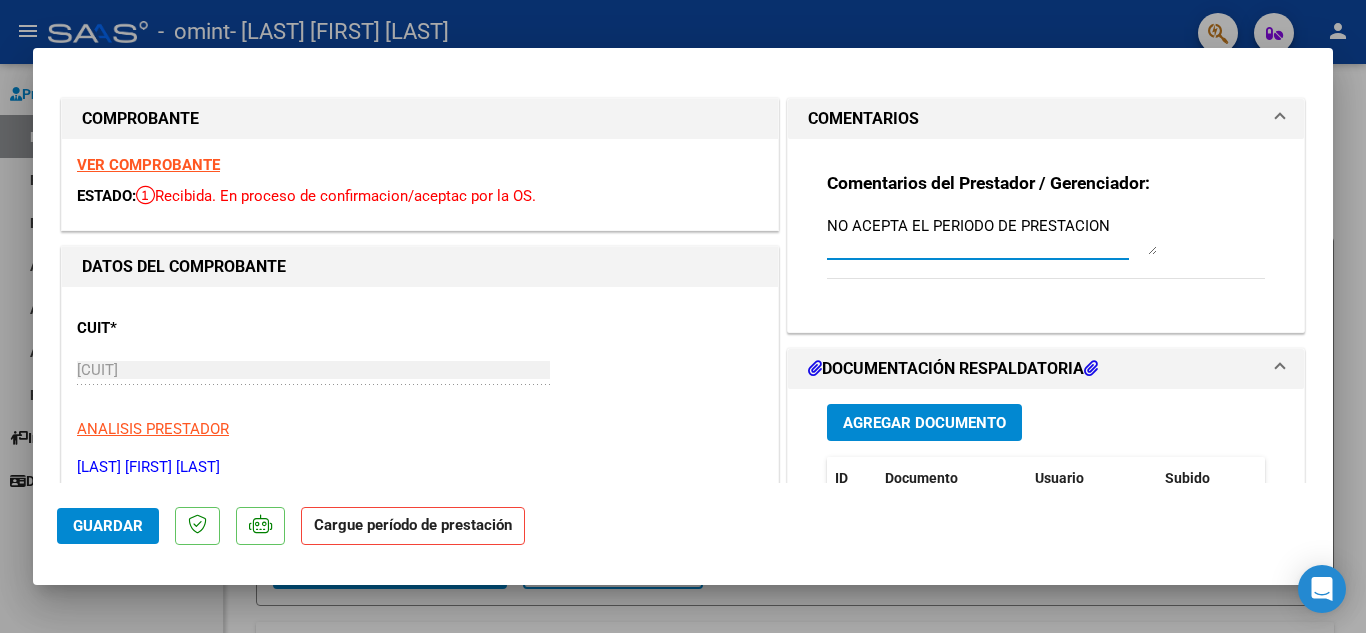 type on "NO ACEPTA EL PERIODO DE PRESTACION" 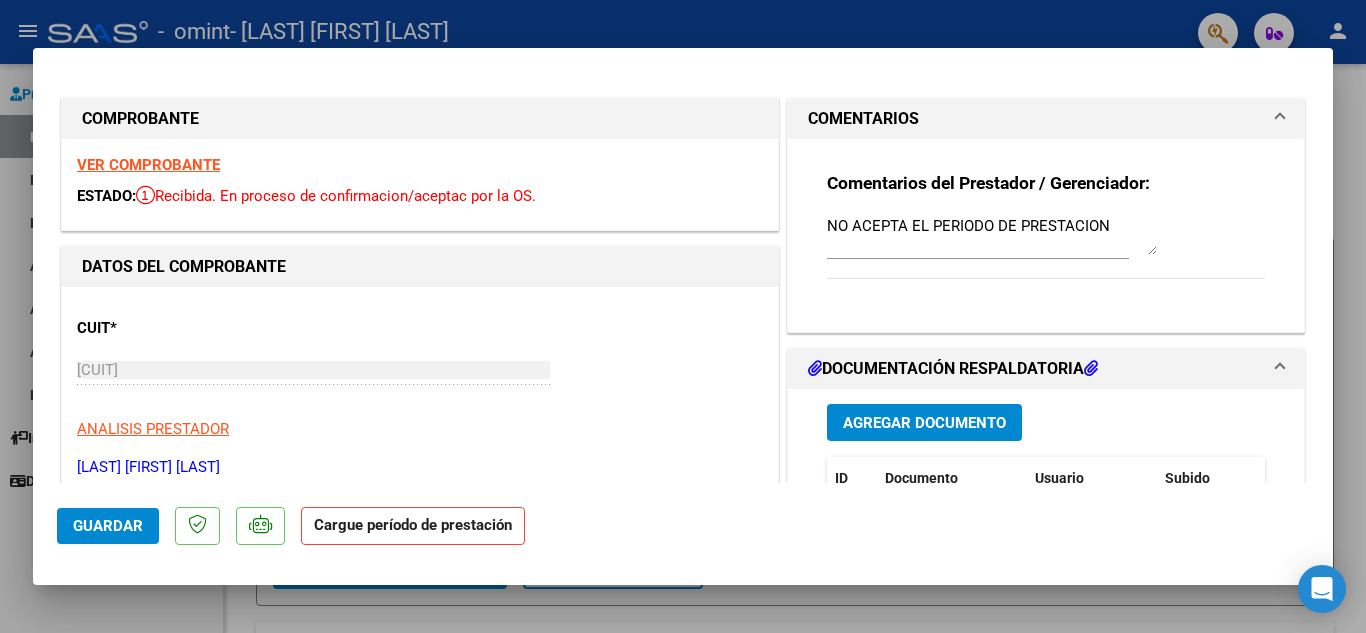 click on "Comentarios del Prestador / Gerenciador:  NO ACEPTA EL PERIODO DE PRESTACION" at bounding box center (1046, 227) 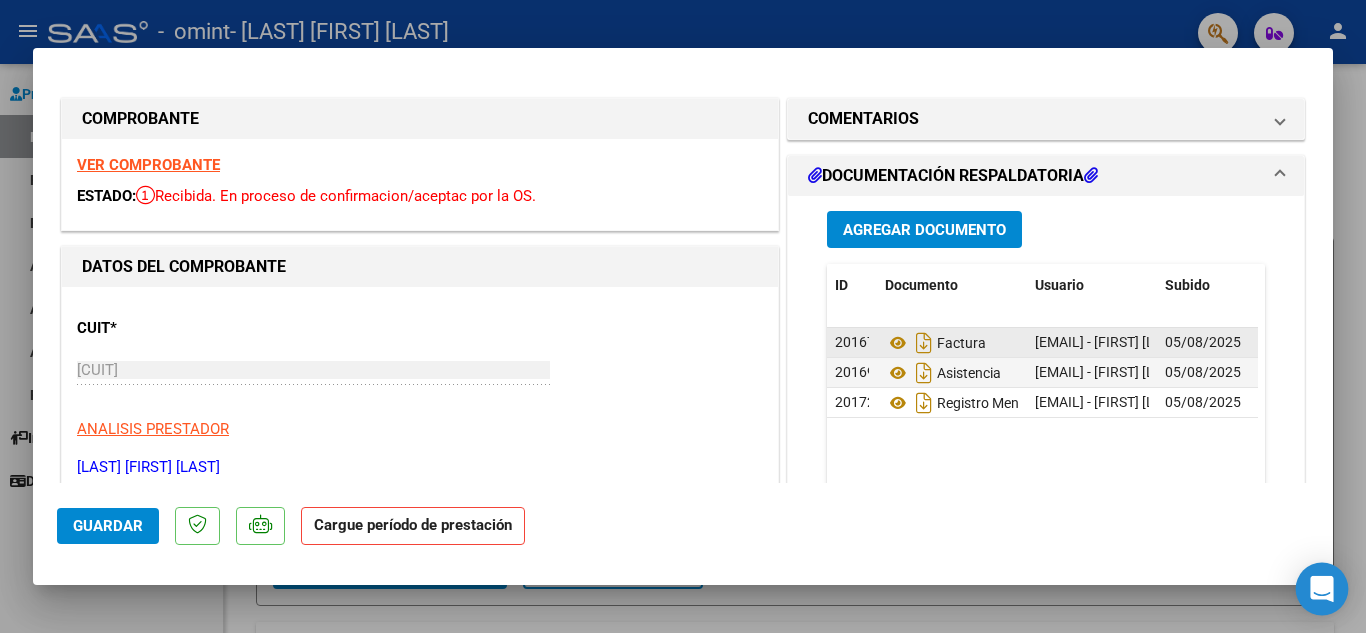 click 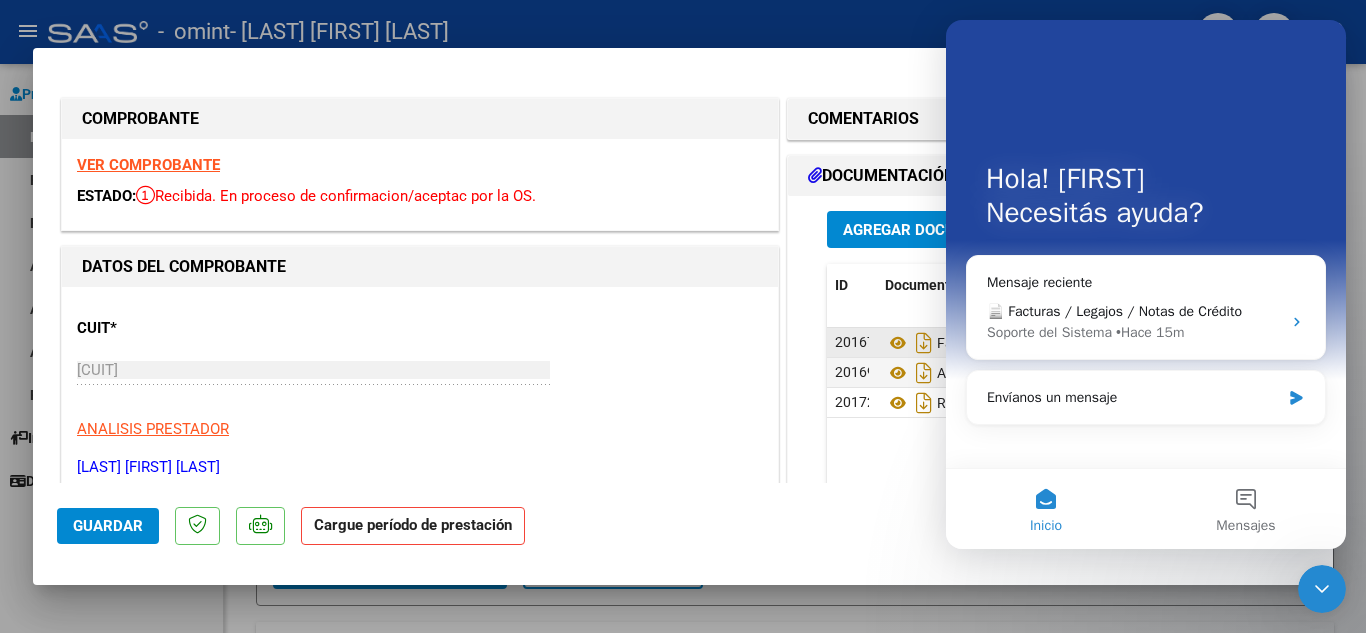 scroll, scrollTop: 0, scrollLeft: 0, axis: both 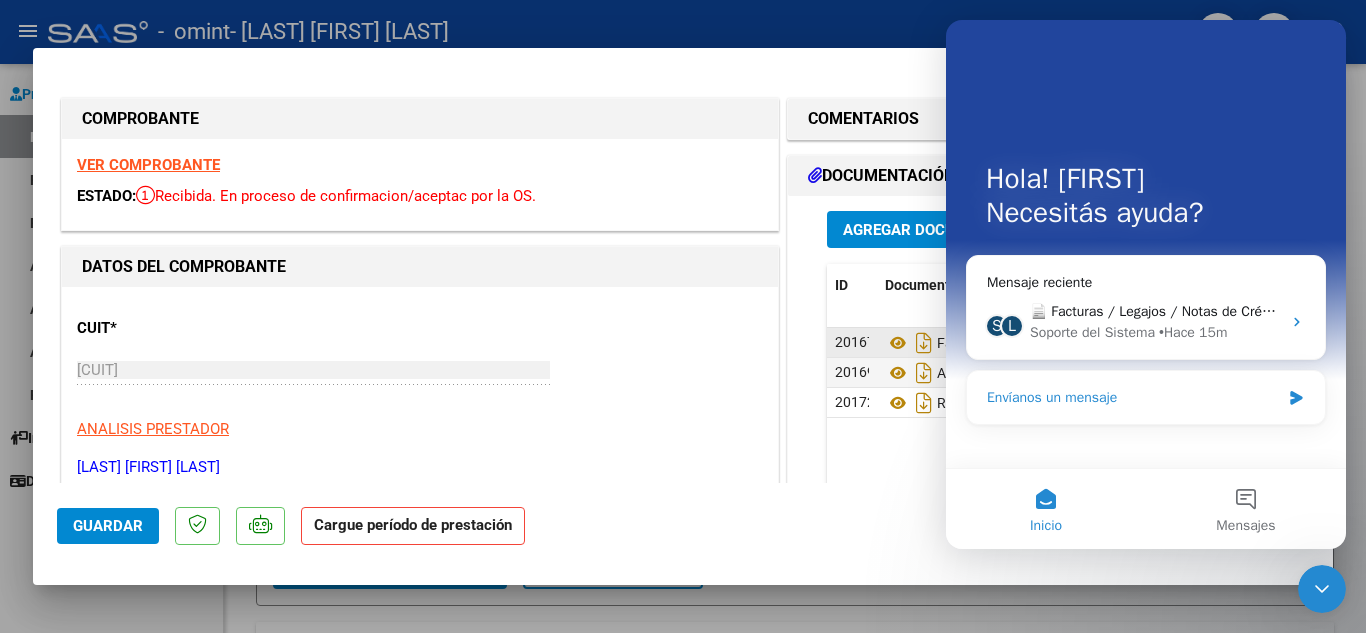 click 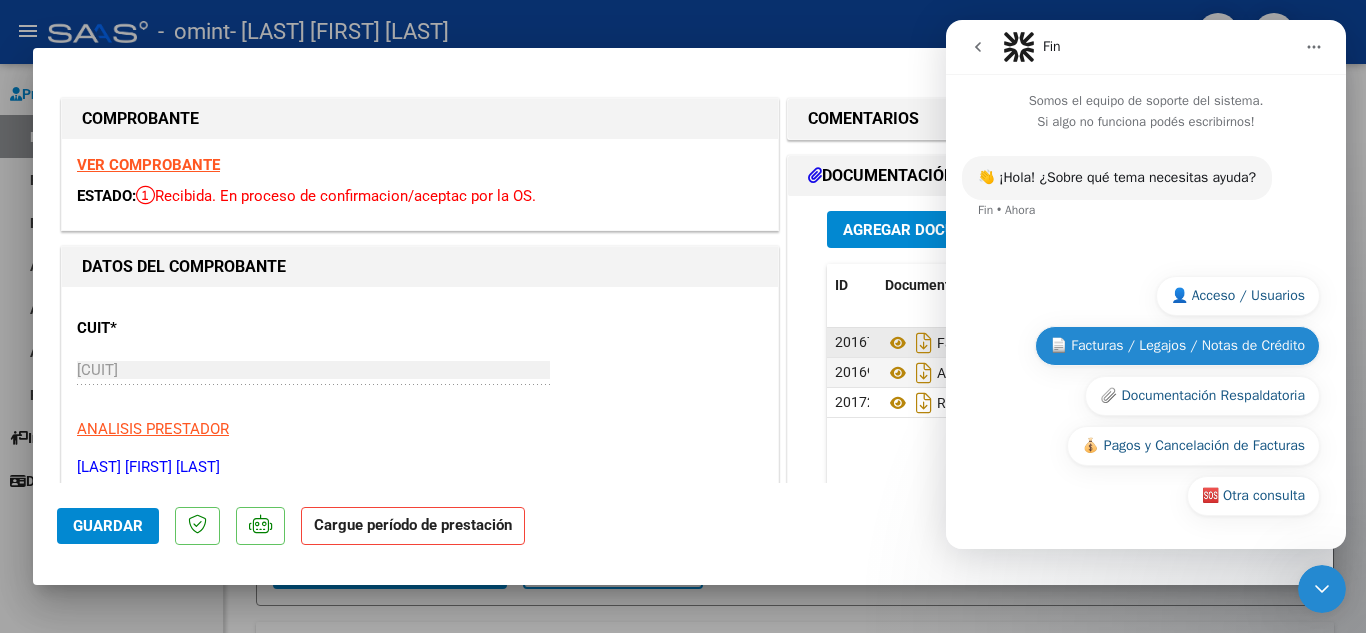 click on "📄 Facturas / Legajos / Notas de Crédito" at bounding box center (1177, 346) 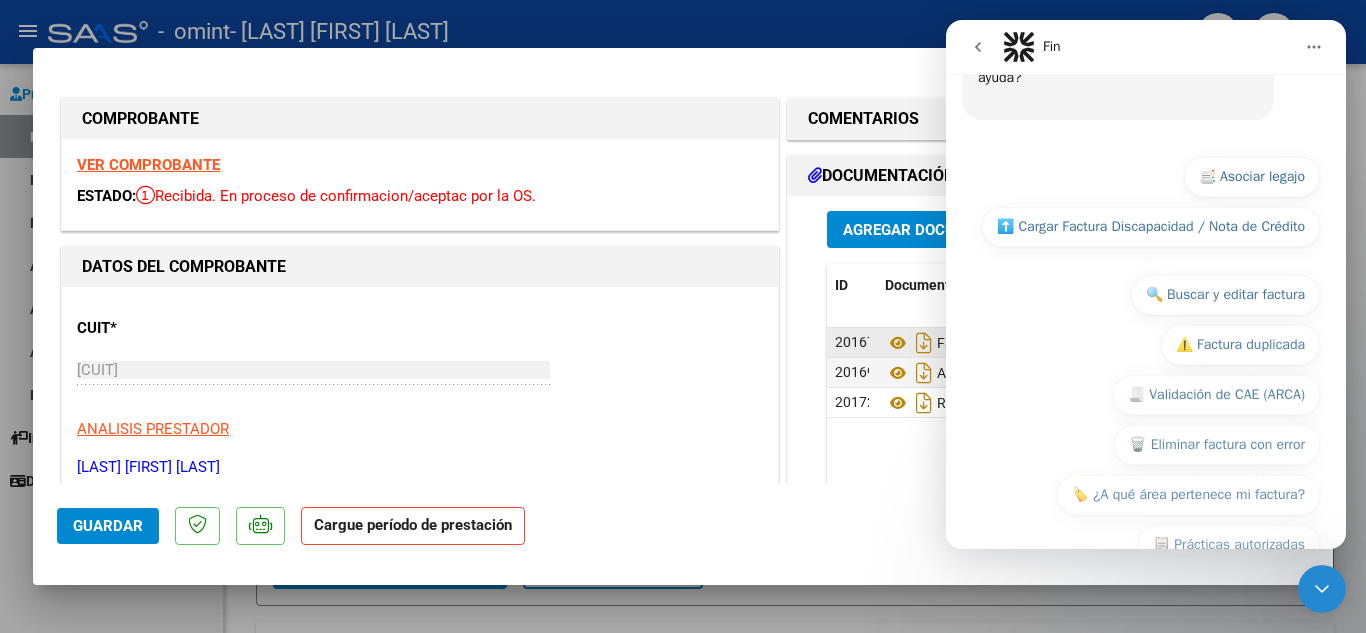 scroll, scrollTop: 357, scrollLeft: 0, axis: vertical 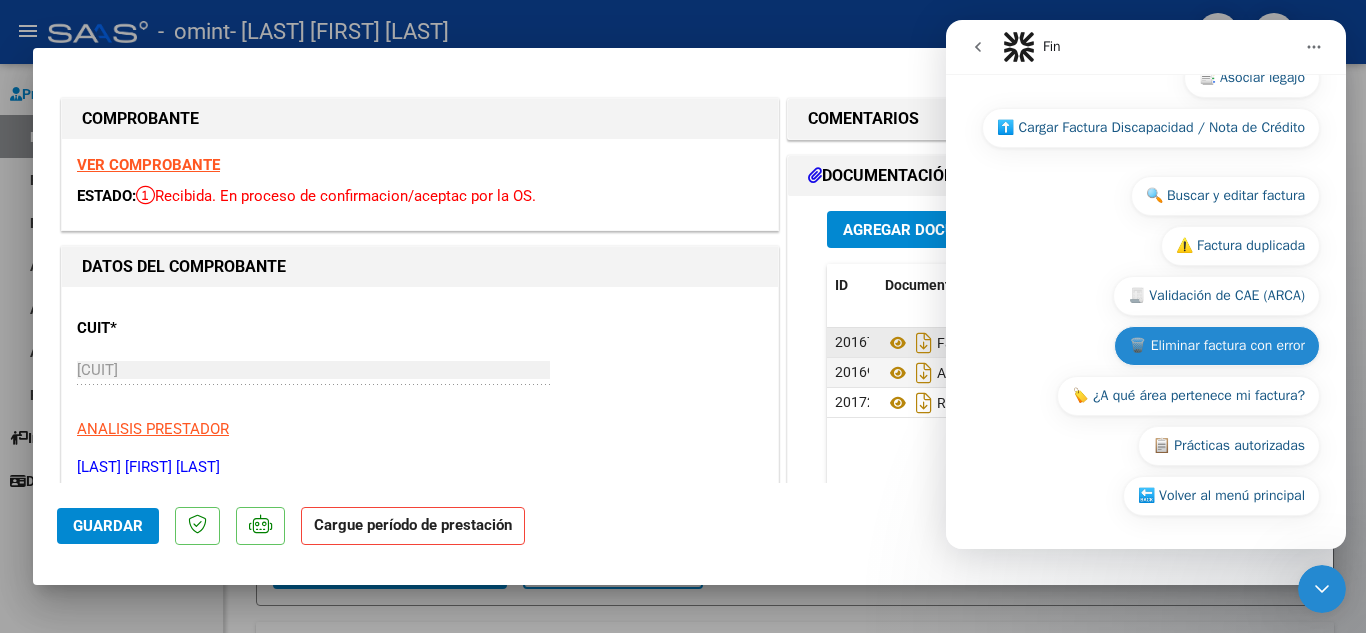 click on "🗑️ Eliminar factura con error" at bounding box center [1217, 346] 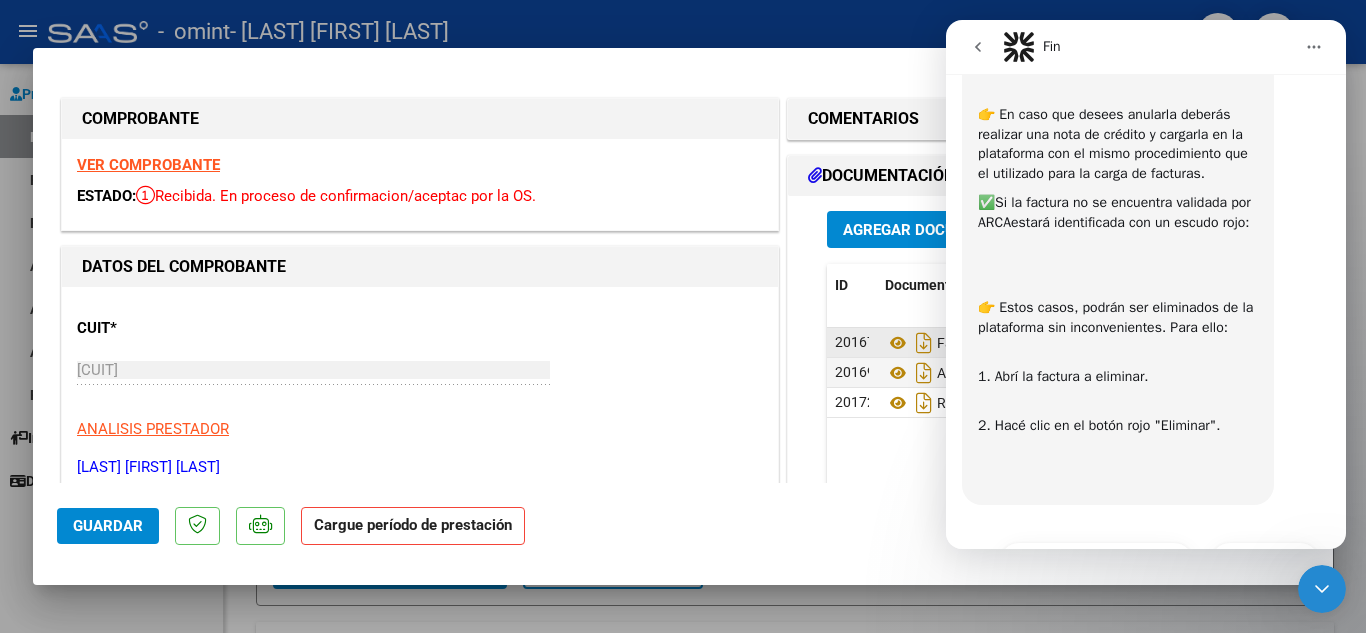 scroll, scrollTop: 650, scrollLeft: 0, axis: vertical 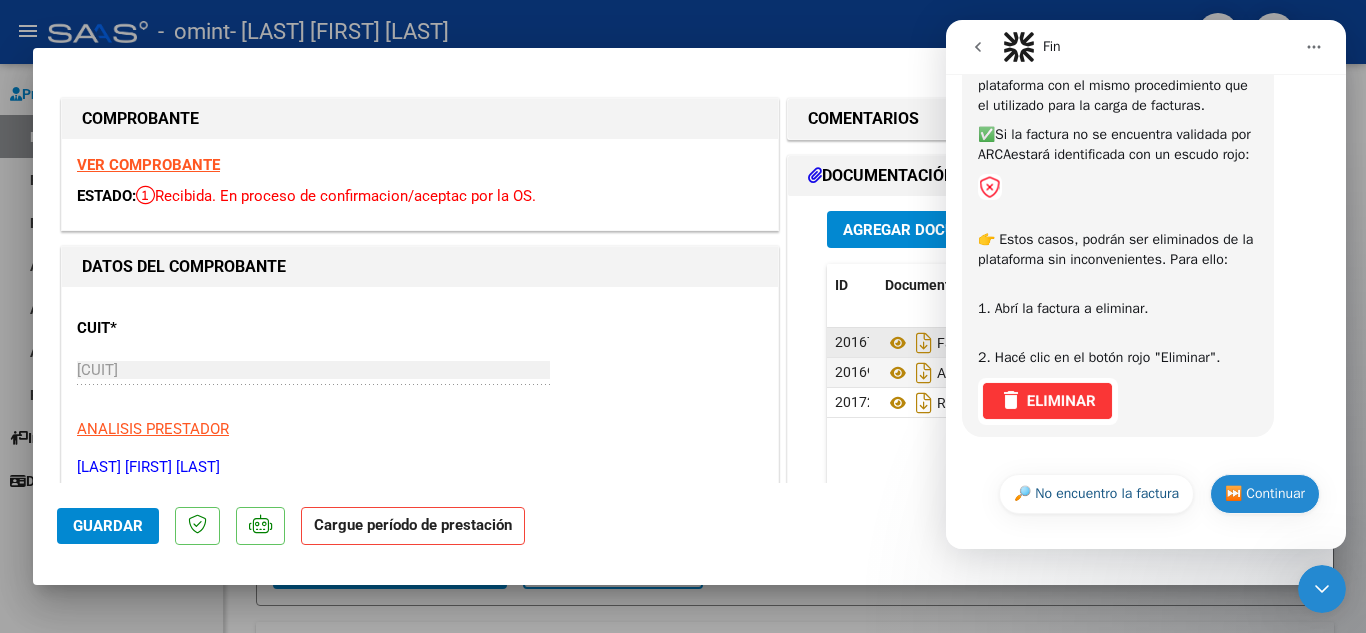 click on "⏭️ Continuar" at bounding box center (1265, 494) 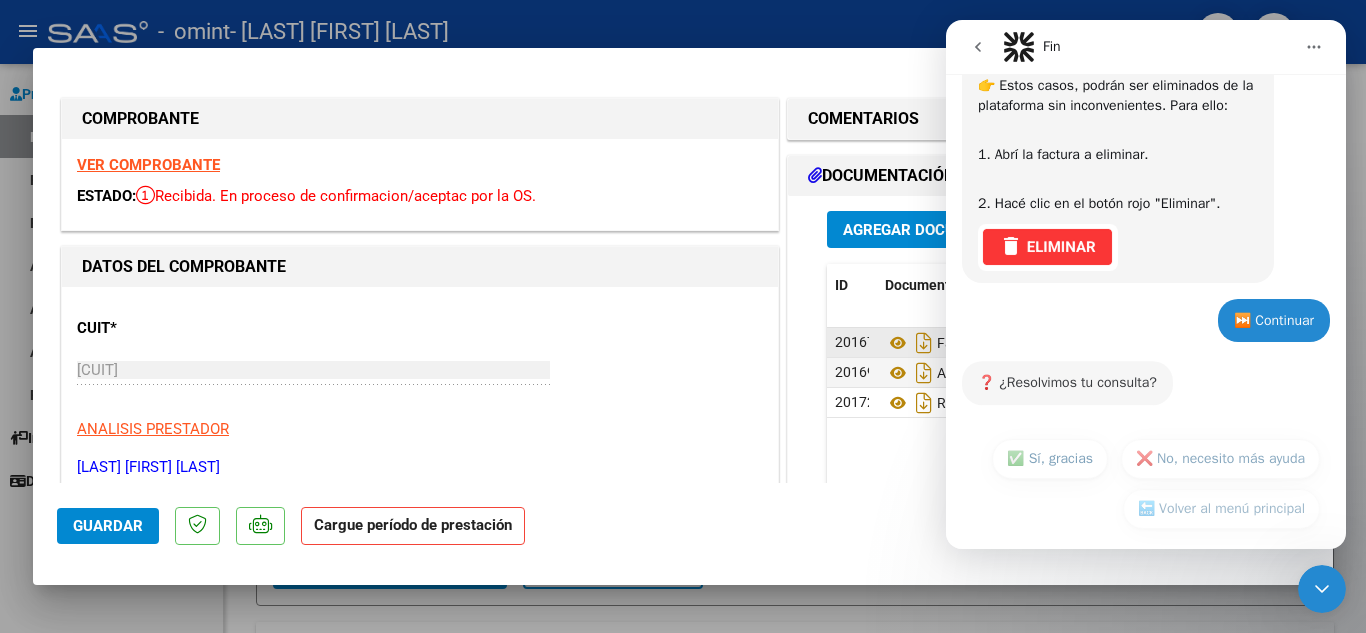 scroll, scrollTop: 817, scrollLeft: 0, axis: vertical 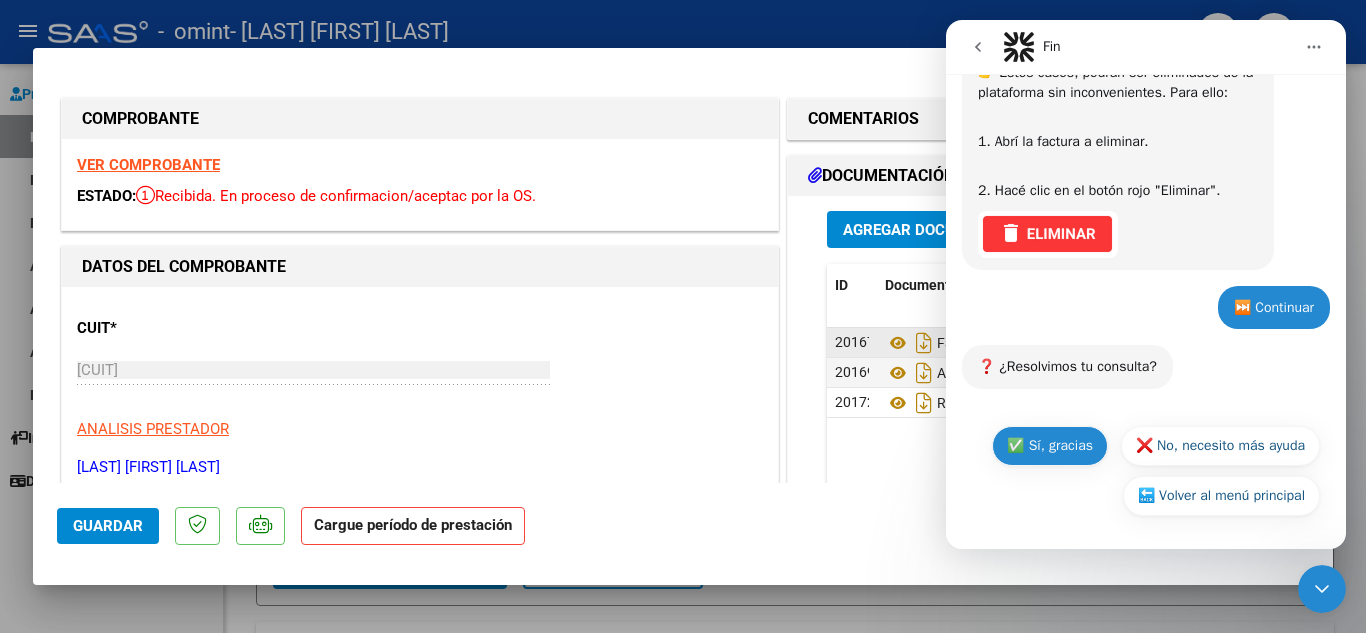 click on "✅ Sí, gracias" at bounding box center (1050, 446) 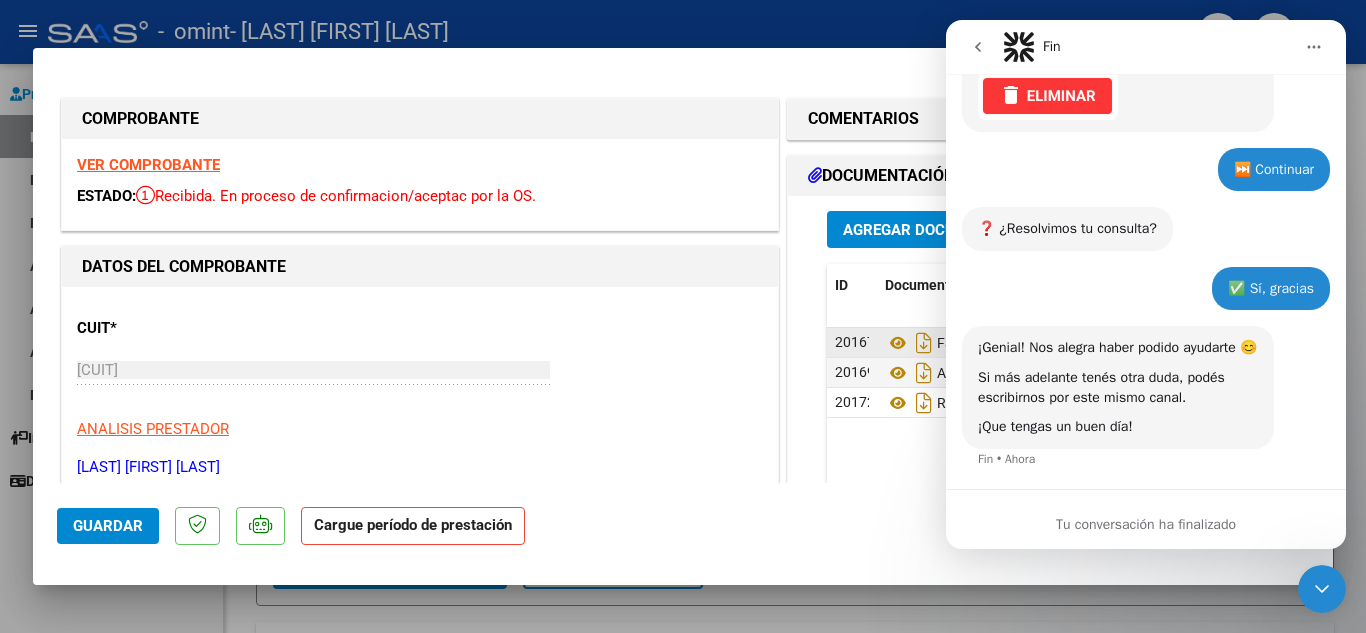 scroll, scrollTop: 996, scrollLeft: 0, axis: vertical 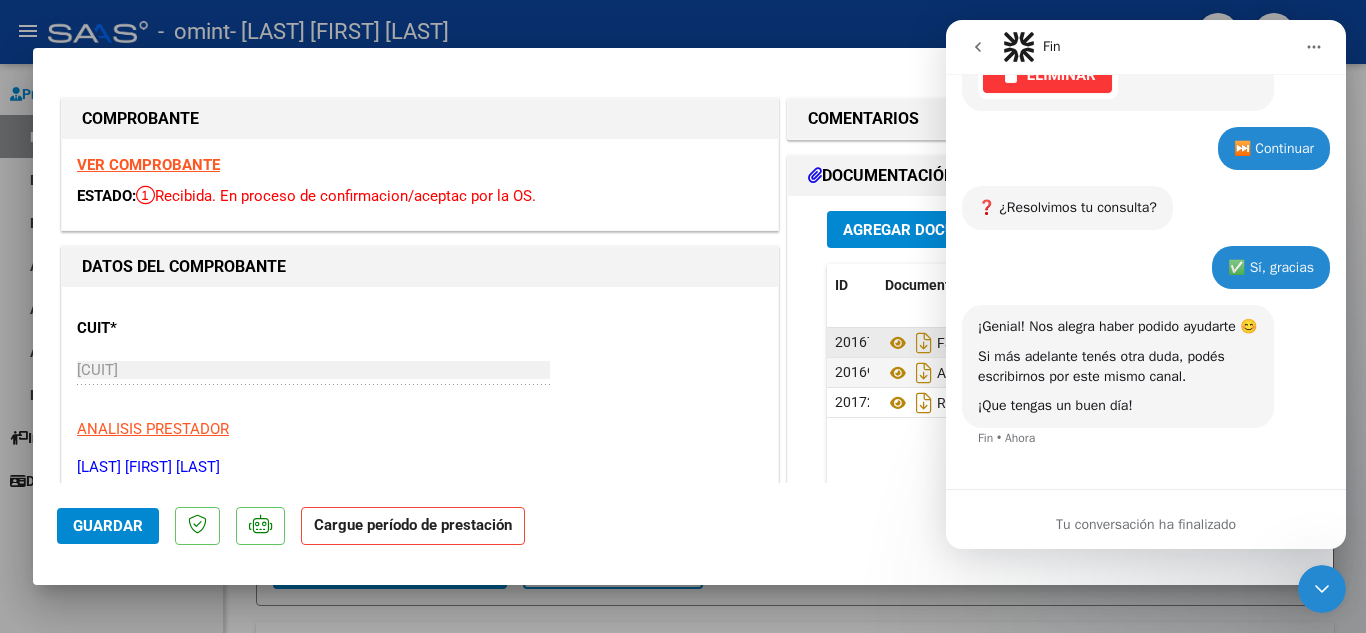 click on "✅ Sí, gracias" at bounding box center (1271, 268) 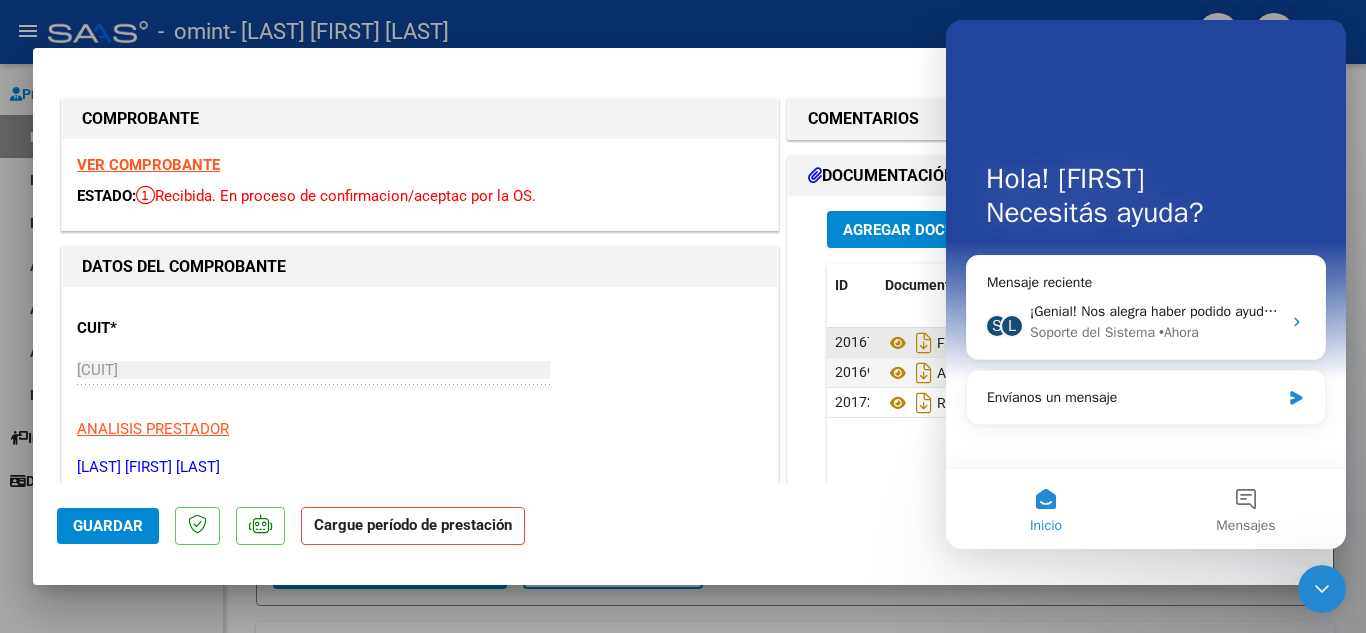 scroll, scrollTop: 0, scrollLeft: 0, axis: both 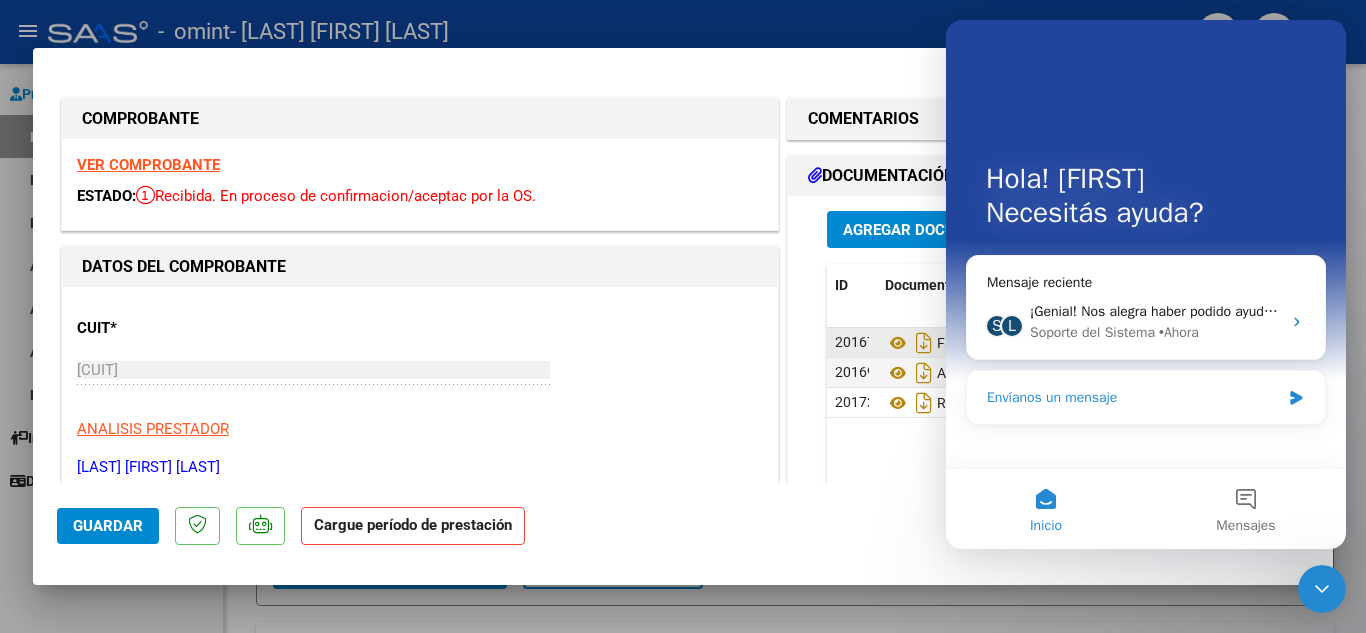 click on "Envíanos un mensaje" at bounding box center (1146, 397) 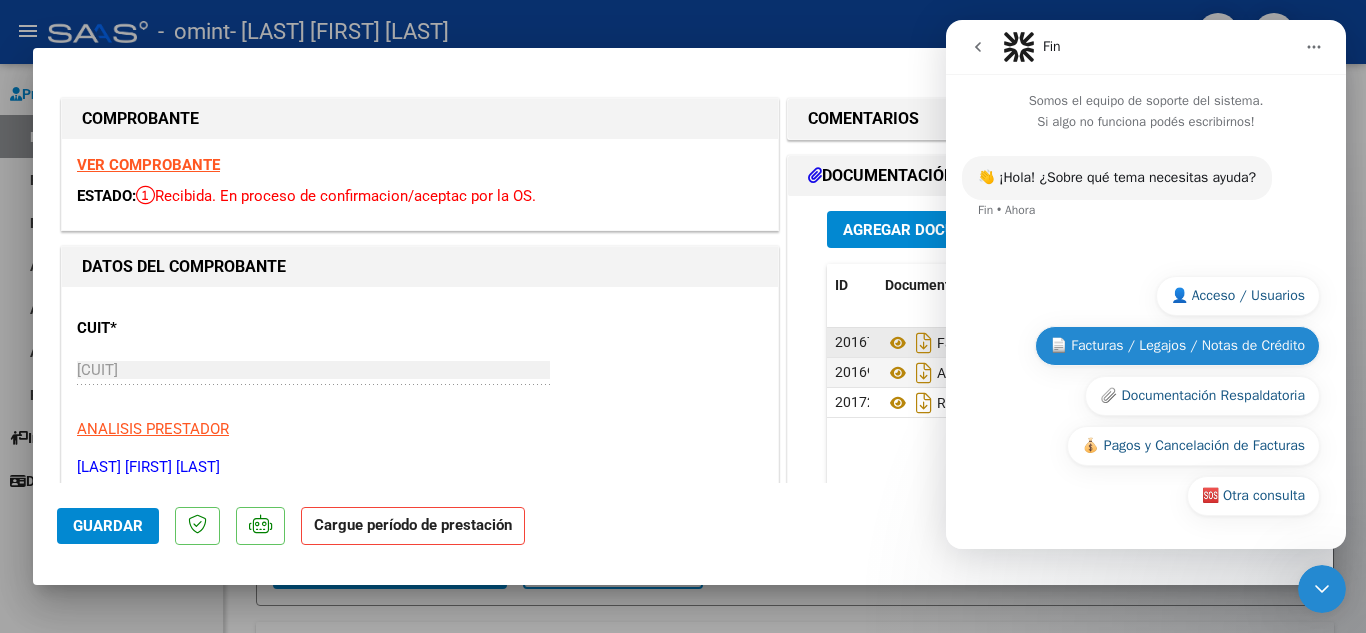 click on "📄 Facturas / Legajos / Notas de Crédito" at bounding box center [1177, 346] 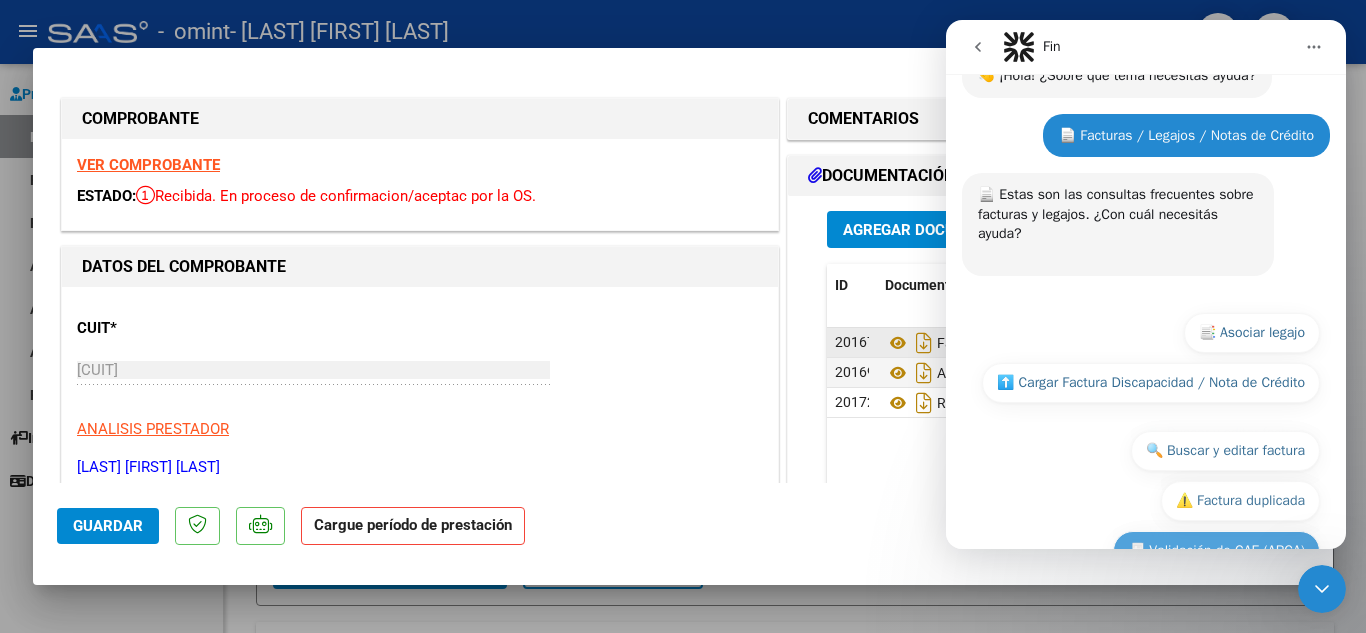 scroll, scrollTop: 357, scrollLeft: 0, axis: vertical 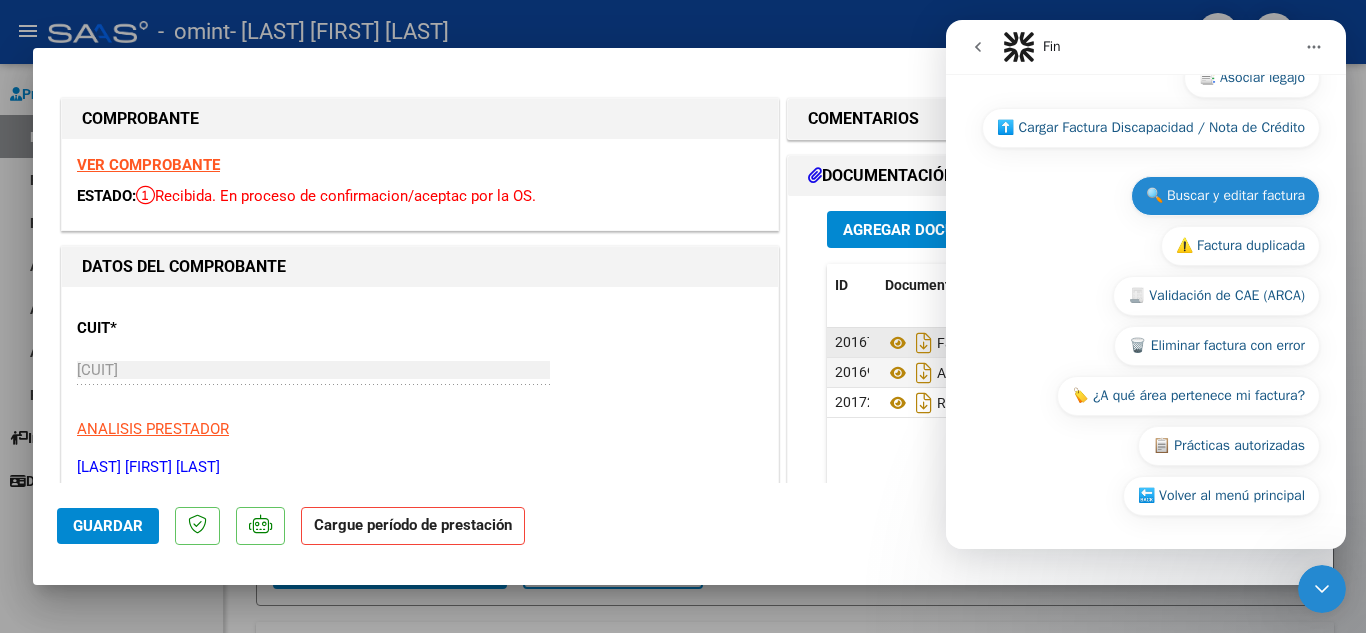 click on "🔍 Buscar y editar factura" at bounding box center (1225, 196) 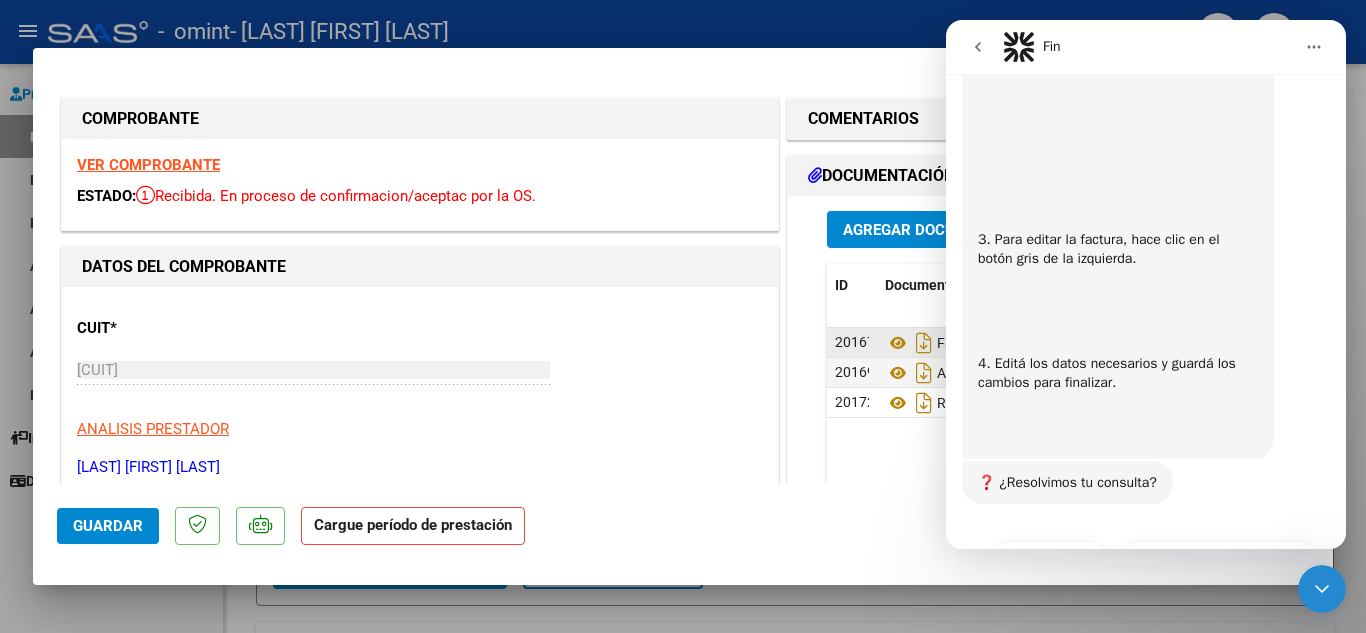 scroll, scrollTop: 868, scrollLeft: 0, axis: vertical 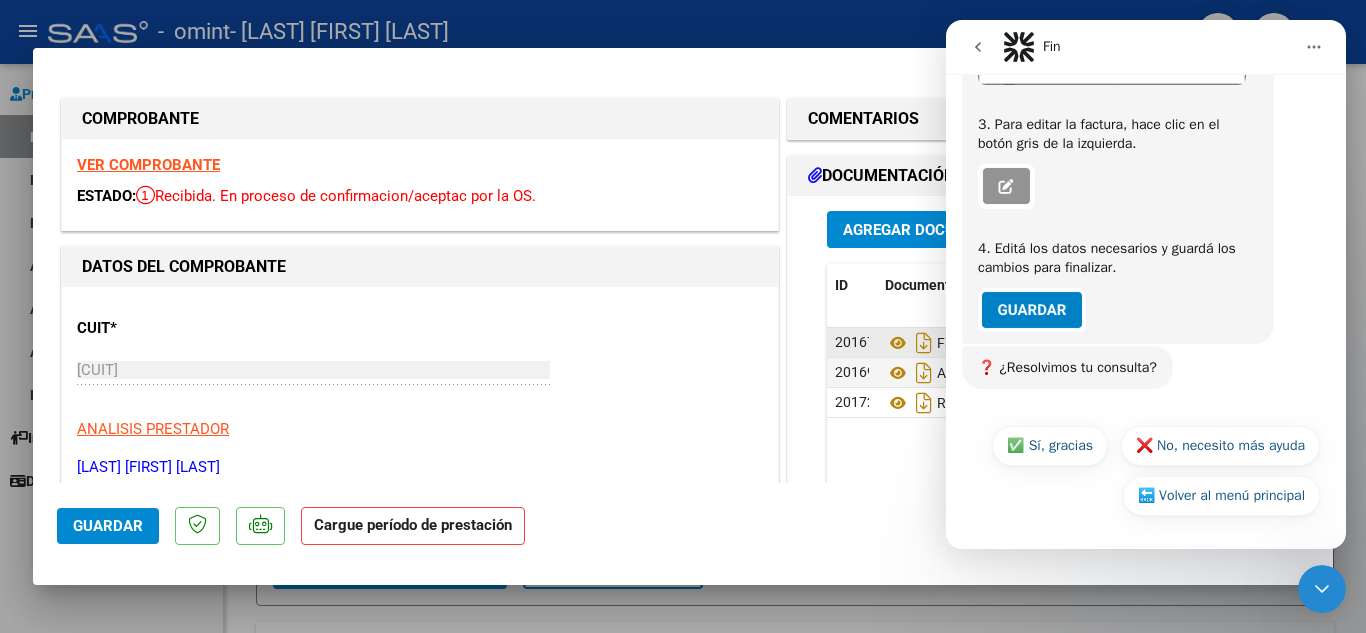 click at bounding box center (683, 316) 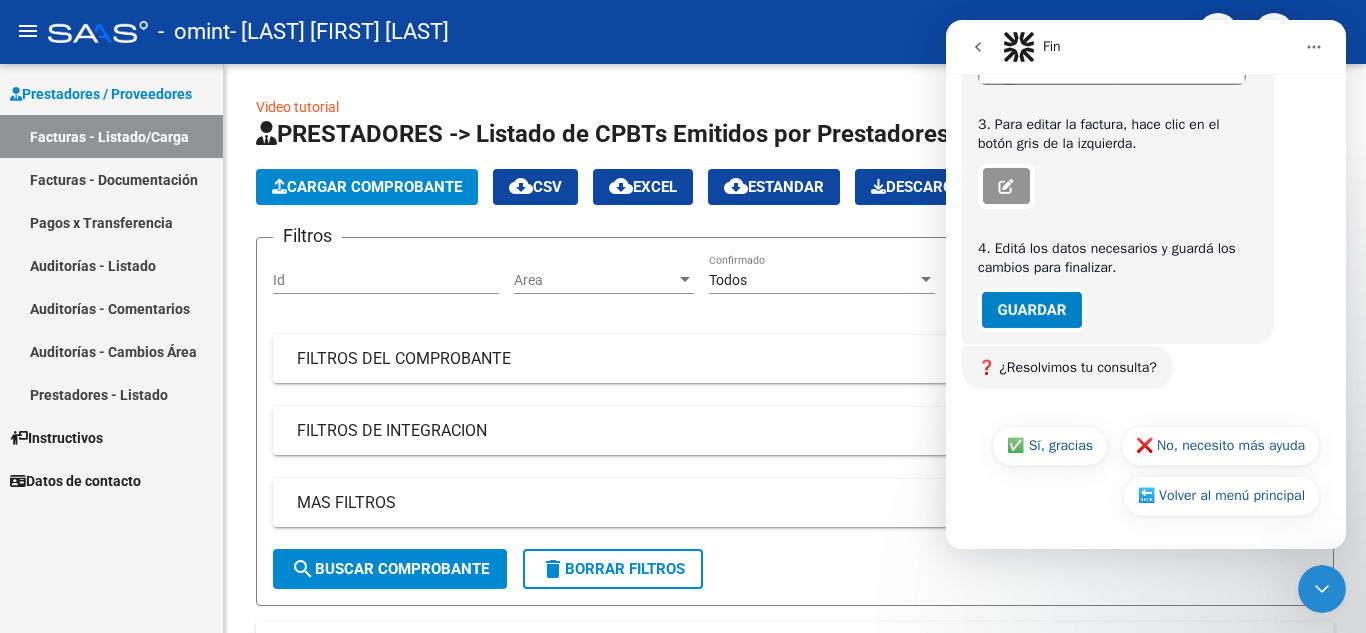 click on "Facturas - Documentación" at bounding box center (111, 179) 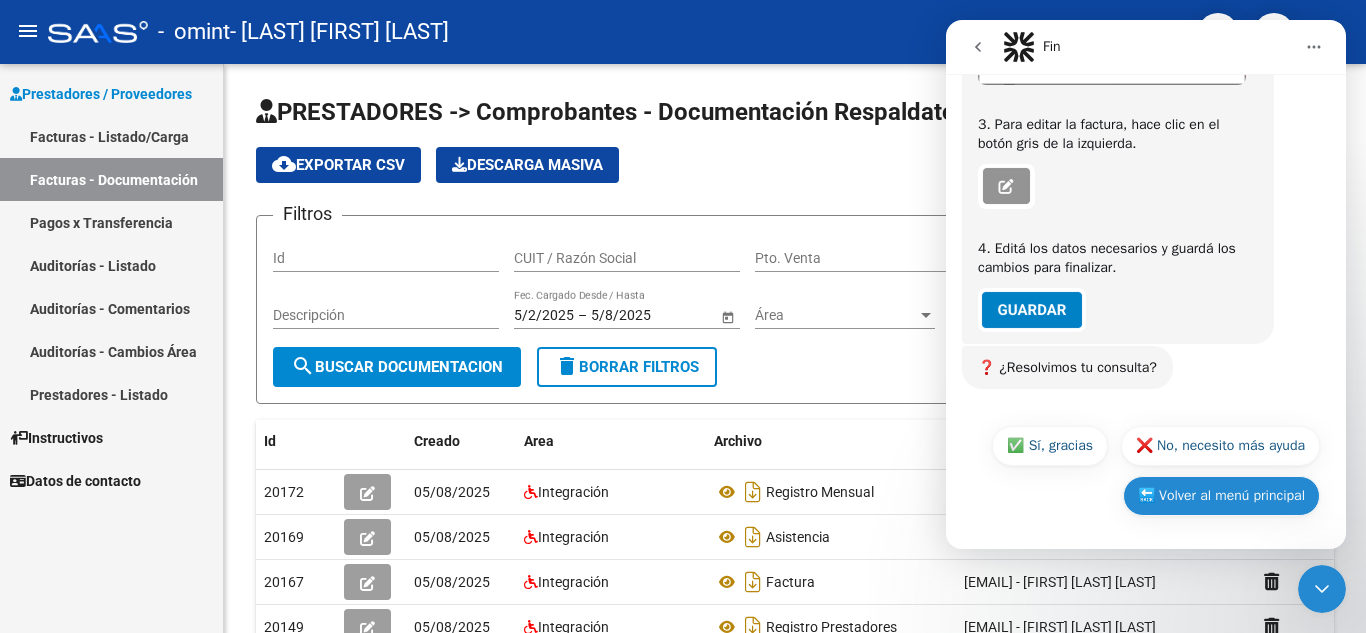 click on "🔙 Volver al menú principal" at bounding box center [1221, 496] 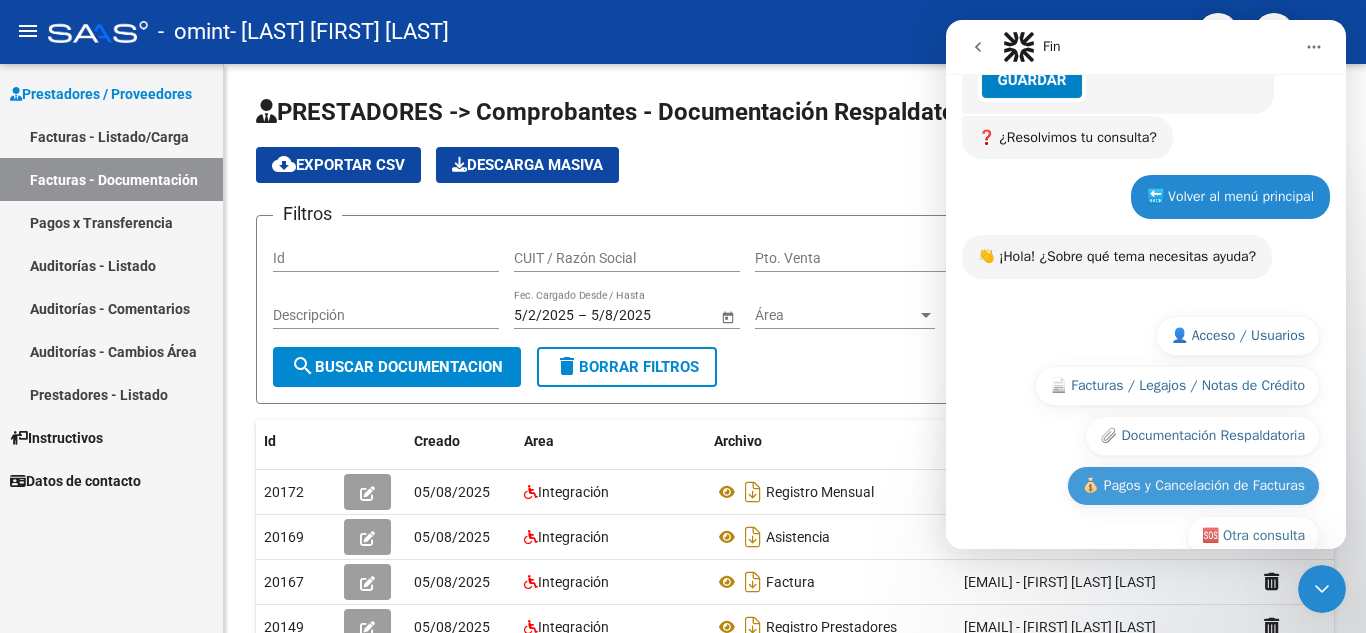 scroll, scrollTop: 1138, scrollLeft: 0, axis: vertical 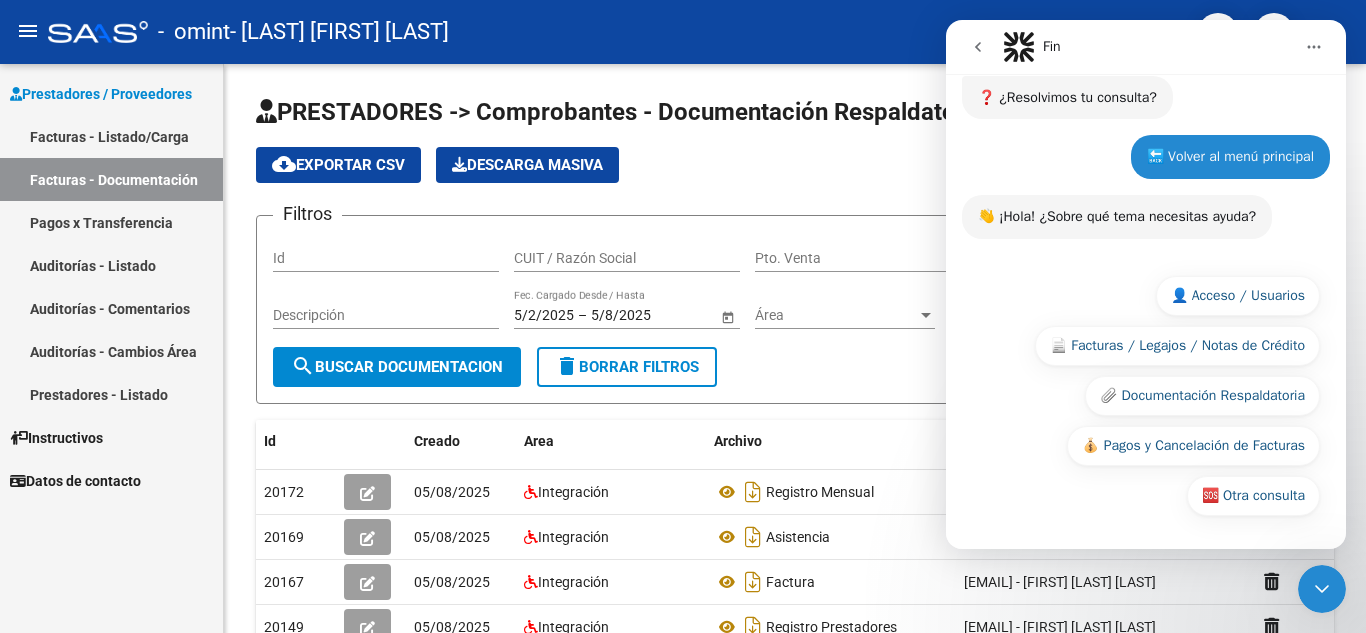 click 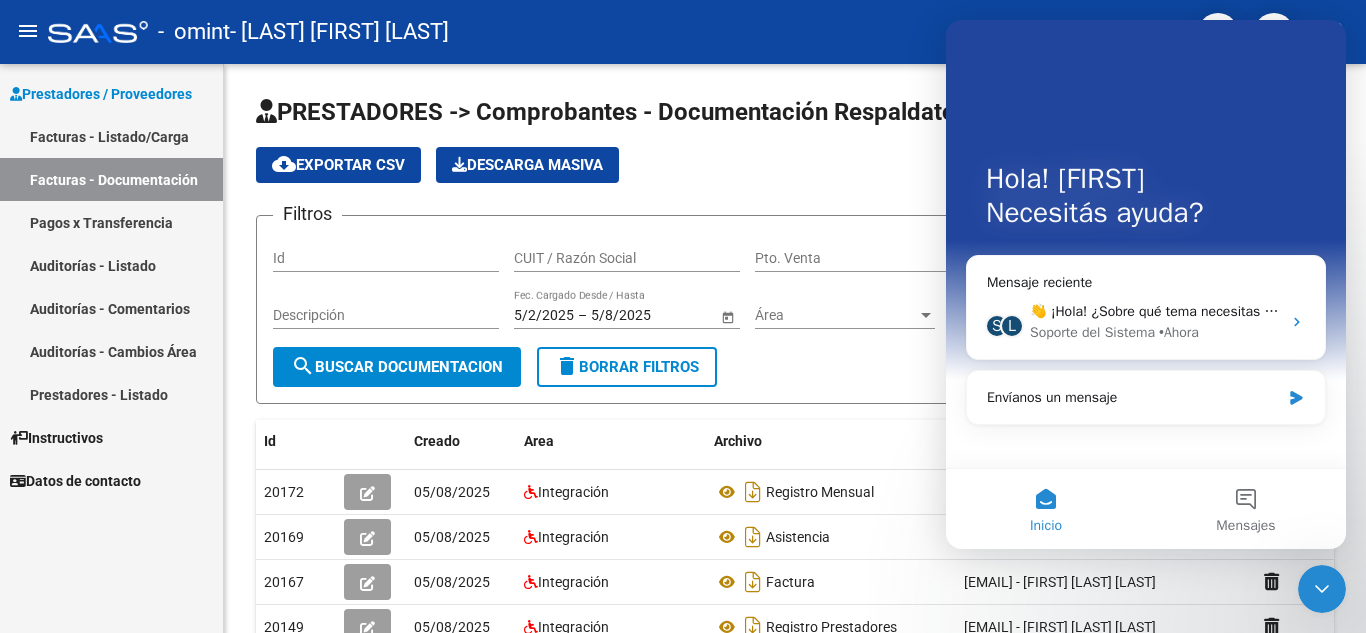 scroll, scrollTop: 0, scrollLeft: 0, axis: both 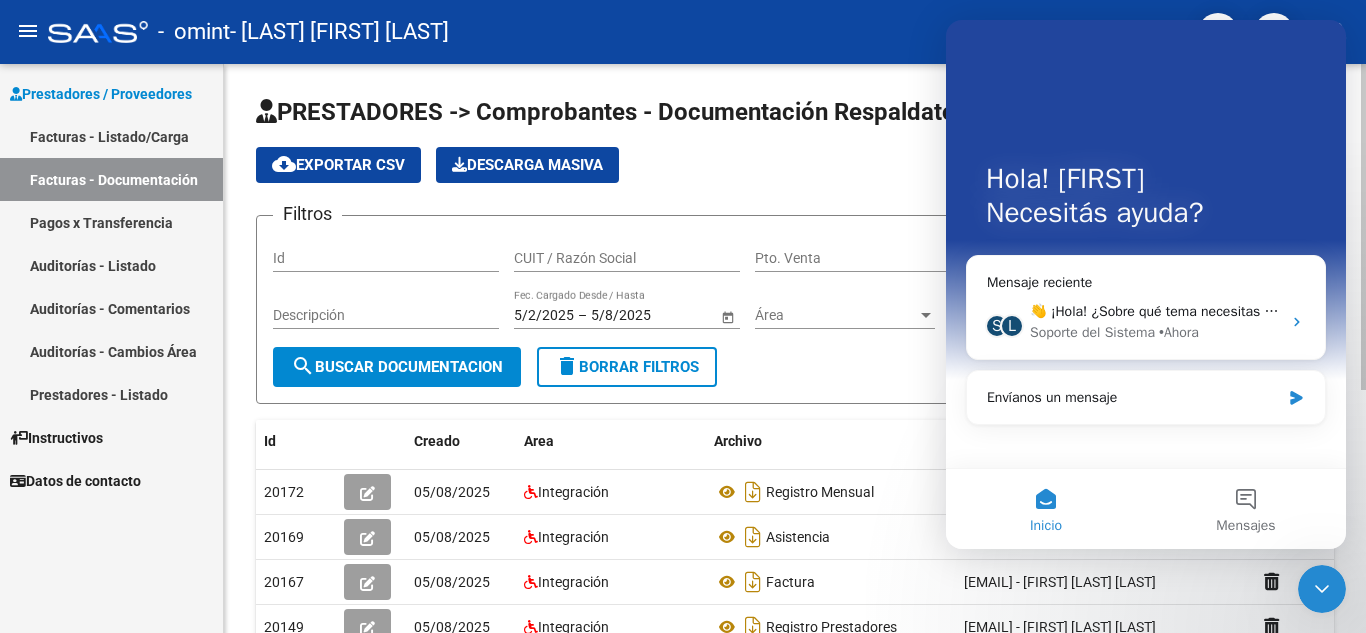click 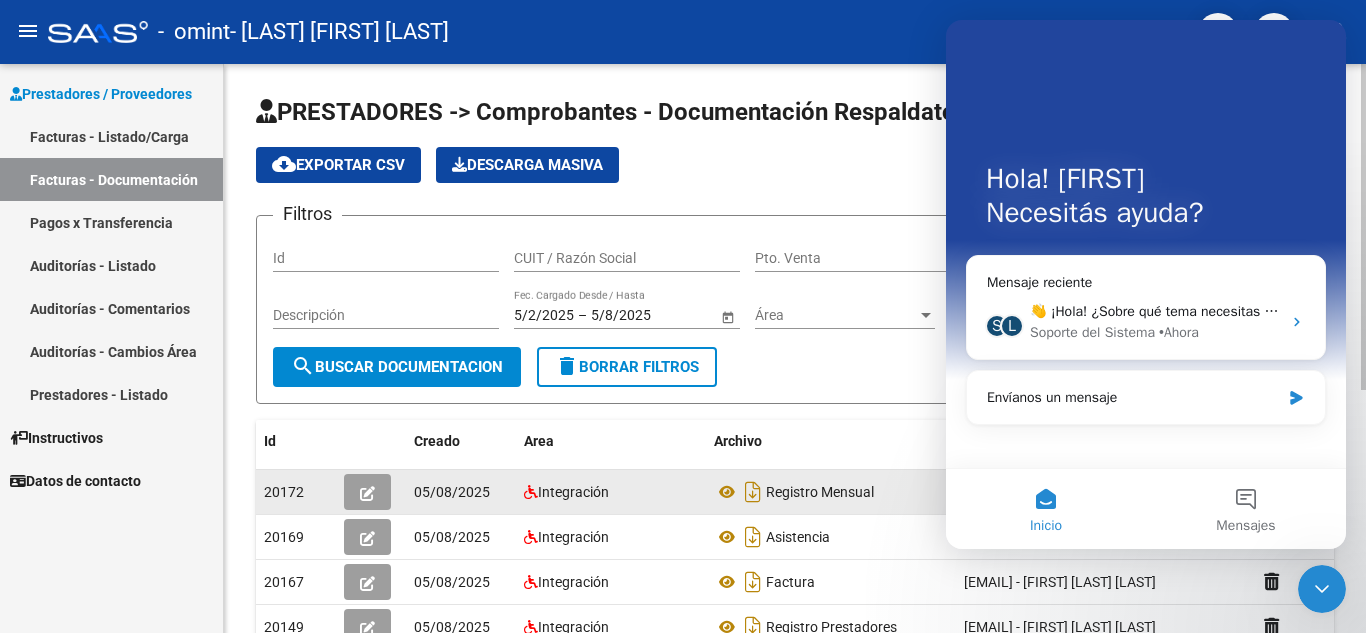 drag, startPoint x: 84, startPoint y: 421, endPoint x: 911, endPoint y: 472, distance: 828.57104 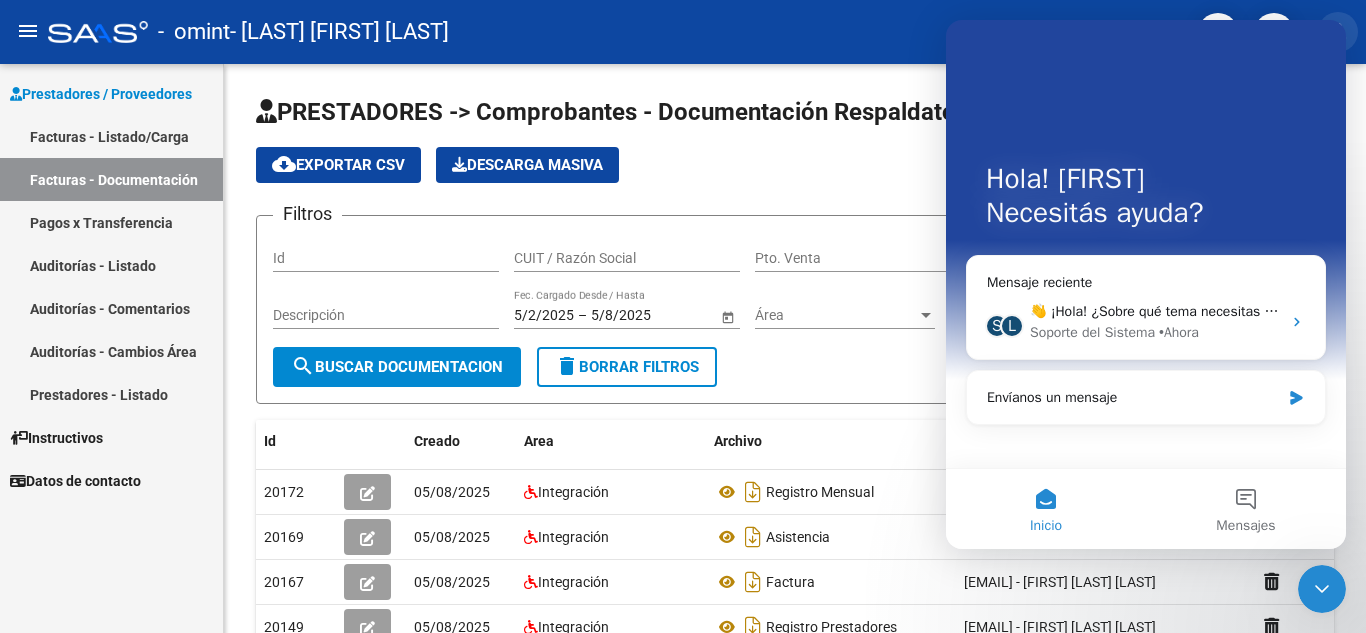 click on "person" 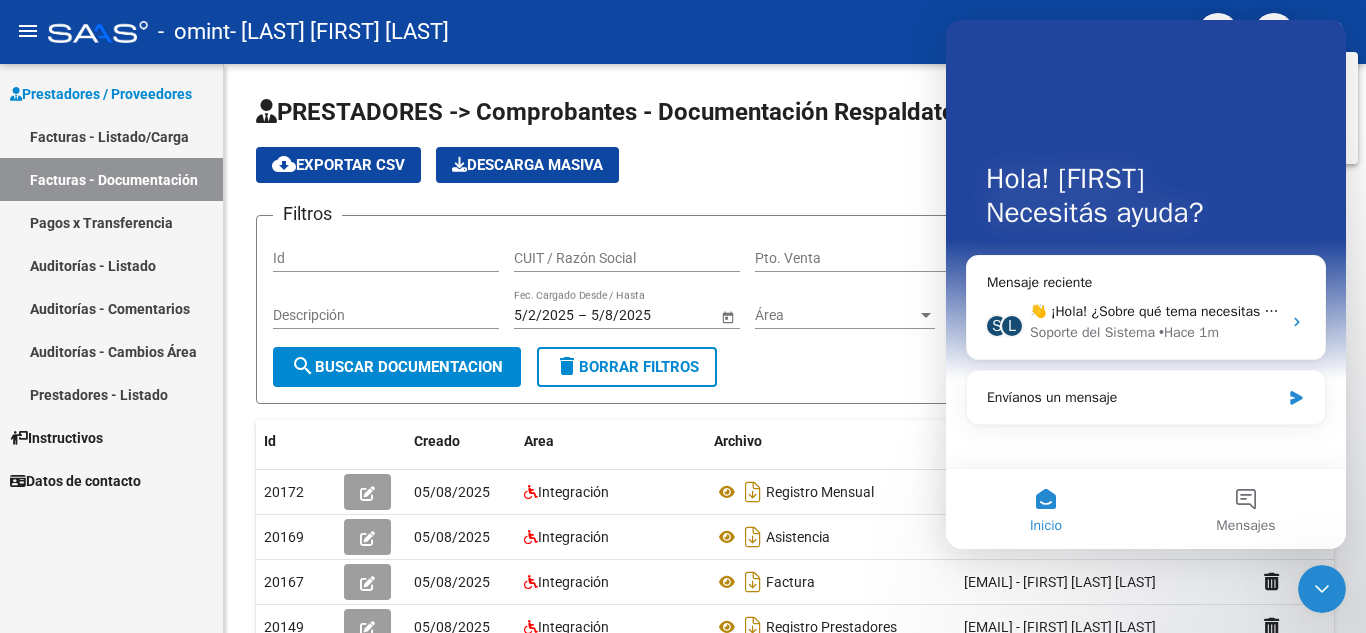 click on "Hola! [FIRST] Necesitás ayuda? Mensaje reciente S L 👋 ¡Hola! ¿Sobre qué tema necesitas ayuda? Soporte del Sistema •  Hace 1m Envíanos un mensaje" at bounding box center (1146, 244) 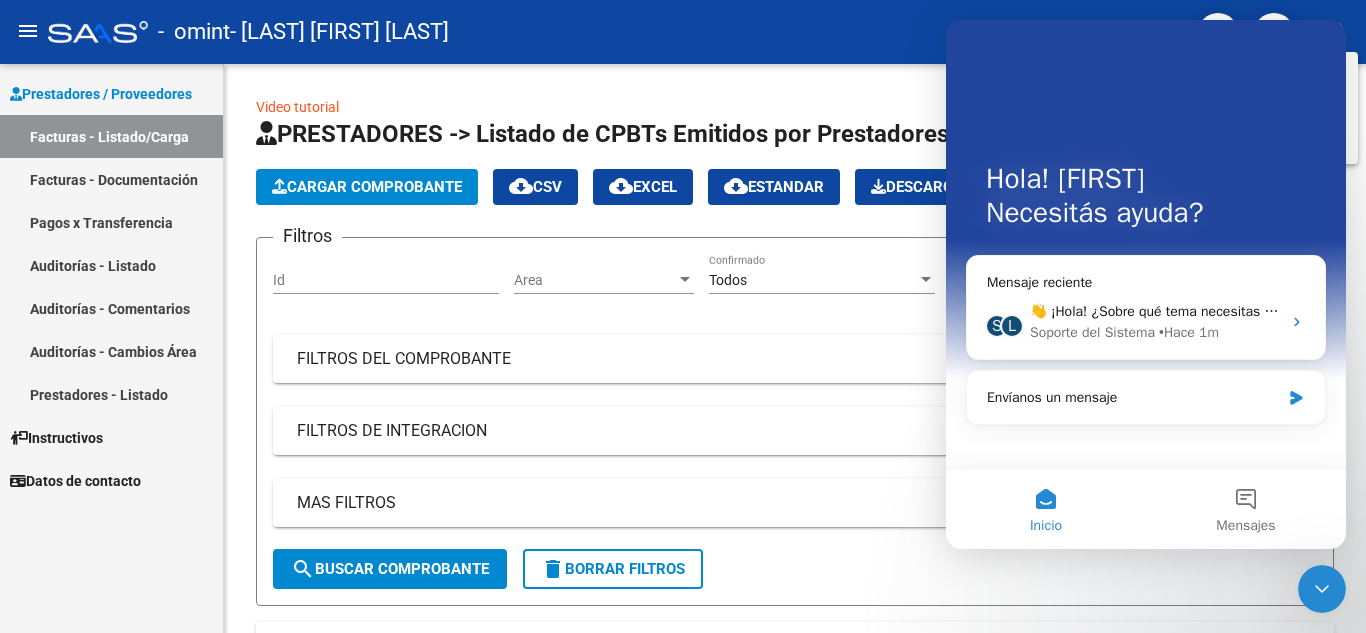 click at bounding box center (683, 316) 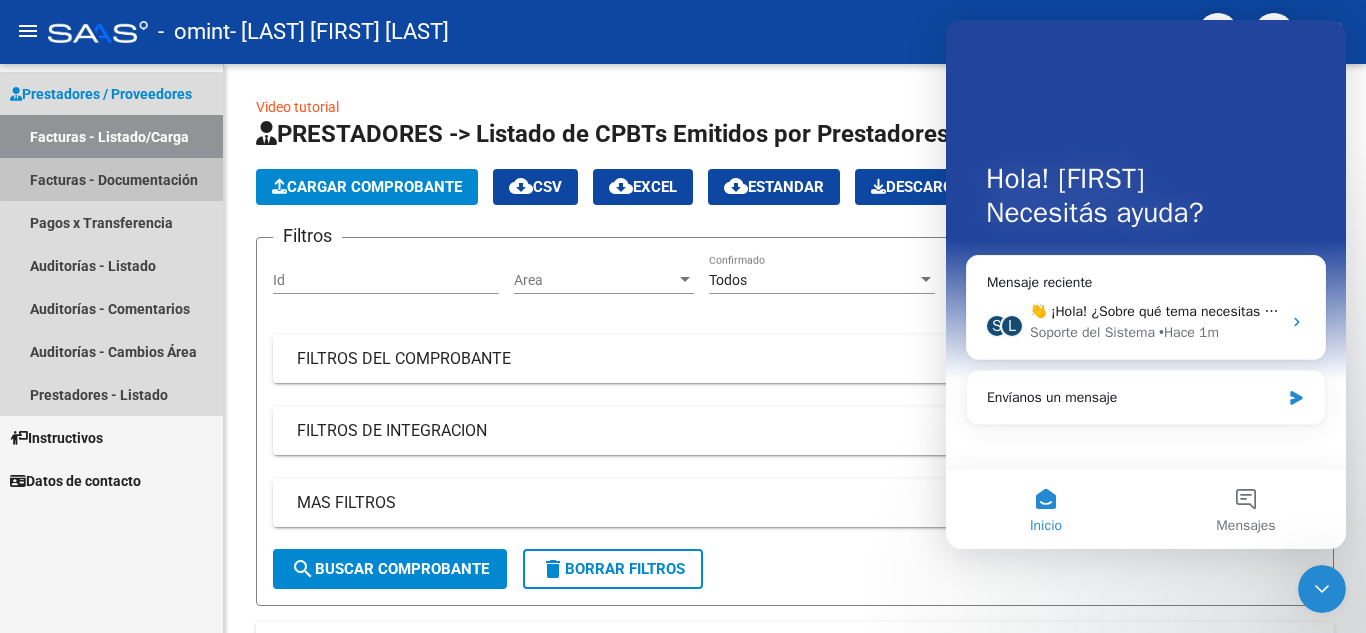 click on "Facturas - Documentación" at bounding box center [111, 179] 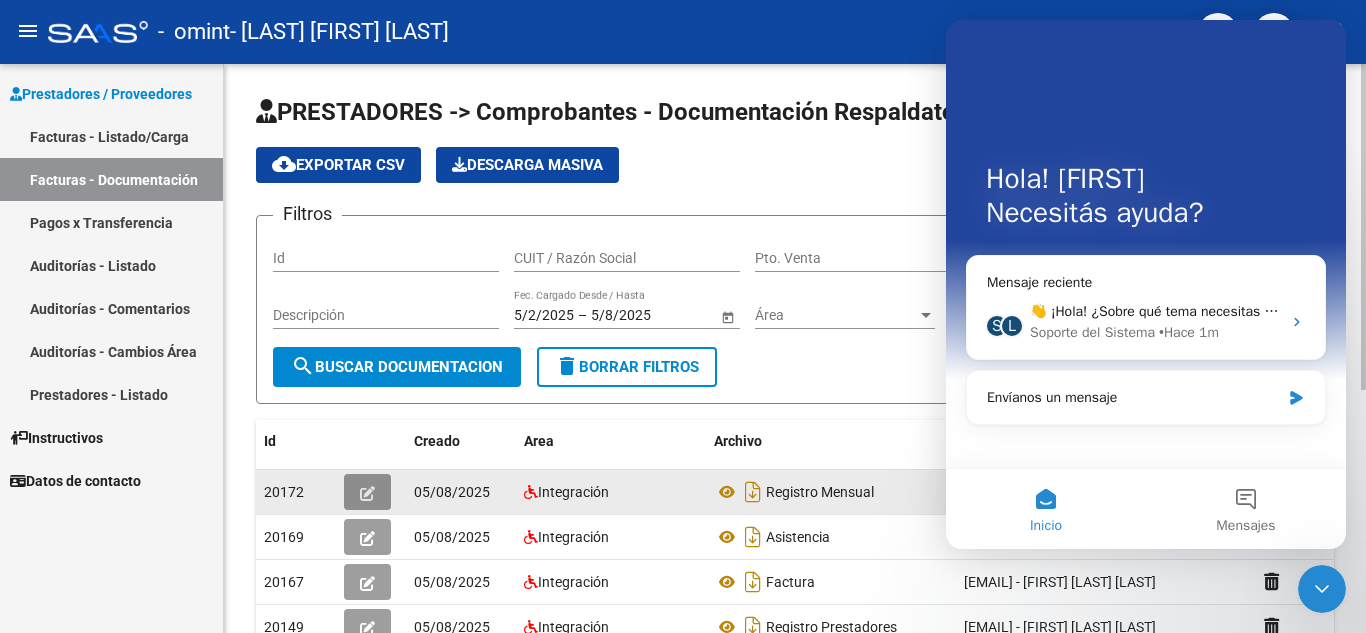 click 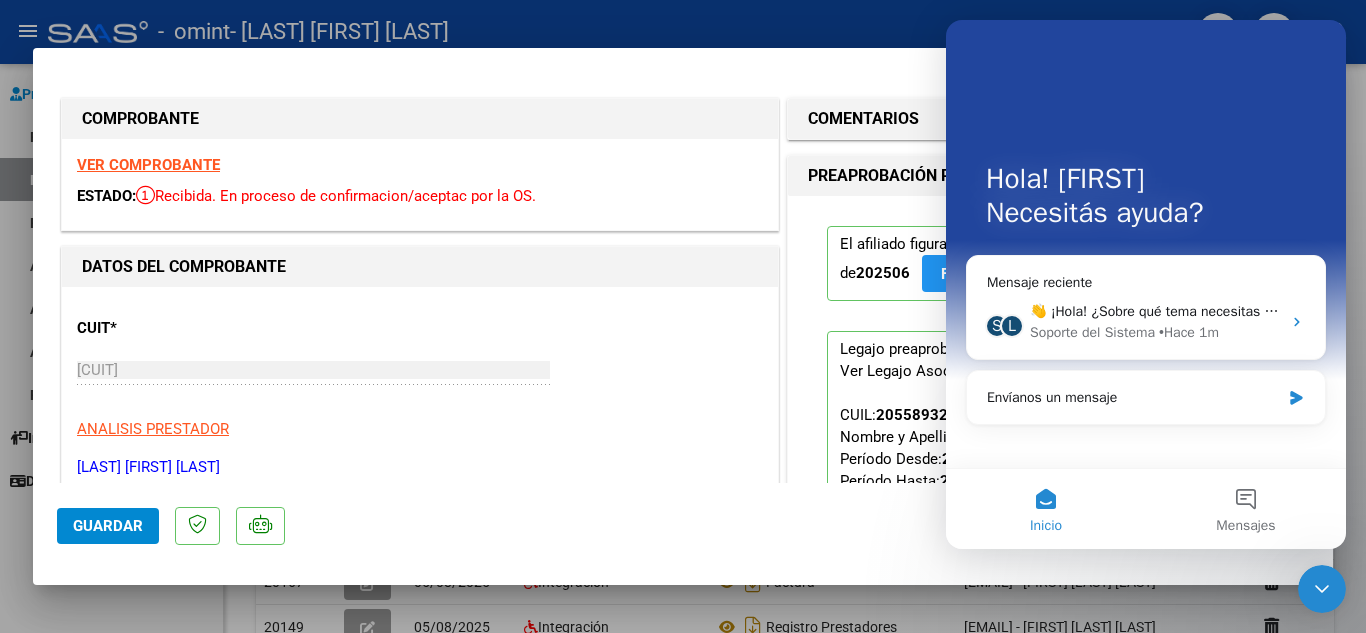 drag, startPoint x: 1365, startPoint y: 65, endPoint x: 1365, endPoint y: 85, distance: 20 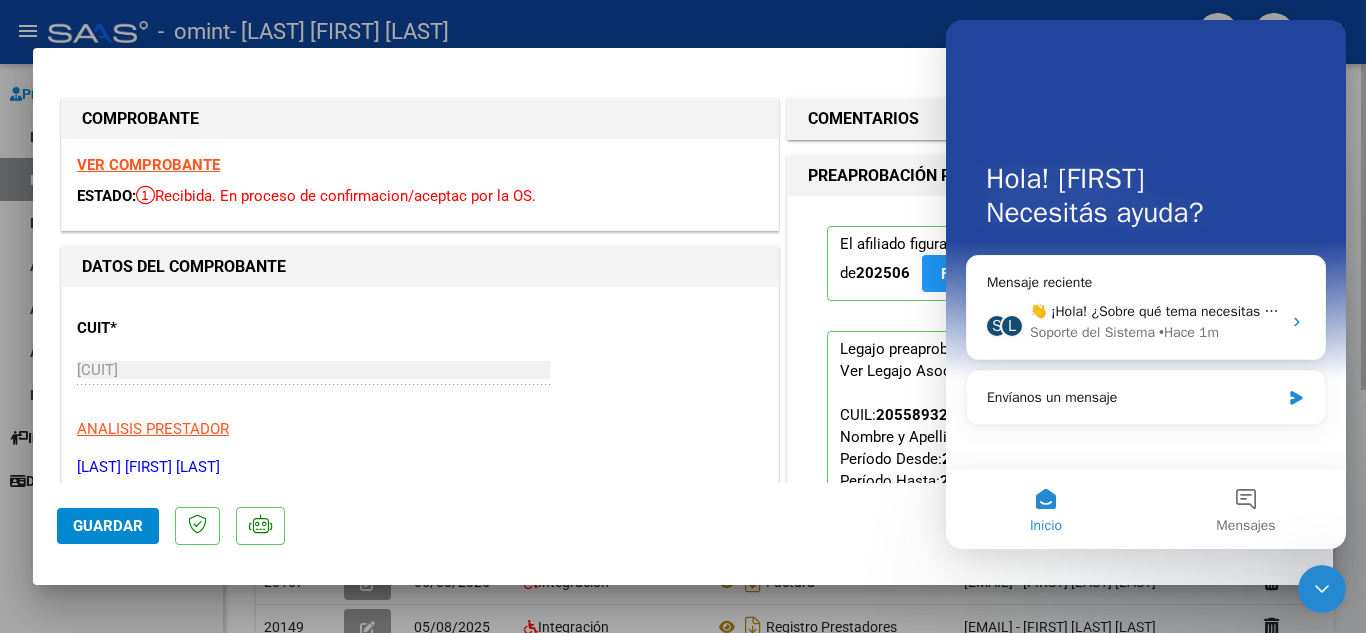type 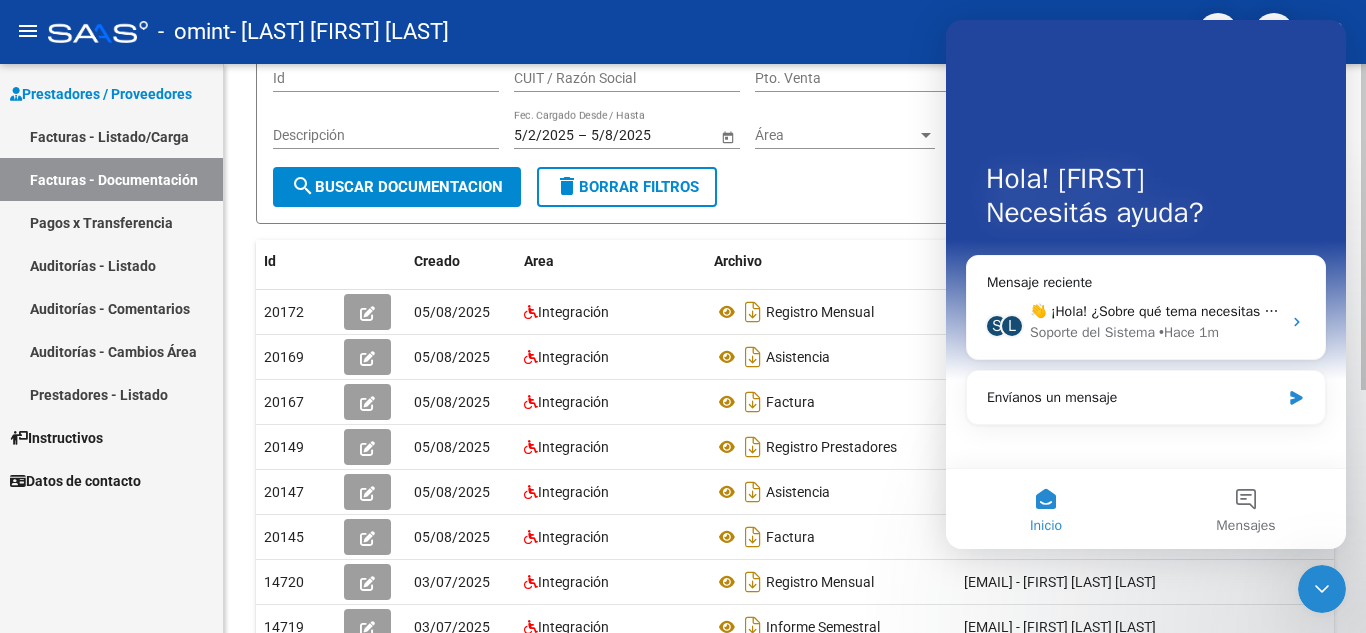 scroll, scrollTop: 187, scrollLeft: 0, axis: vertical 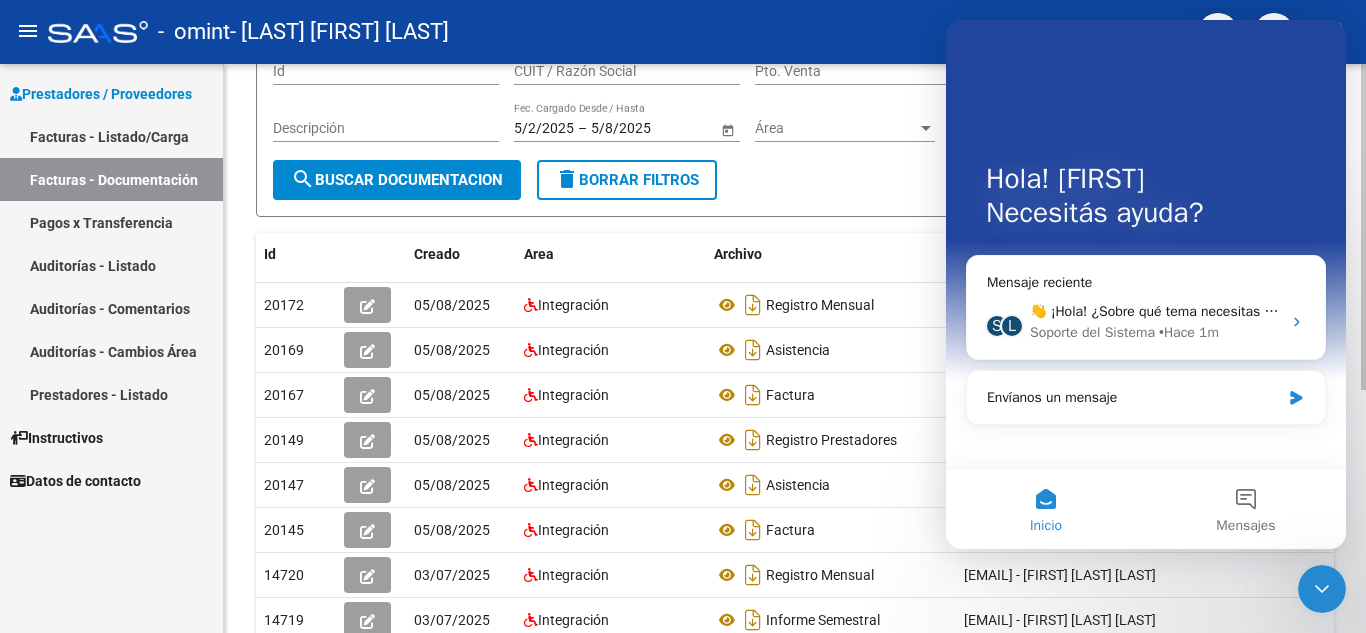 click on "PRESTADORES -> Comprobantes - Documentación Respaldatoria cloud_download  Exportar CSV   Descarga Masiva
Filtros Id CUIT / Razón Social Pto. Venta Nro. Comprobante Descripción 5/2/2025 5/2/2025 – 5/8/2025 5/8/2025 Fec. Cargado Desde / Hasta Área Área Todos Factura Confirmada search  Buscar Documentacion  delete  Borrar Filtros  Id Creado Area Archivo Usuario Acción 20172
05/08/2025 Integración Registro Mensual  [EMAIL] -   [FIRST] [LAST] [LAST]  20169
05/08/2025 Integración Asistencia  [EMAIL] -   [FIRST] [LAST] [LAST]  20167
05/08/2025 Integración Factura  [EMAIL] -   [FIRST] [LAST] [LAST]  20149
05/08/2025 Integración Registro Prestadores  [EMAIL] -   [FIRST] [LAST] [LAST]  20147
05/08/2025 Integración Asistencia  [EMAIL] -   [FIRST] [LAST] [LAST]  20145
05/08/2025 Integración Factura  [EMAIL] -   [FIRST] [LAST] [LAST]  14720
03/07/2025 Integración Registro Mensual  [EMAIL] -   [FIRST] [LAST] [LAST]  14719" 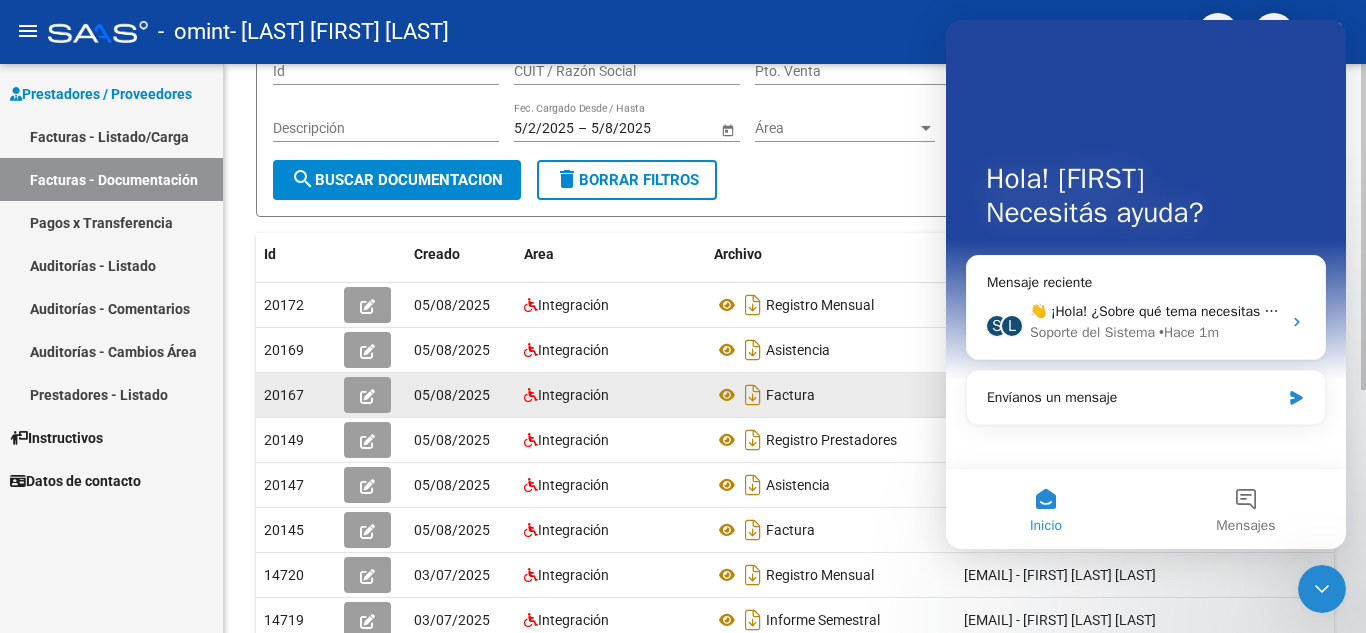 click 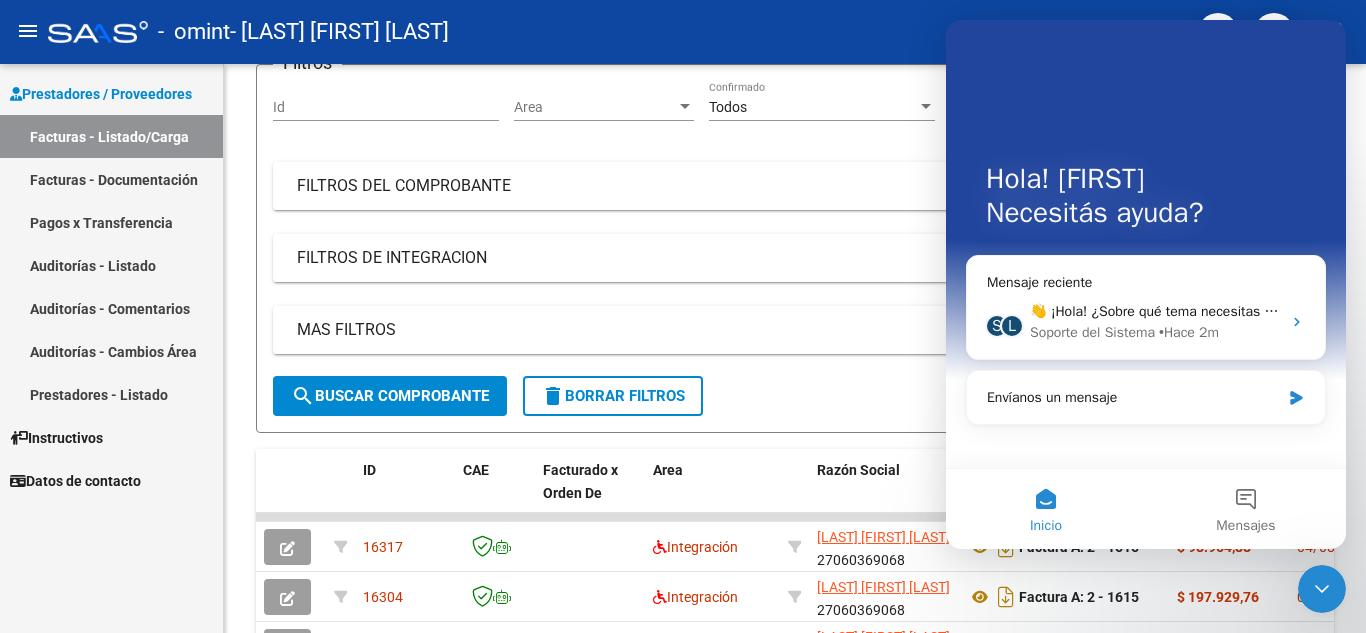 scroll, scrollTop: 187, scrollLeft: 0, axis: vertical 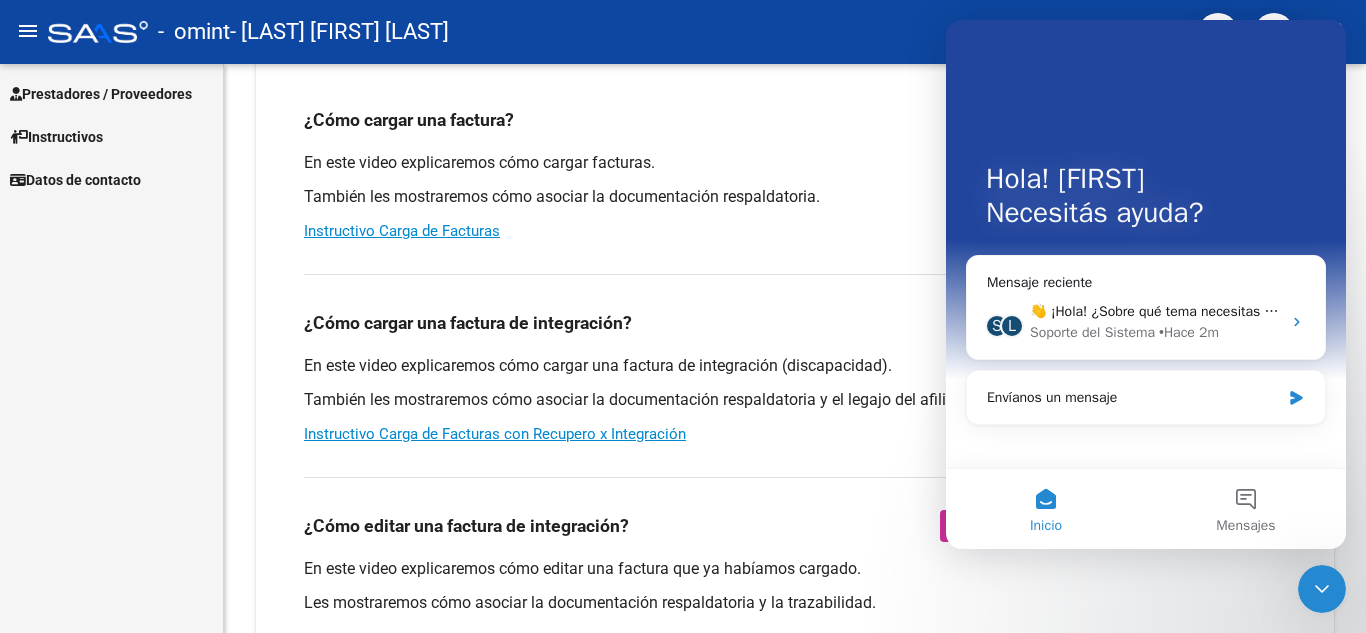 drag, startPoint x: 1328, startPoint y: 105, endPoint x: 1236, endPoint y: 96, distance: 92.43917 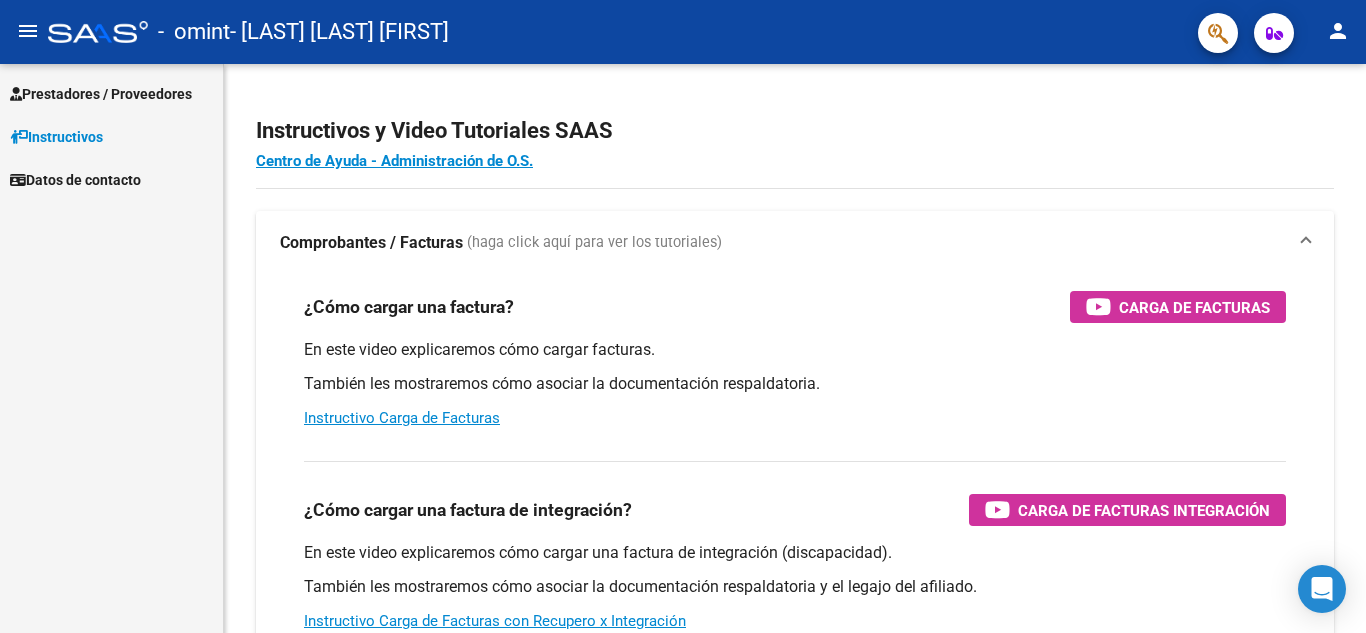 scroll, scrollTop: 0, scrollLeft: 0, axis: both 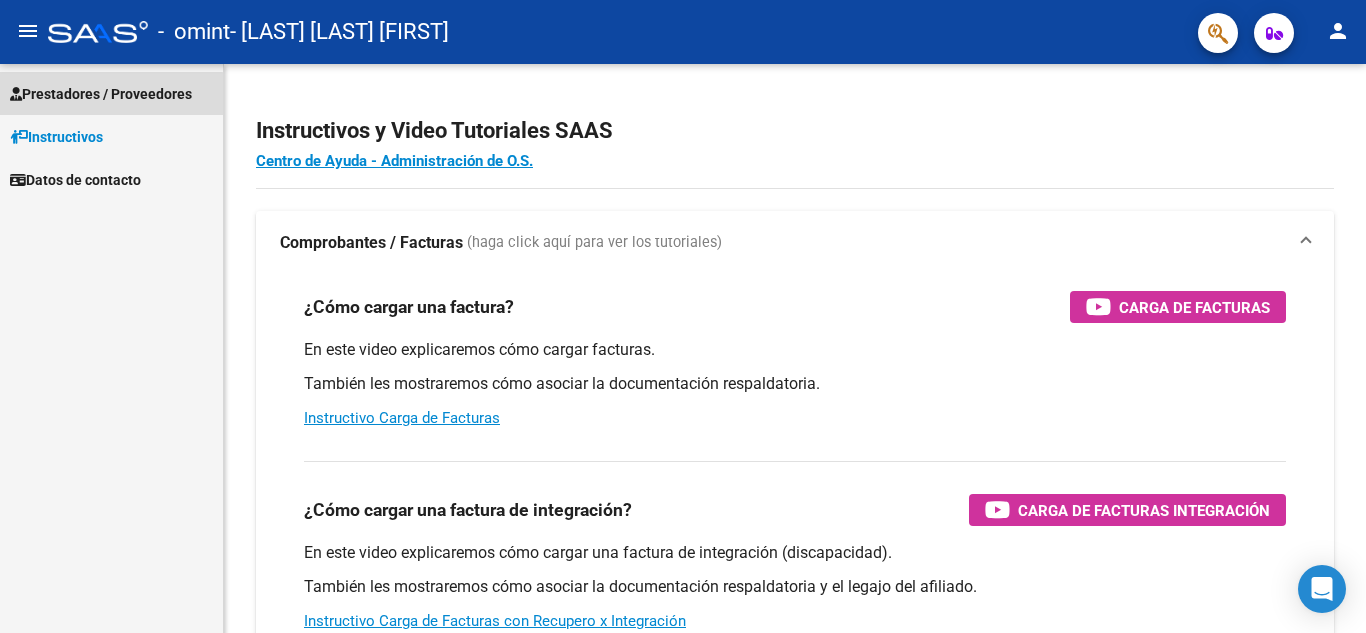 click on "Prestadores / Proveedores" at bounding box center (101, 94) 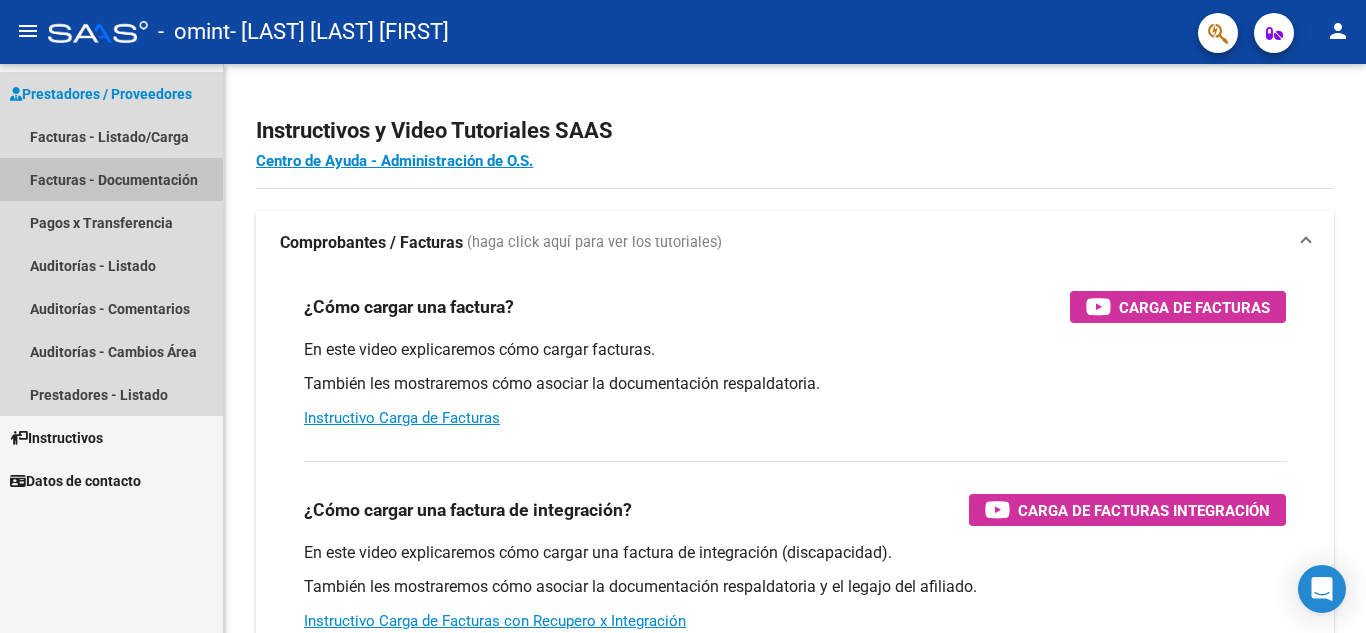 click on "Facturas - Documentación" at bounding box center [111, 179] 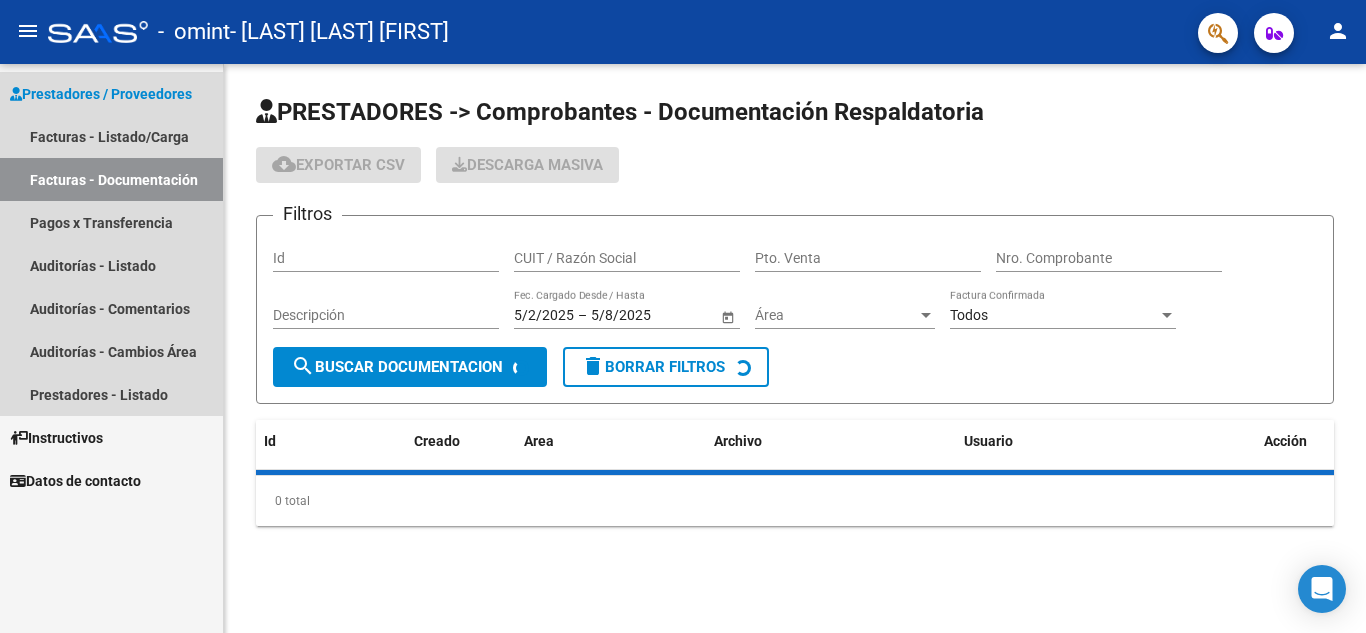 click on "Facturas - Documentación" at bounding box center (111, 179) 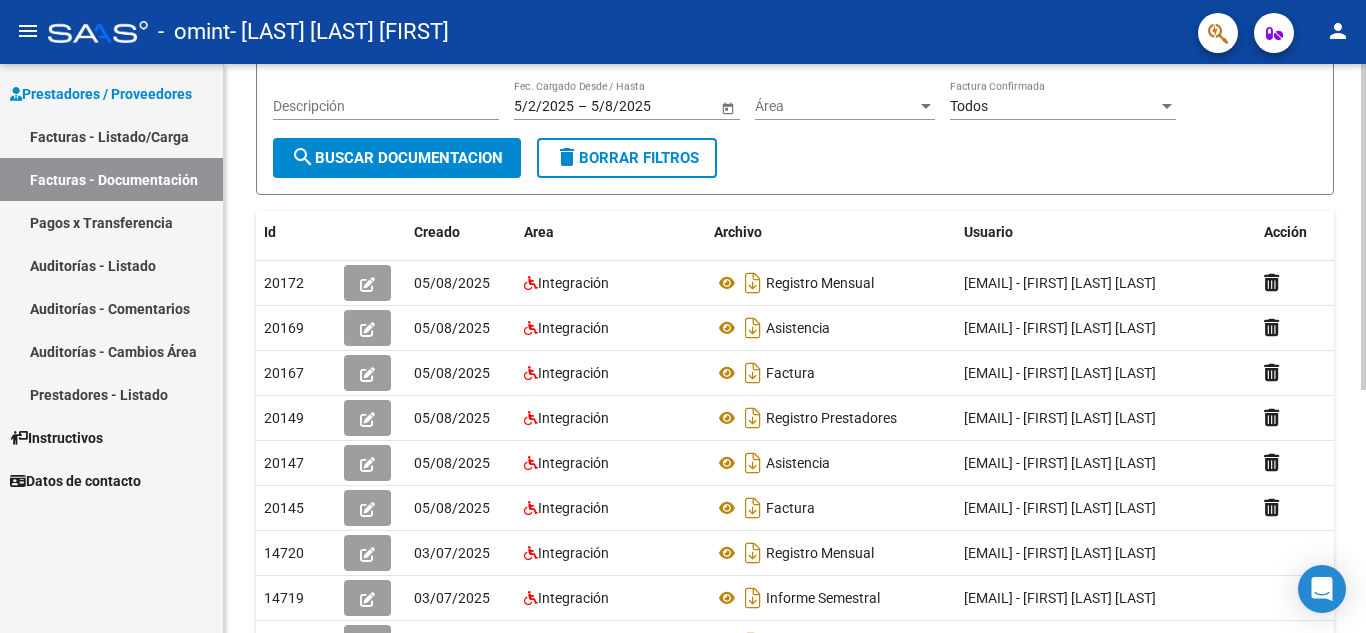 scroll, scrollTop: 215, scrollLeft: 0, axis: vertical 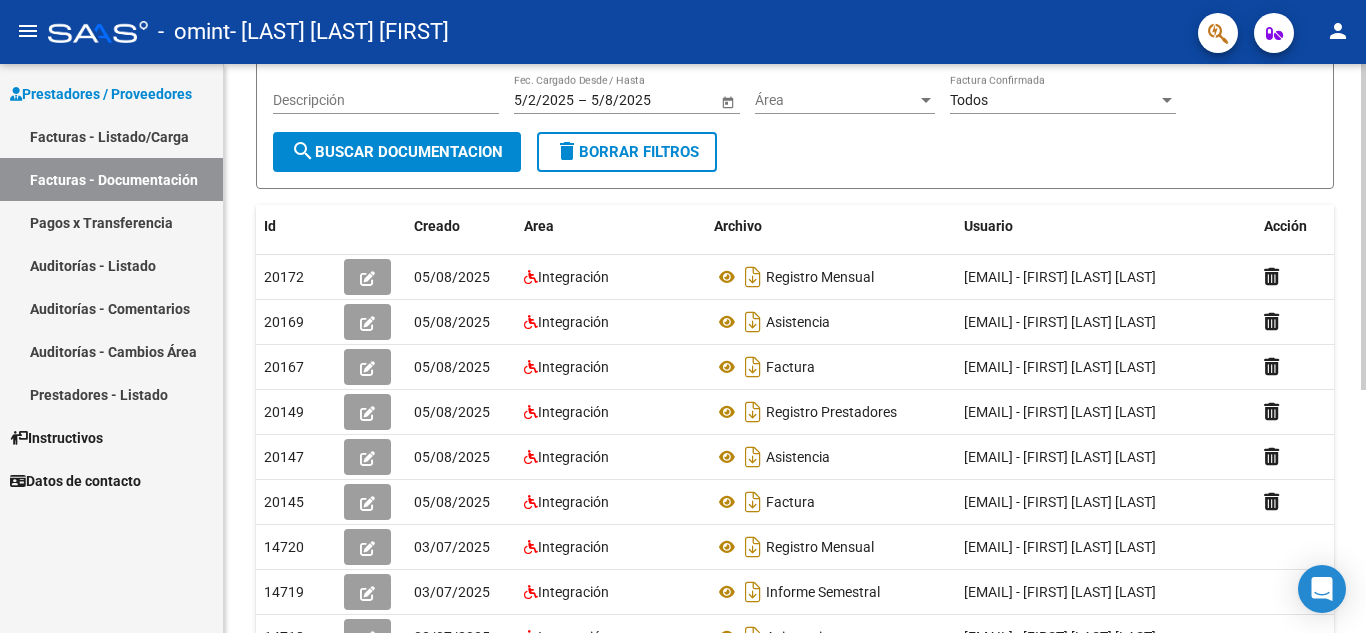 click 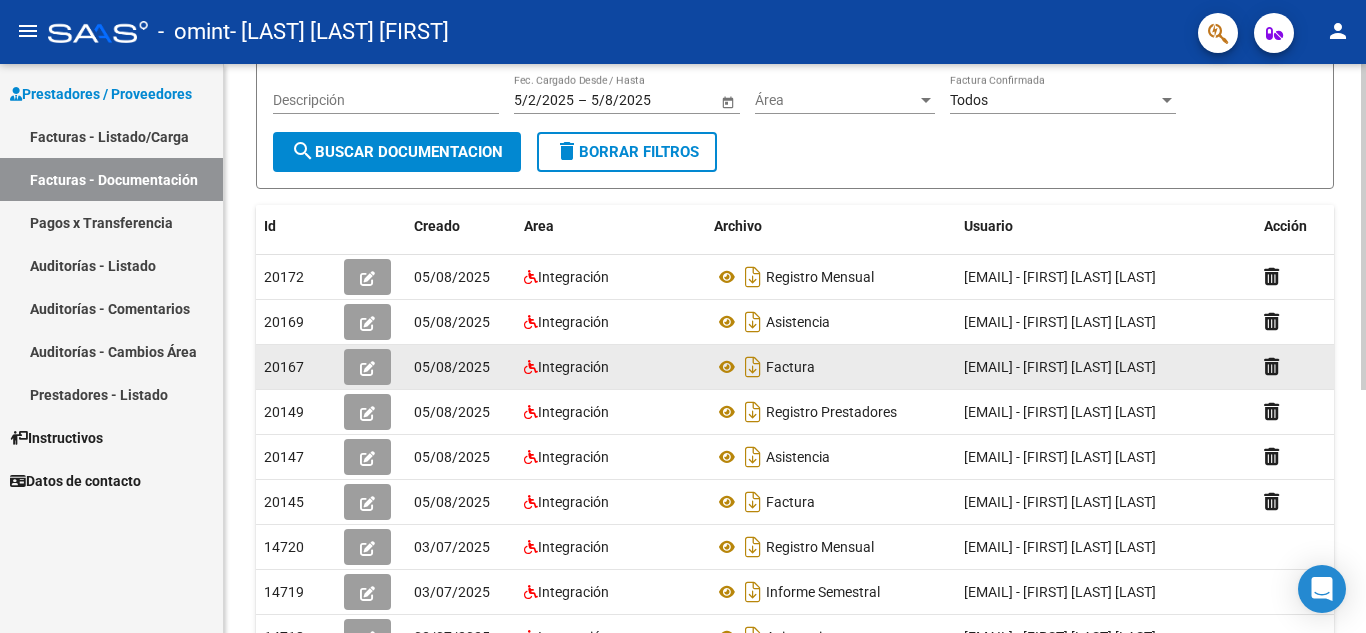click 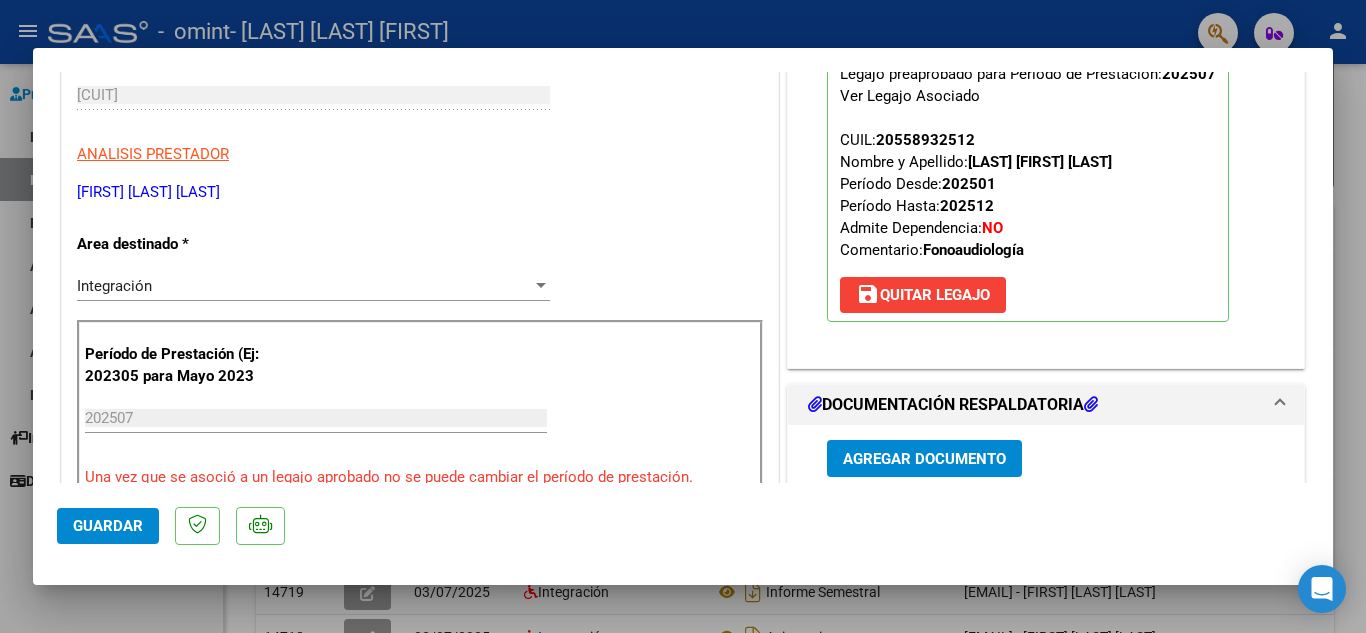 scroll, scrollTop: 348, scrollLeft: 0, axis: vertical 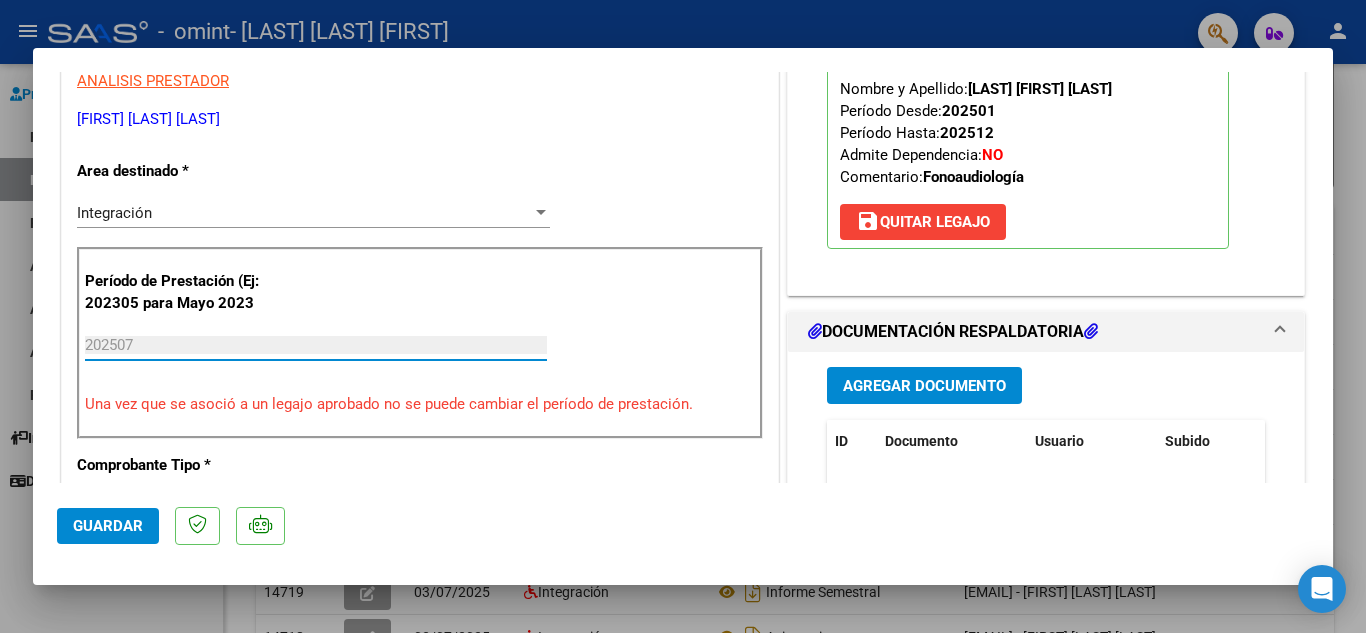 click on "202507" at bounding box center (316, 345) 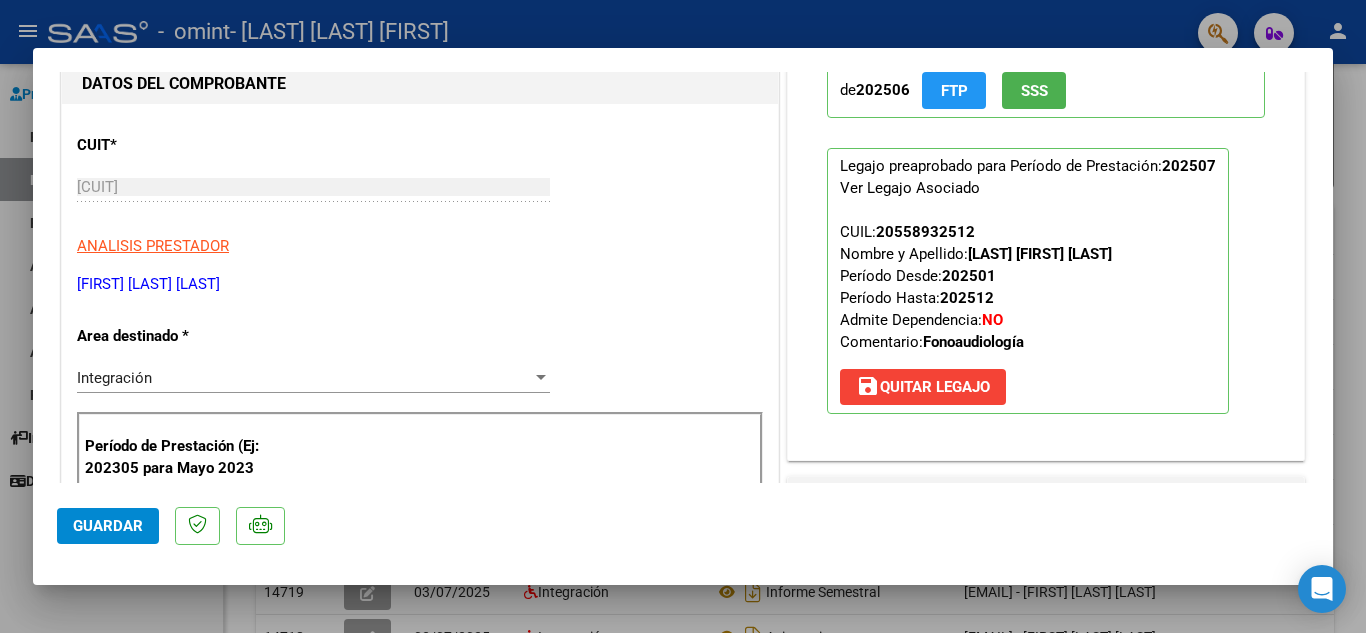 scroll, scrollTop: 0, scrollLeft: 0, axis: both 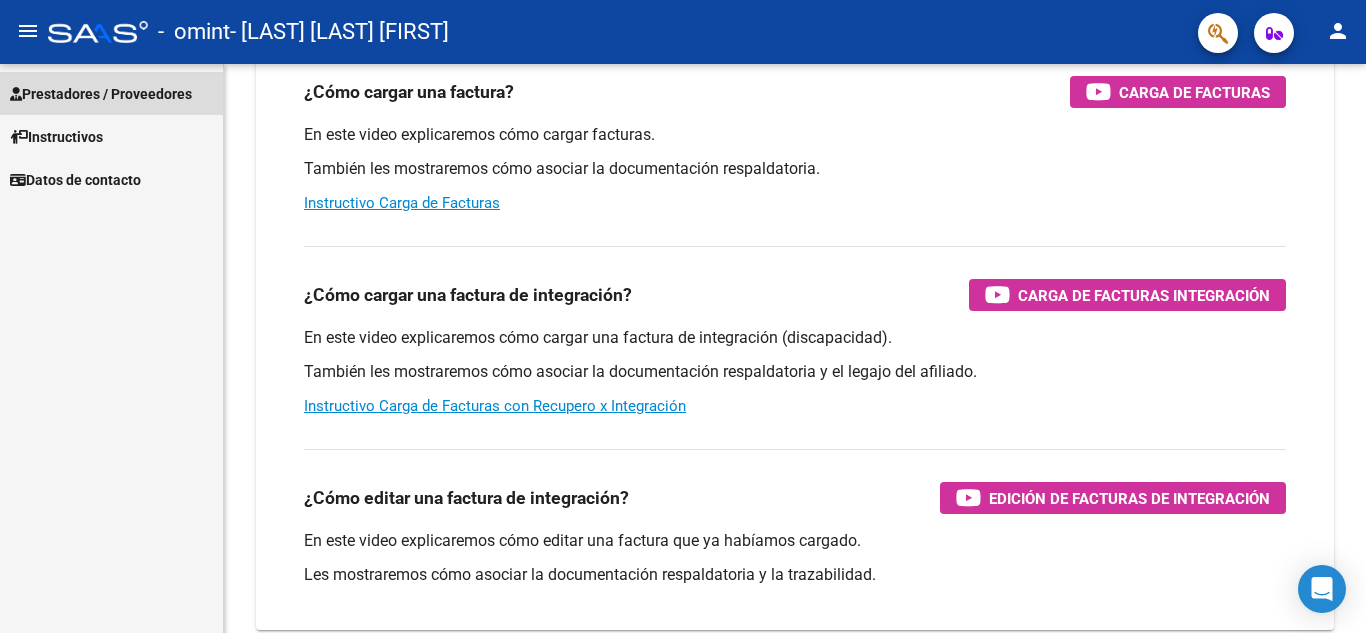 click on "Prestadores / Proveedores" at bounding box center [101, 94] 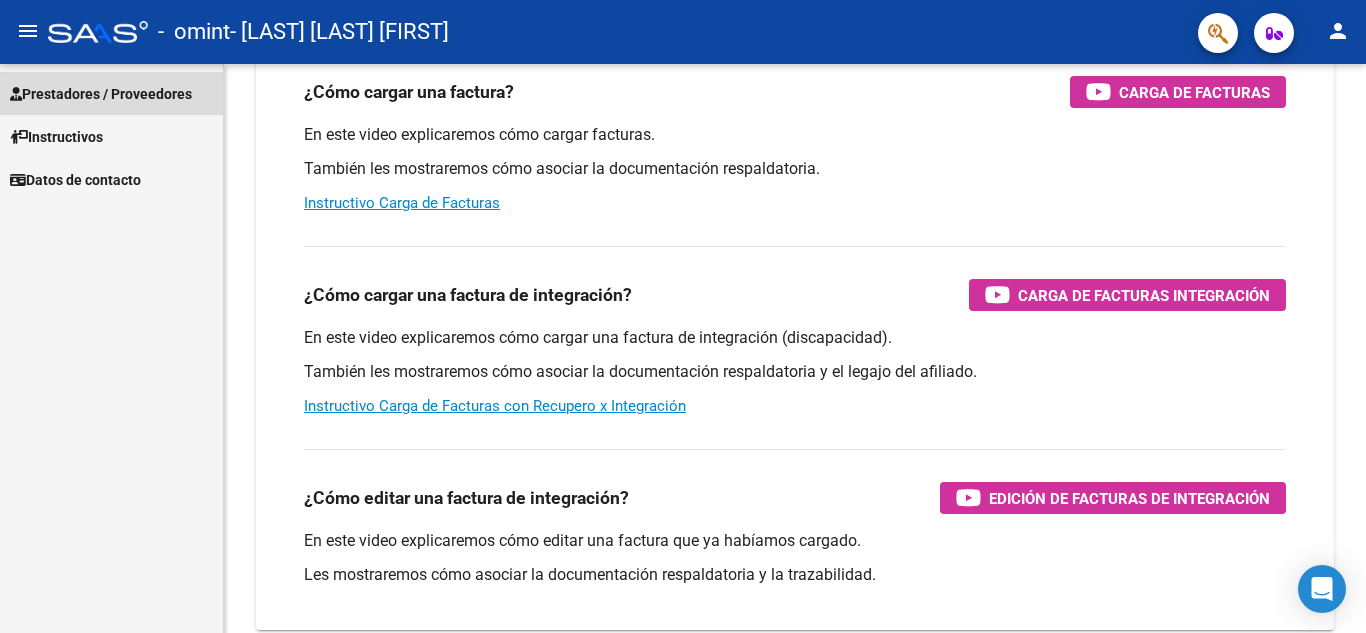 click on "Prestadores / Proveedores" at bounding box center [101, 94] 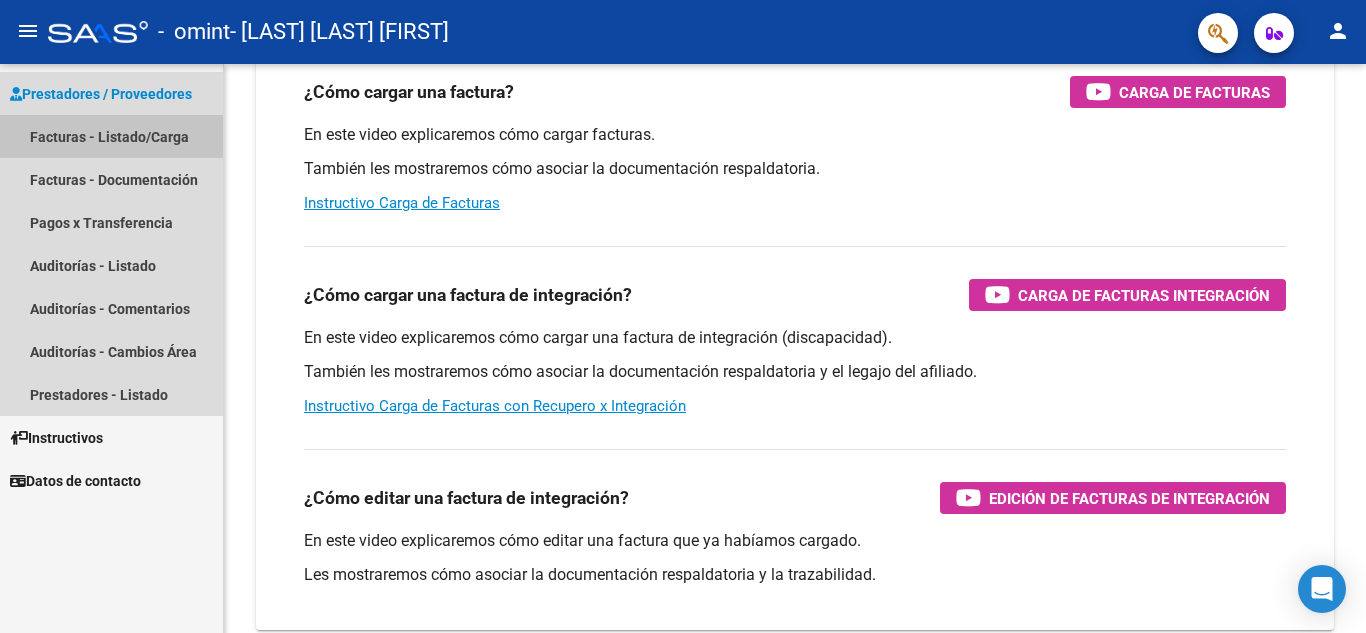 click on "Facturas - Listado/Carga" at bounding box center [111, 136] 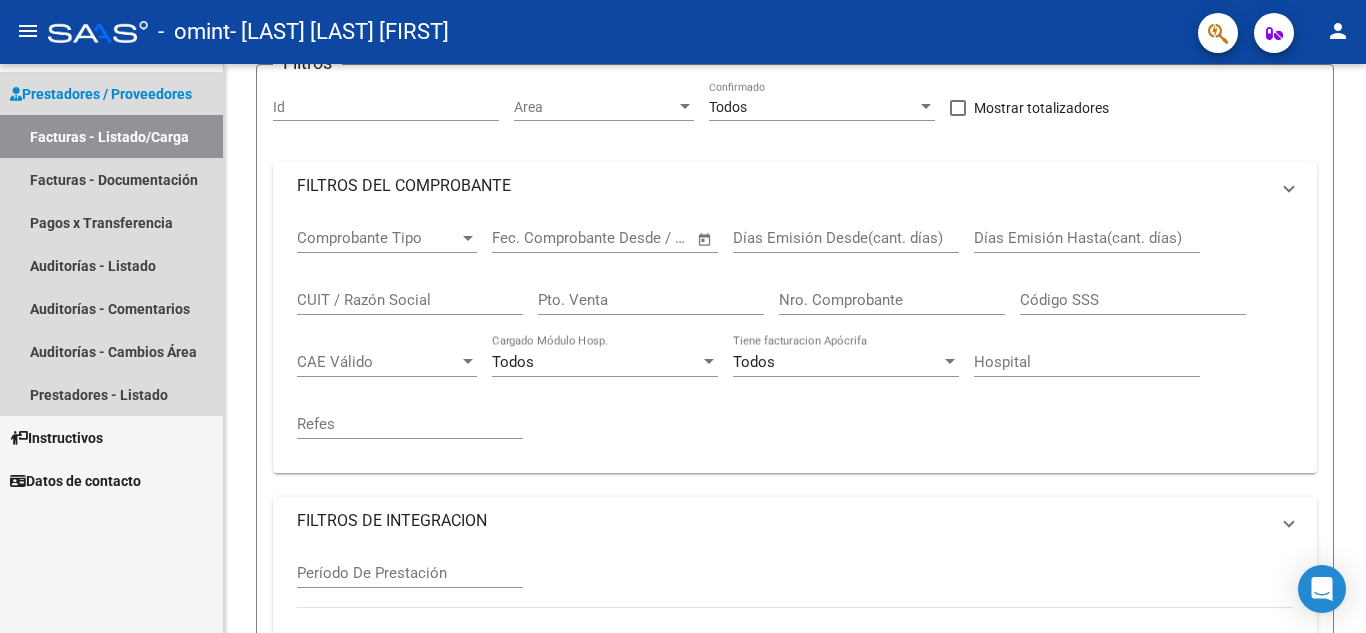 click on "Facturas - Listado/Carga" at bounding box center (111, 136) 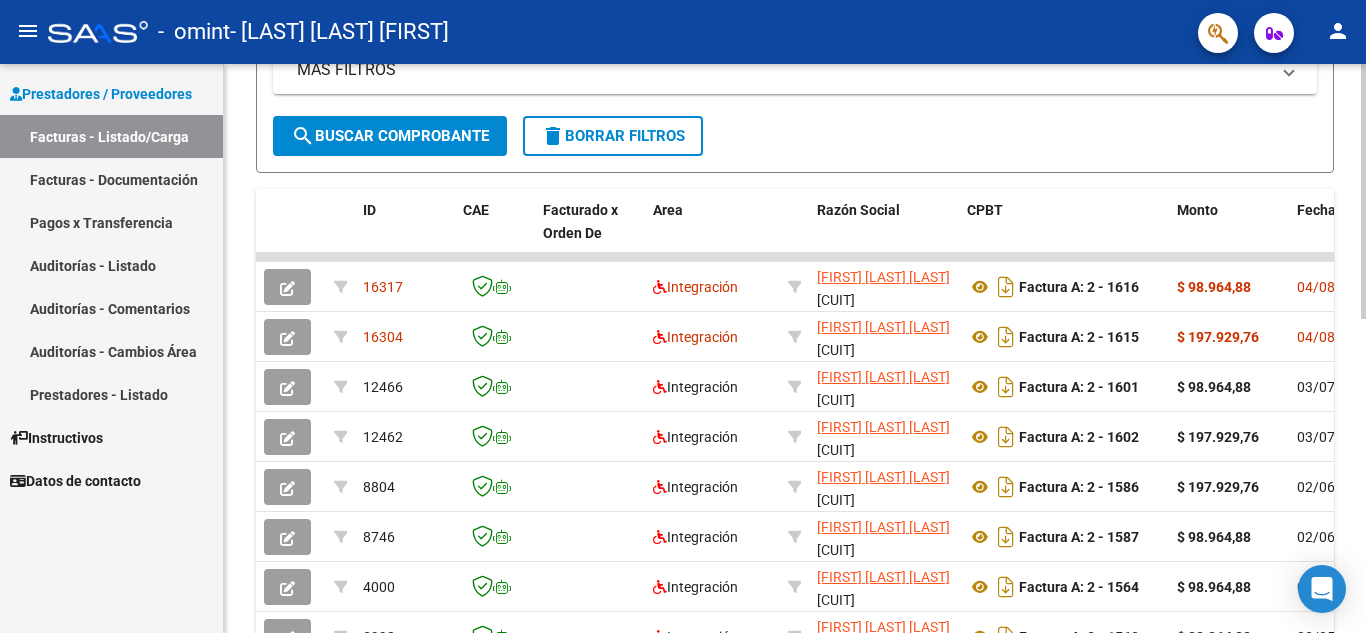 scroll, scrollTop: 440, scrollLeft: 0, axis: vertical 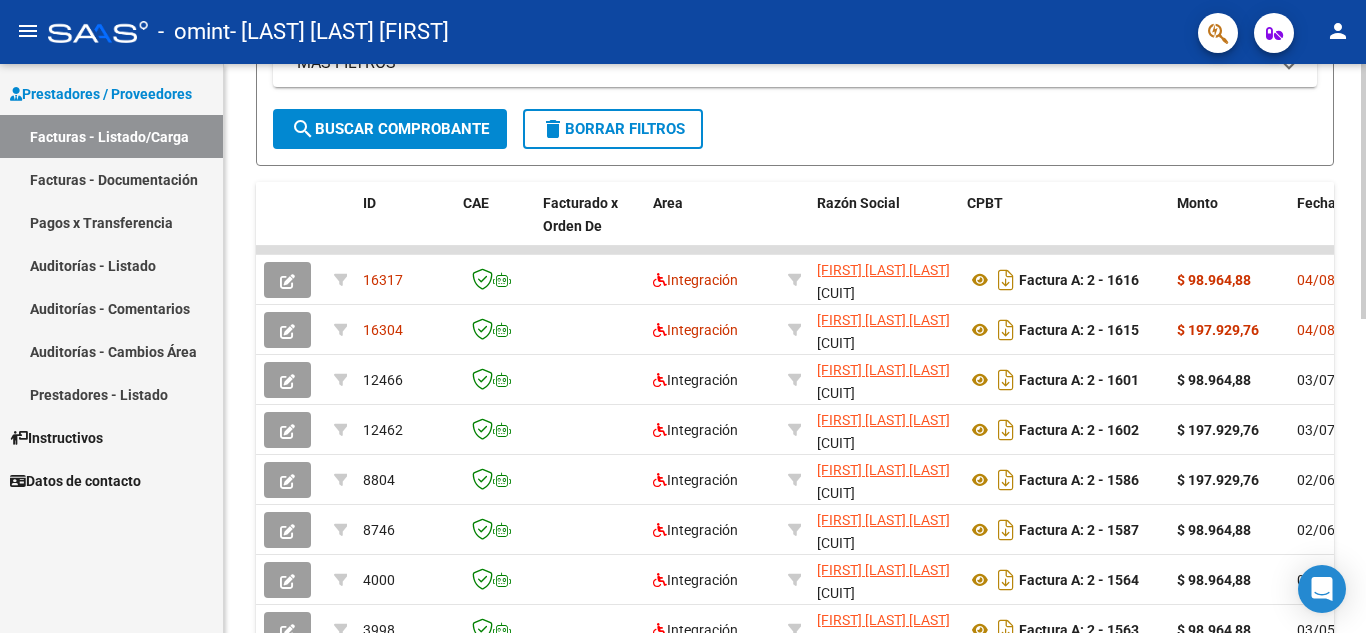 click 